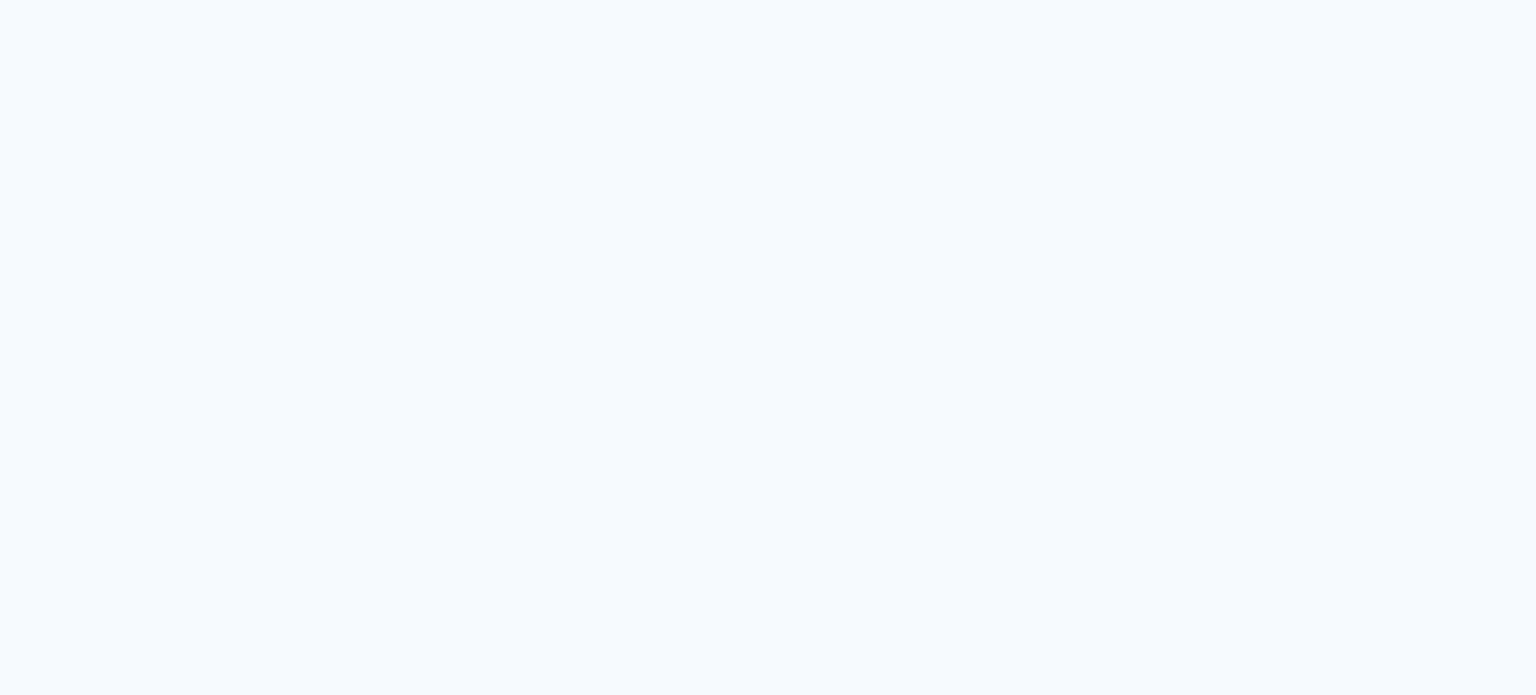 scroll, scrollTop: 0, scrollLeft: 0, axis: both 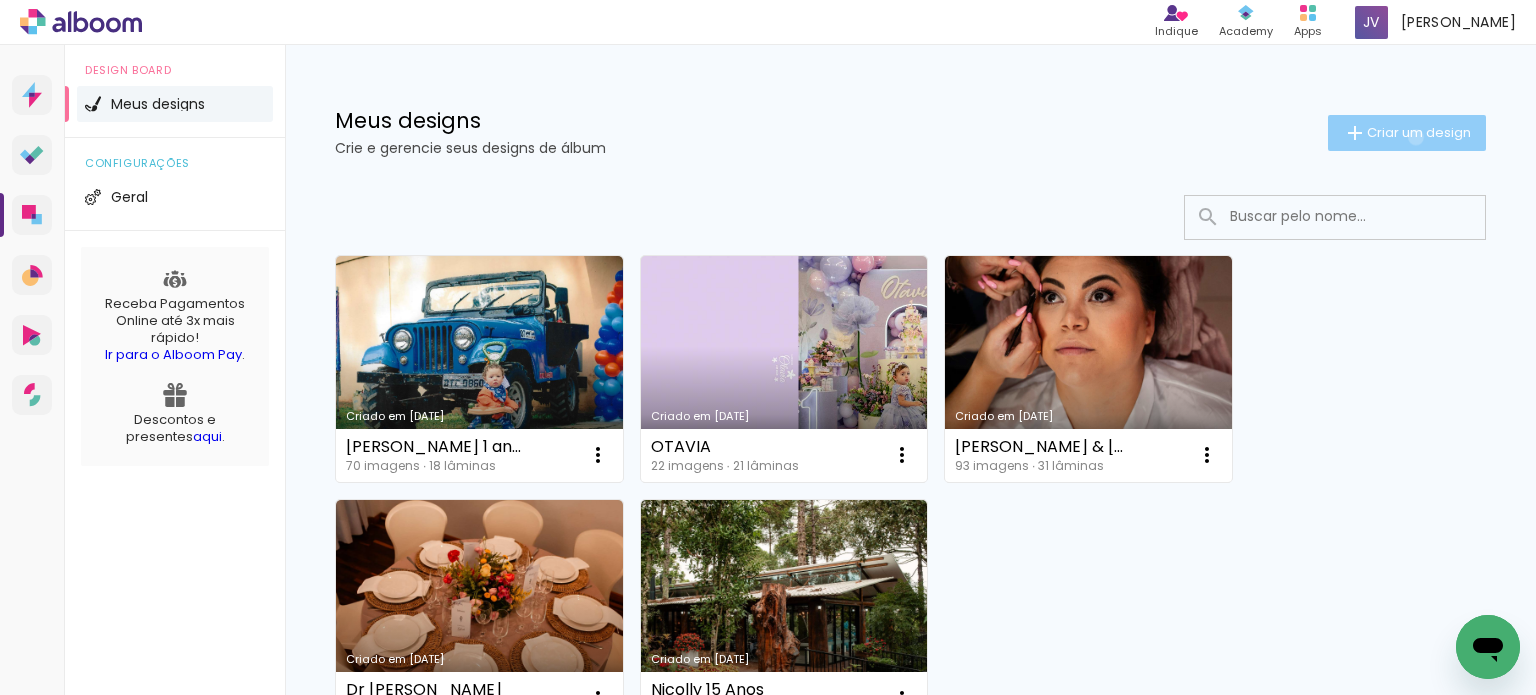 click on "Criar um design" 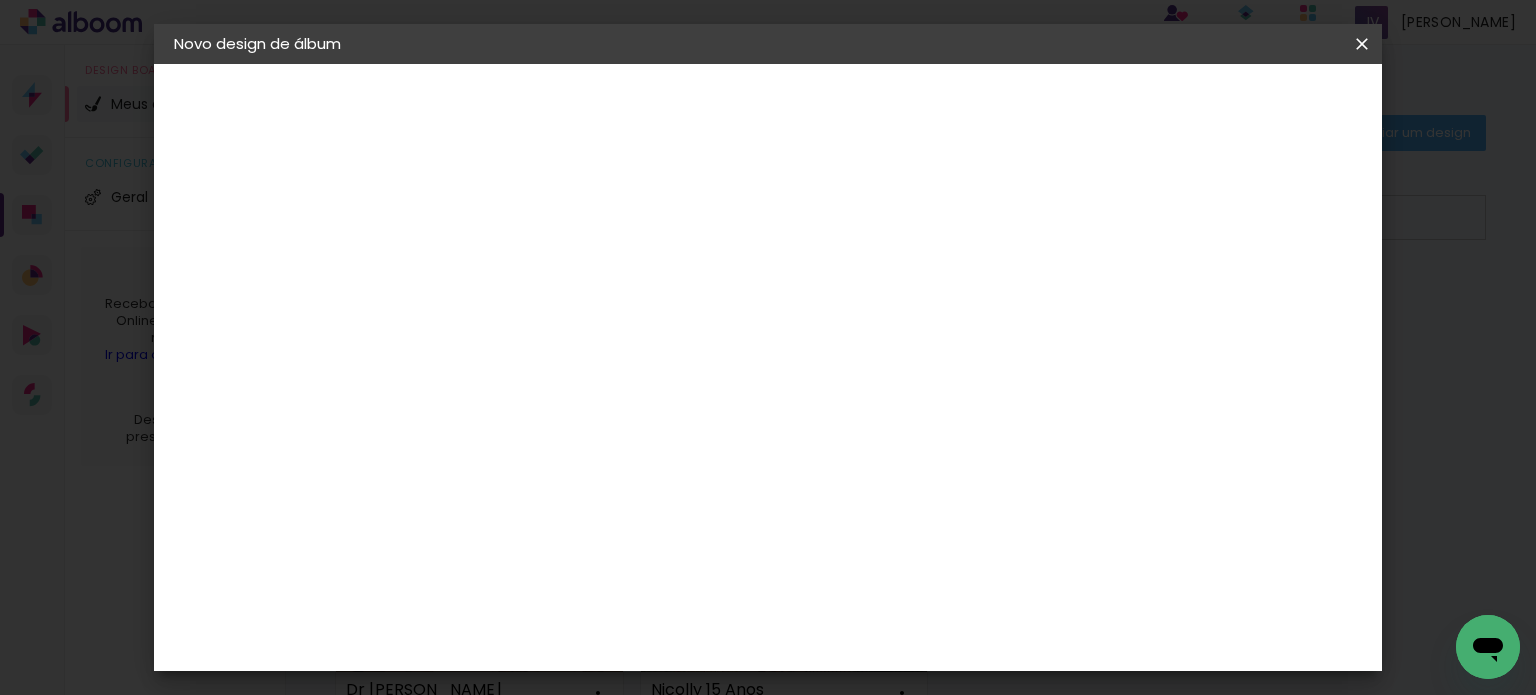 click at bounding box center (501, 268) 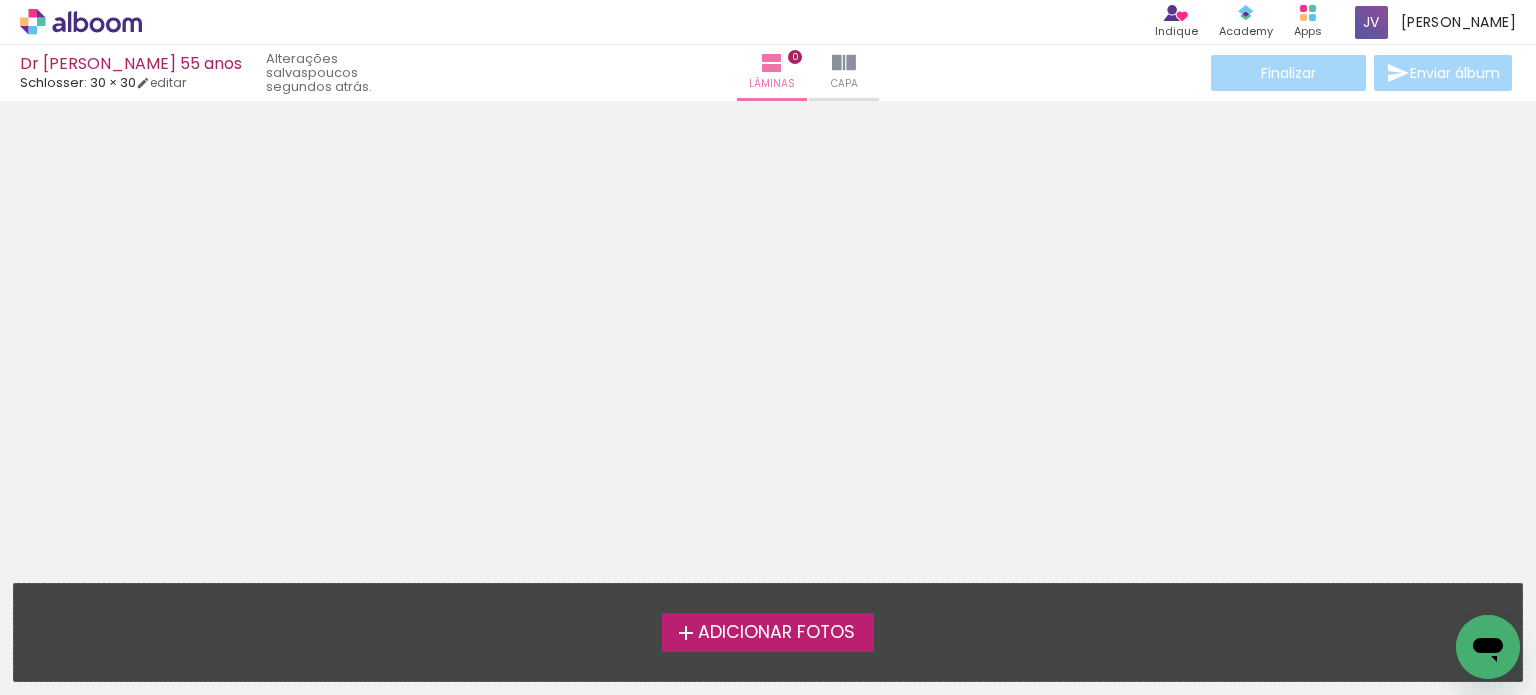 click on "Adicionar Fotos" at bounding box center [776, 633] 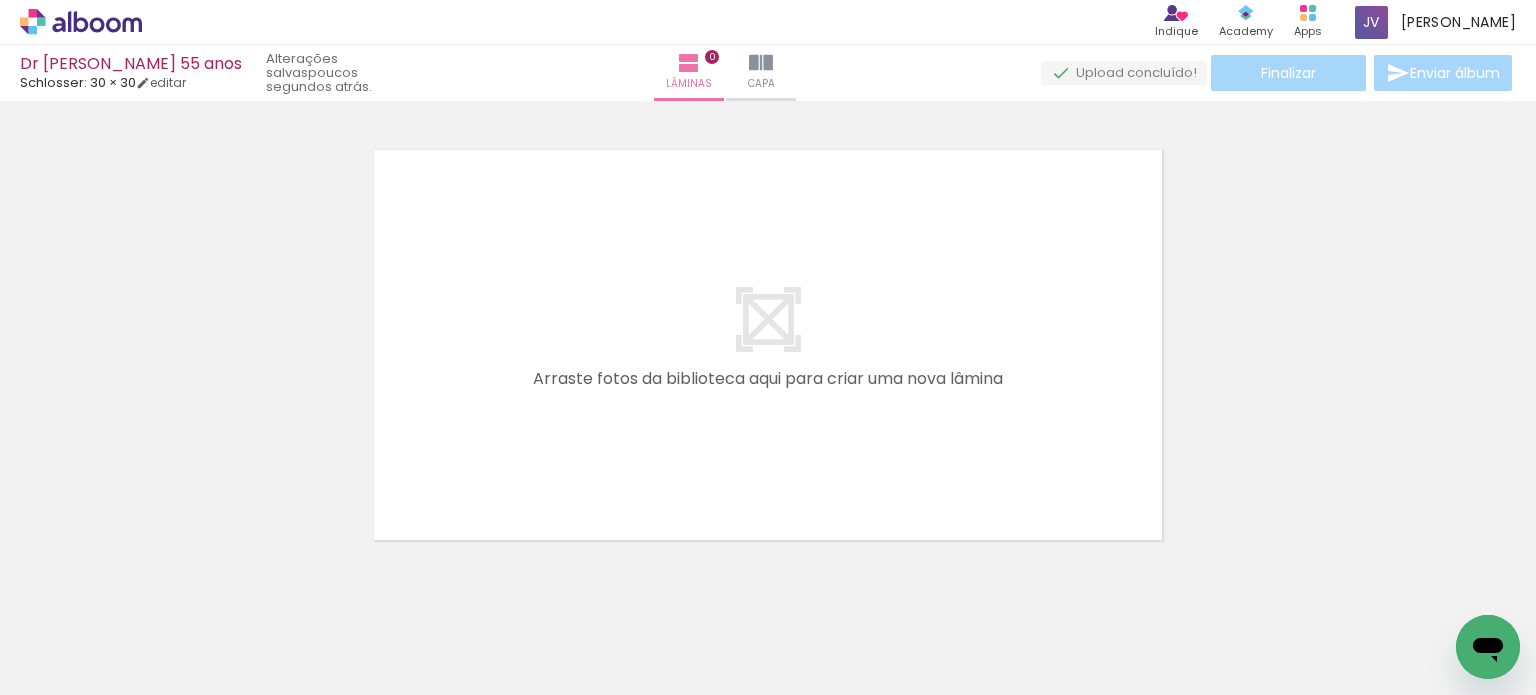 scroll, scrollTop: 25, scrollLeft: 0, axis: vertical 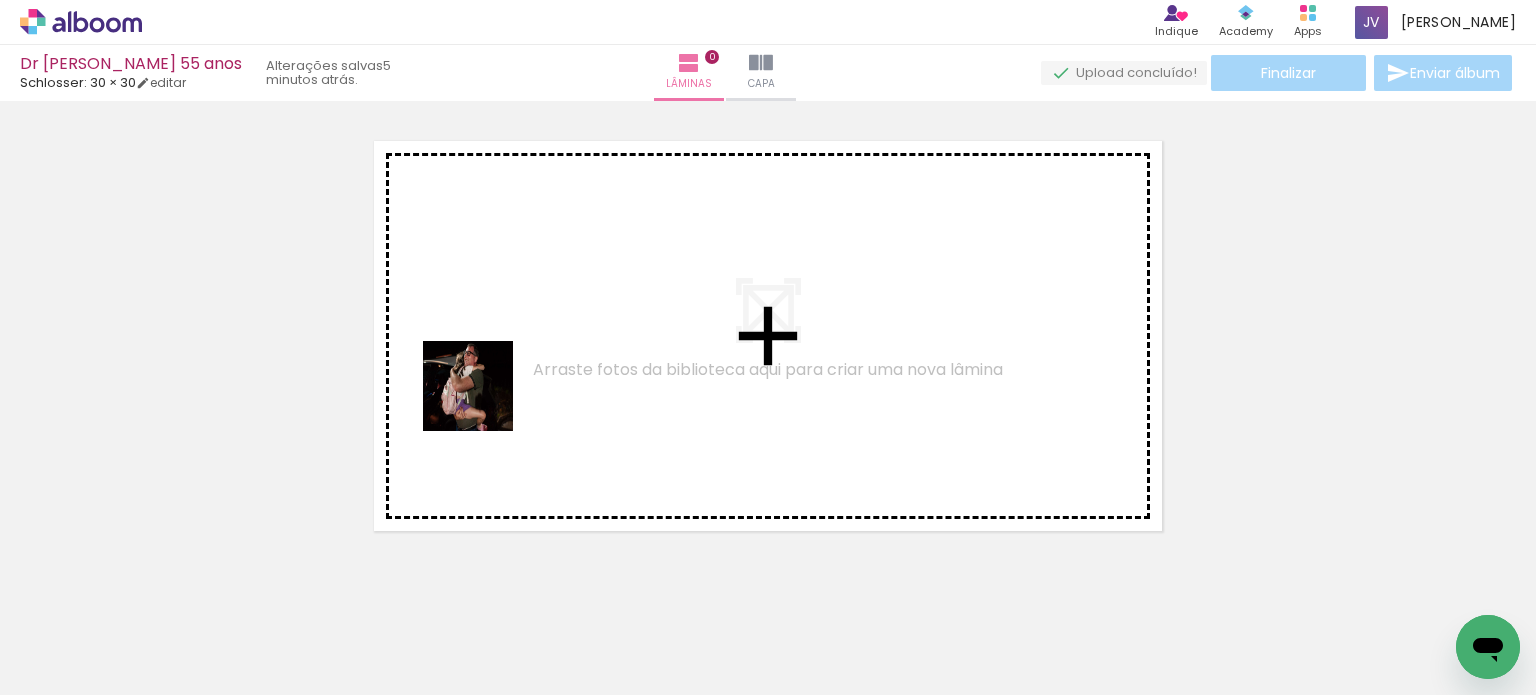 drag, startPoint x: 225, startPoint y: 624, endPoint x: 489, endPoint y: 377, distance: 361.53146 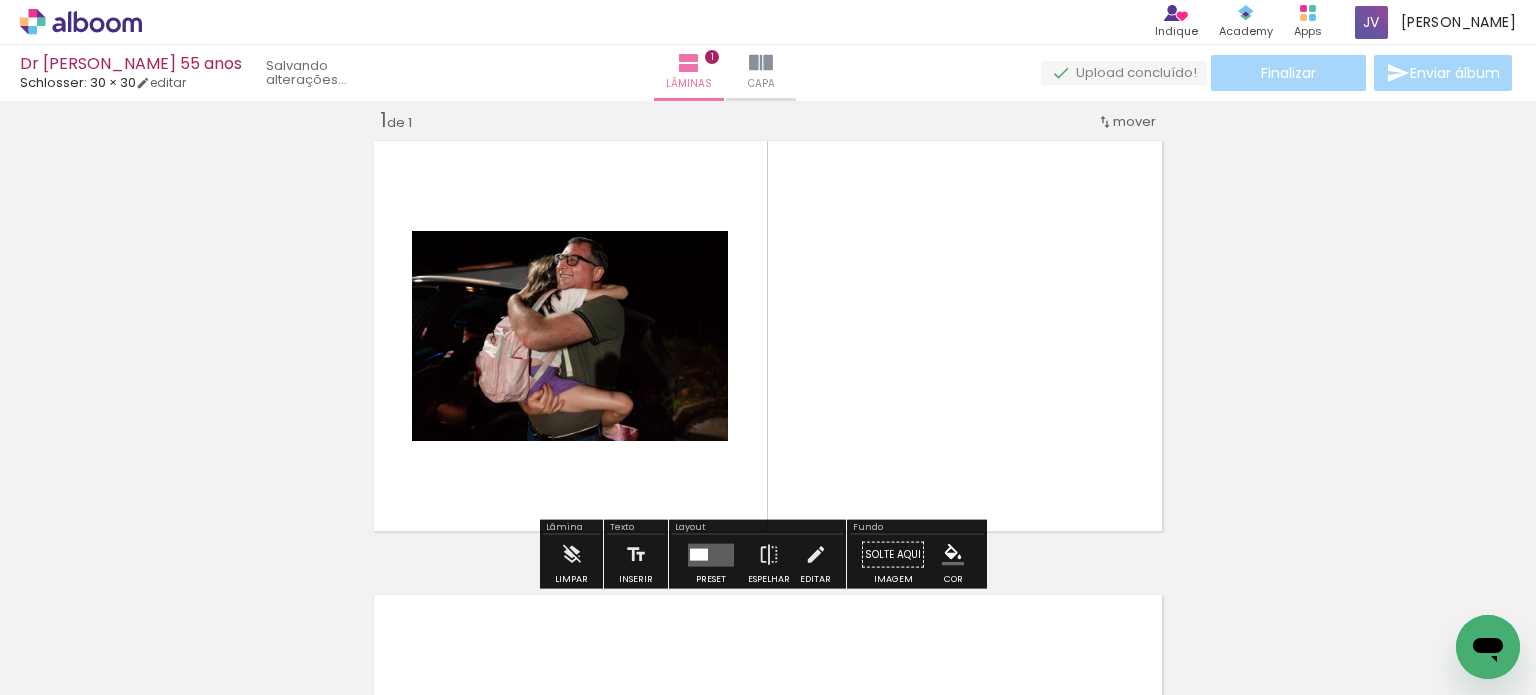 scroll, scrollTop: 25, scrollLeft: 0, axis: vertical 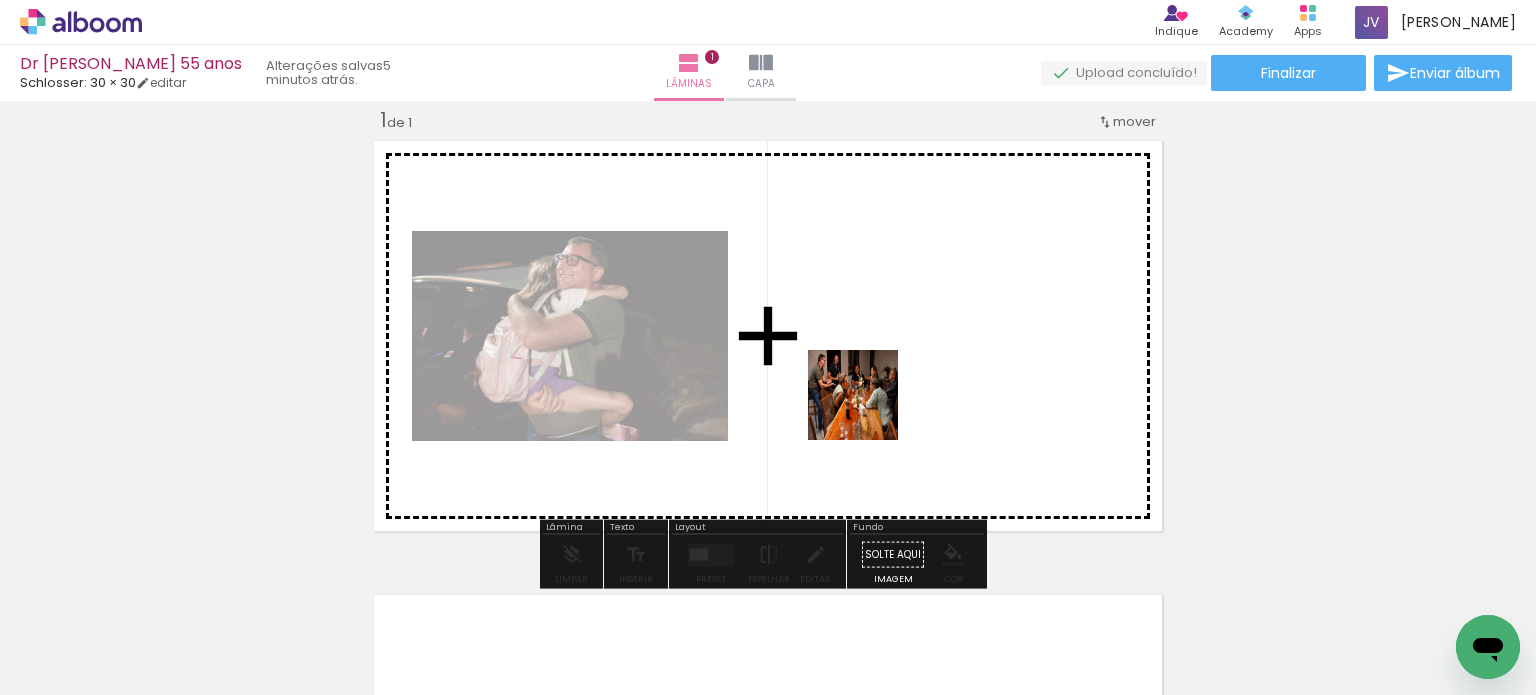 drag, startPoint x: 308, startPoint y: 655, endPoint x: 868, endPoint y: 410, distance: 611.2487 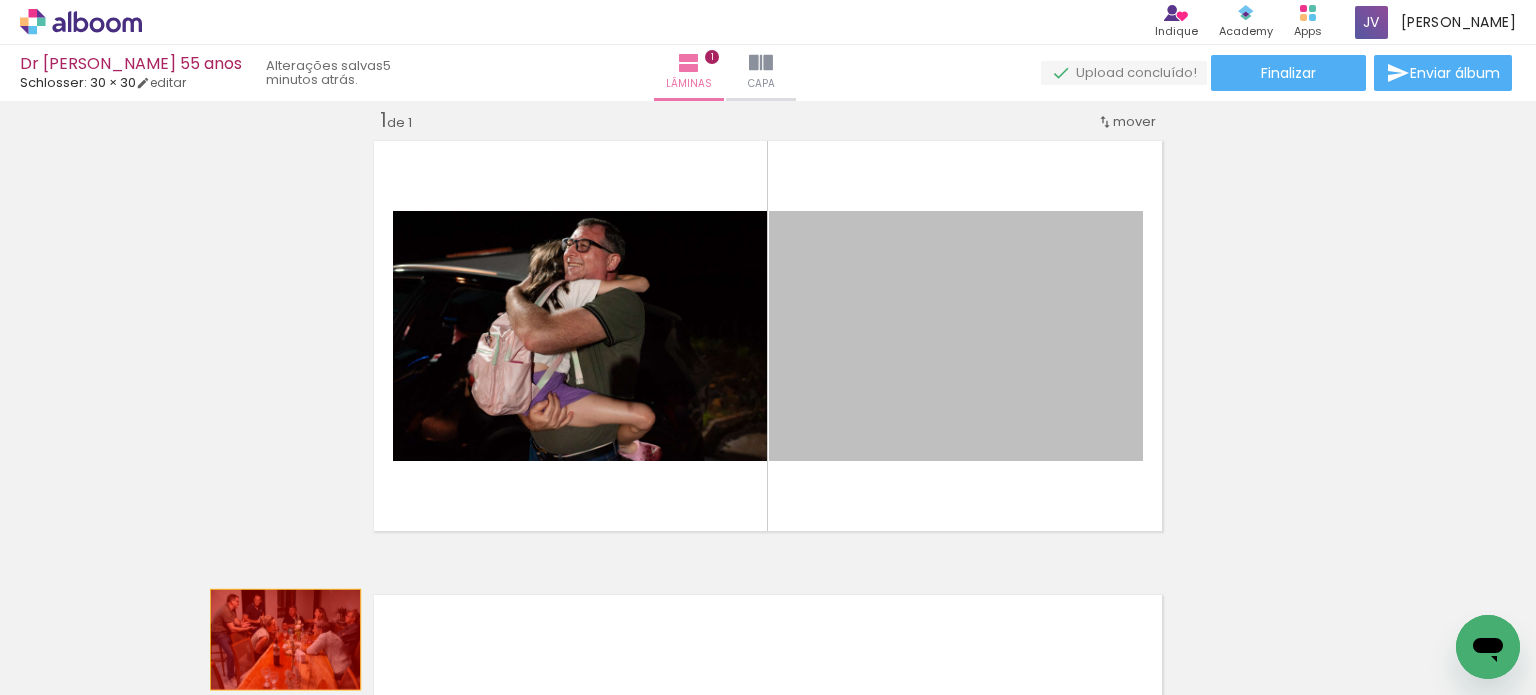 drag, startPoint x: 1027, startPoint y: 374, endPoint x: 412, endPoint y: 561, distance: 642.8017 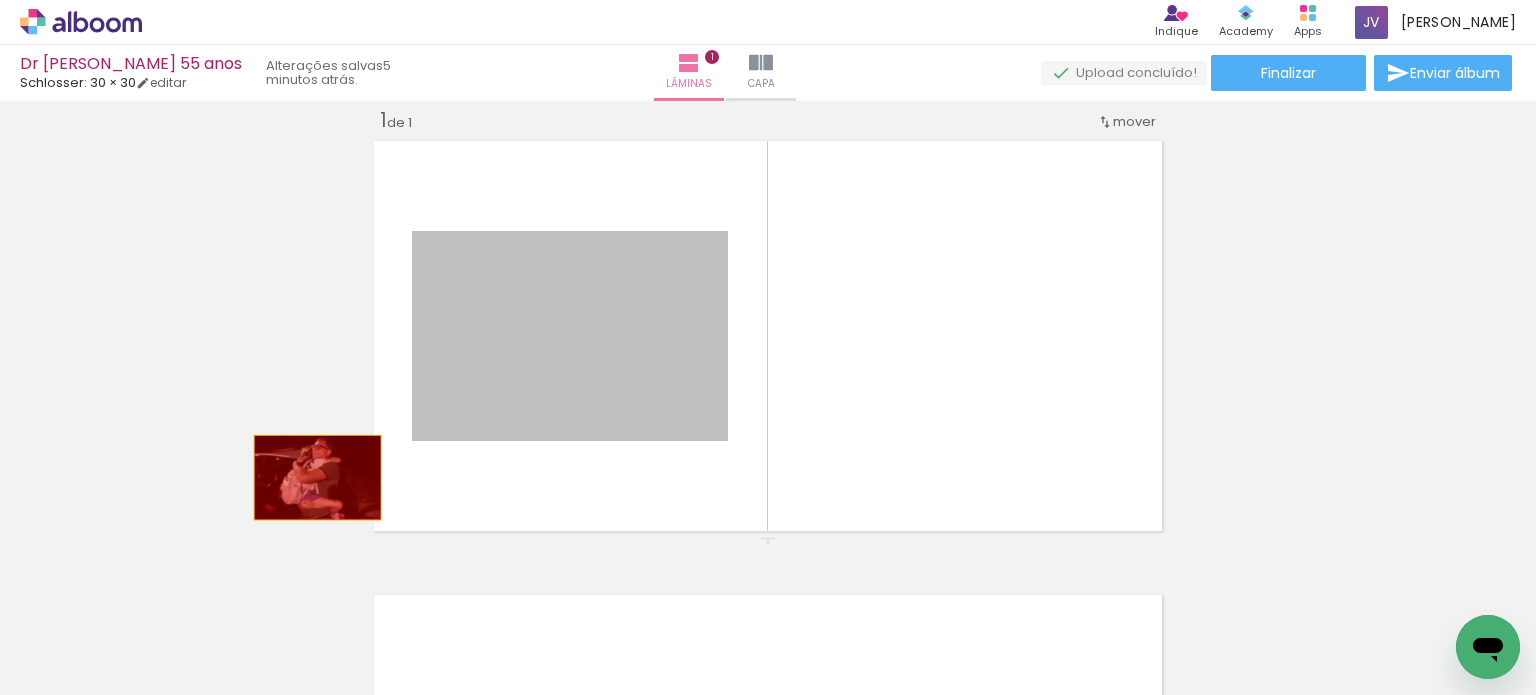 drag, startPoint x: 531, startPoint y: 387, endPoint x: 193, endPoint y: 554, distance: 377.0053 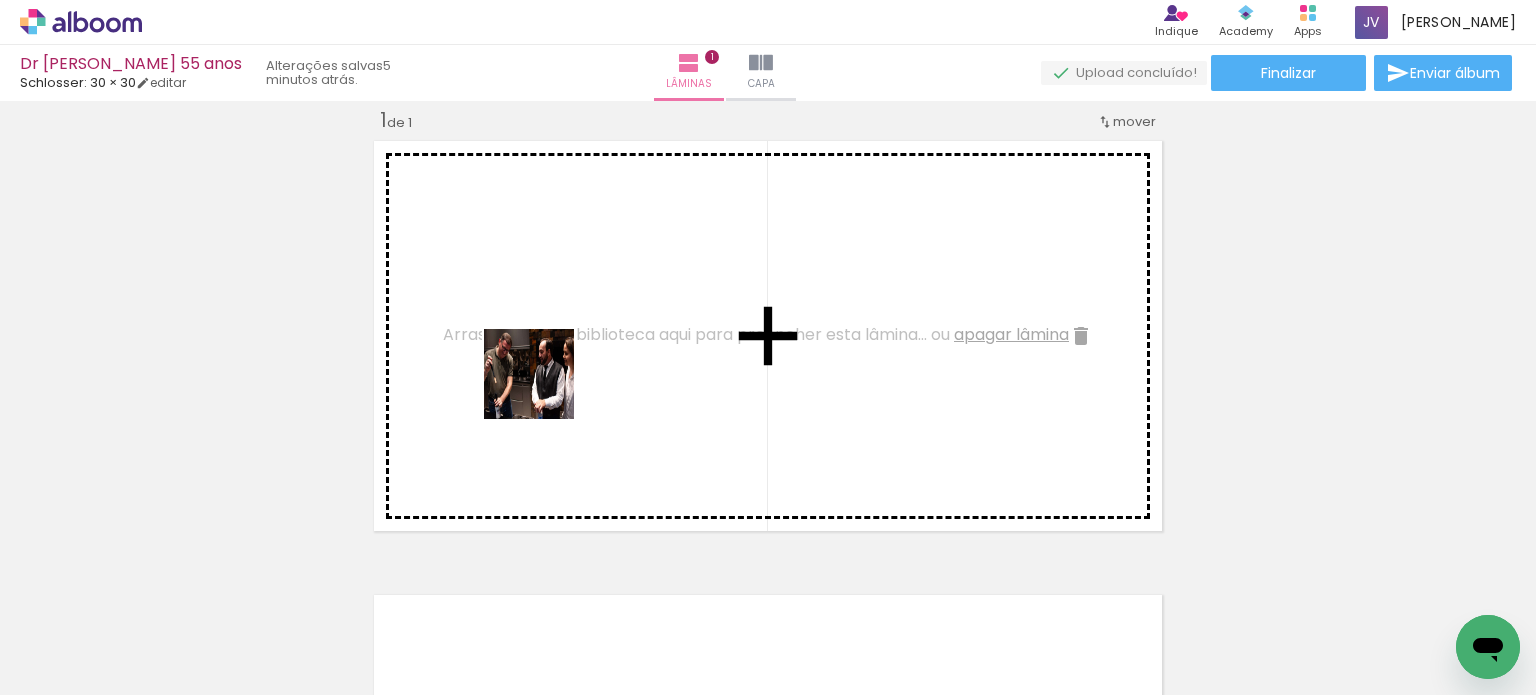 drag, startPoint x: 560, startPoint y: 639, endPoint x: 544, endPoint y: 363, distance: 276.46338 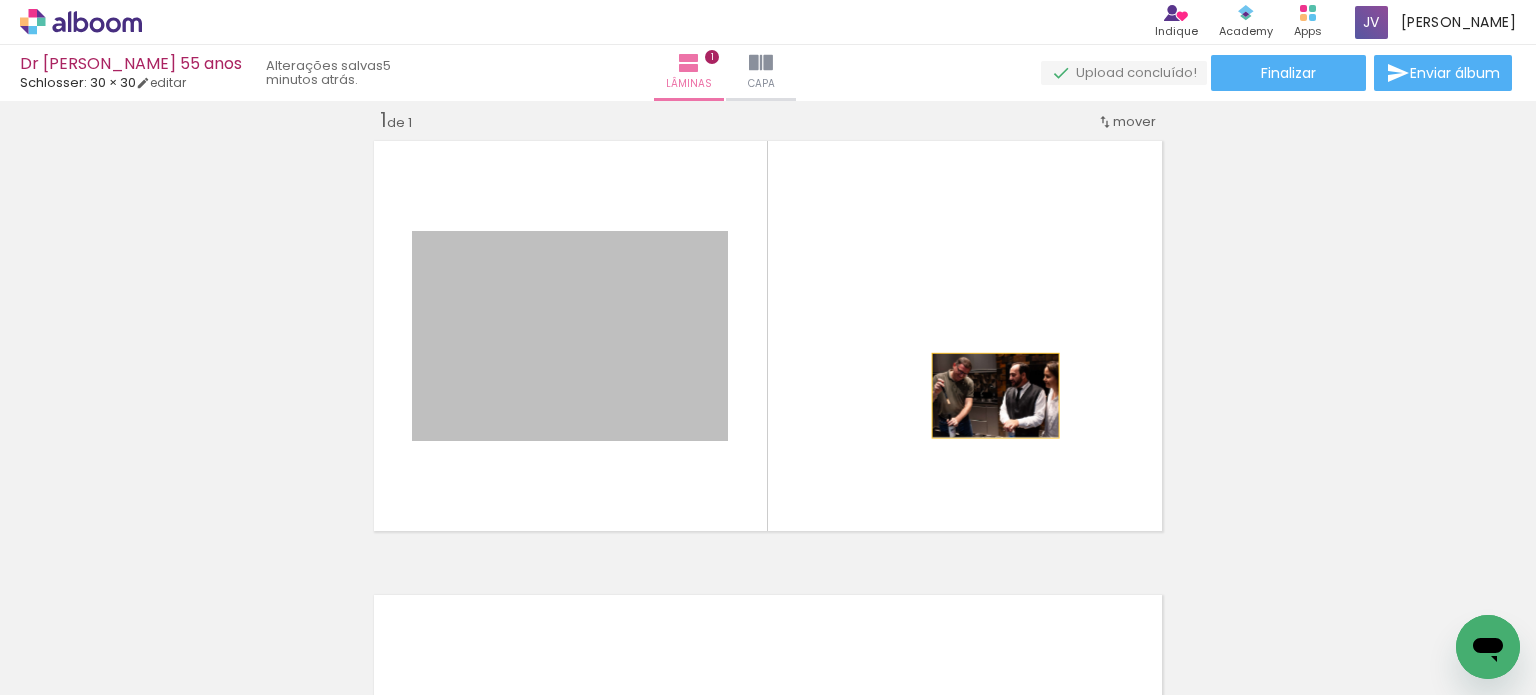 drag, startPoint x: 552, startPoint y: 399, endPoint x: 948, endPoint y: 391, distance: 396.0808 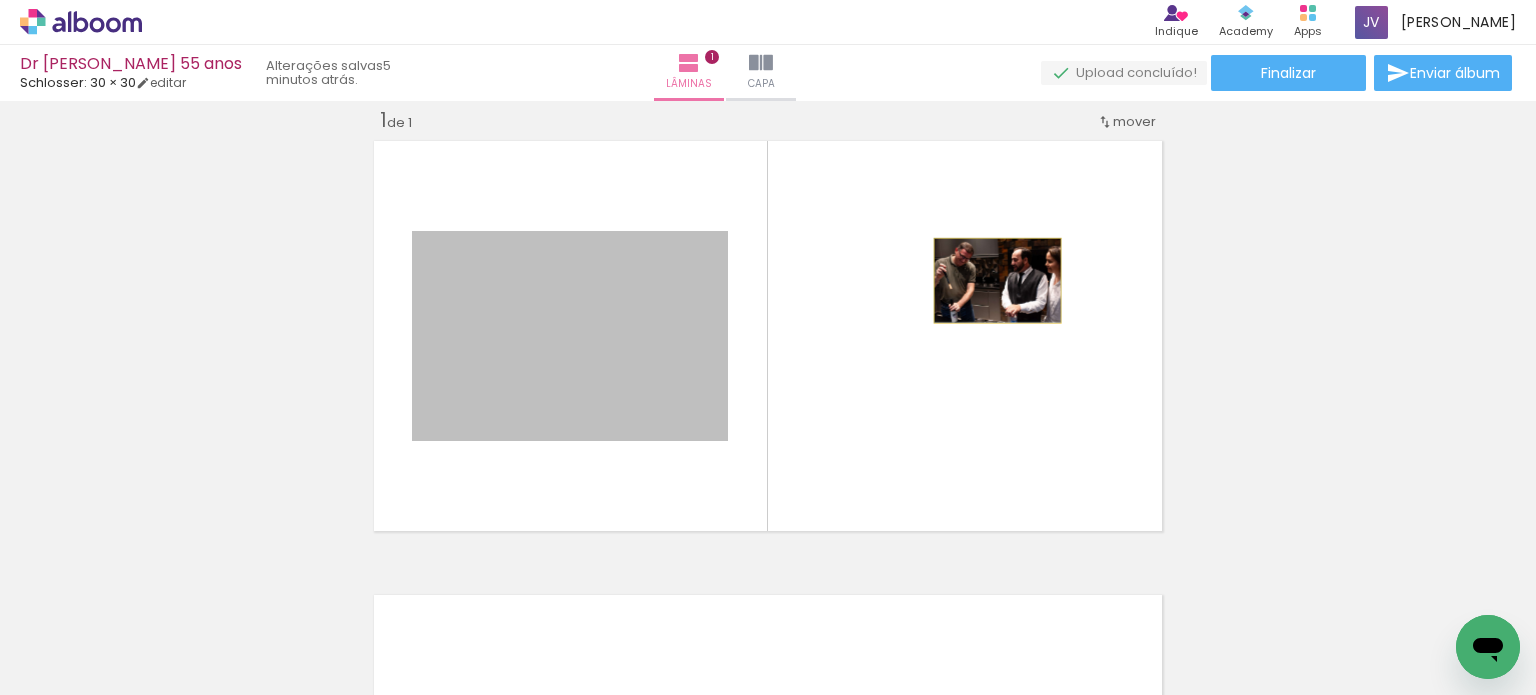 drag, startPoint x: 620, startPoint y: 323, endPoint x: 990, endPoint y: 280, distance: 372.49026 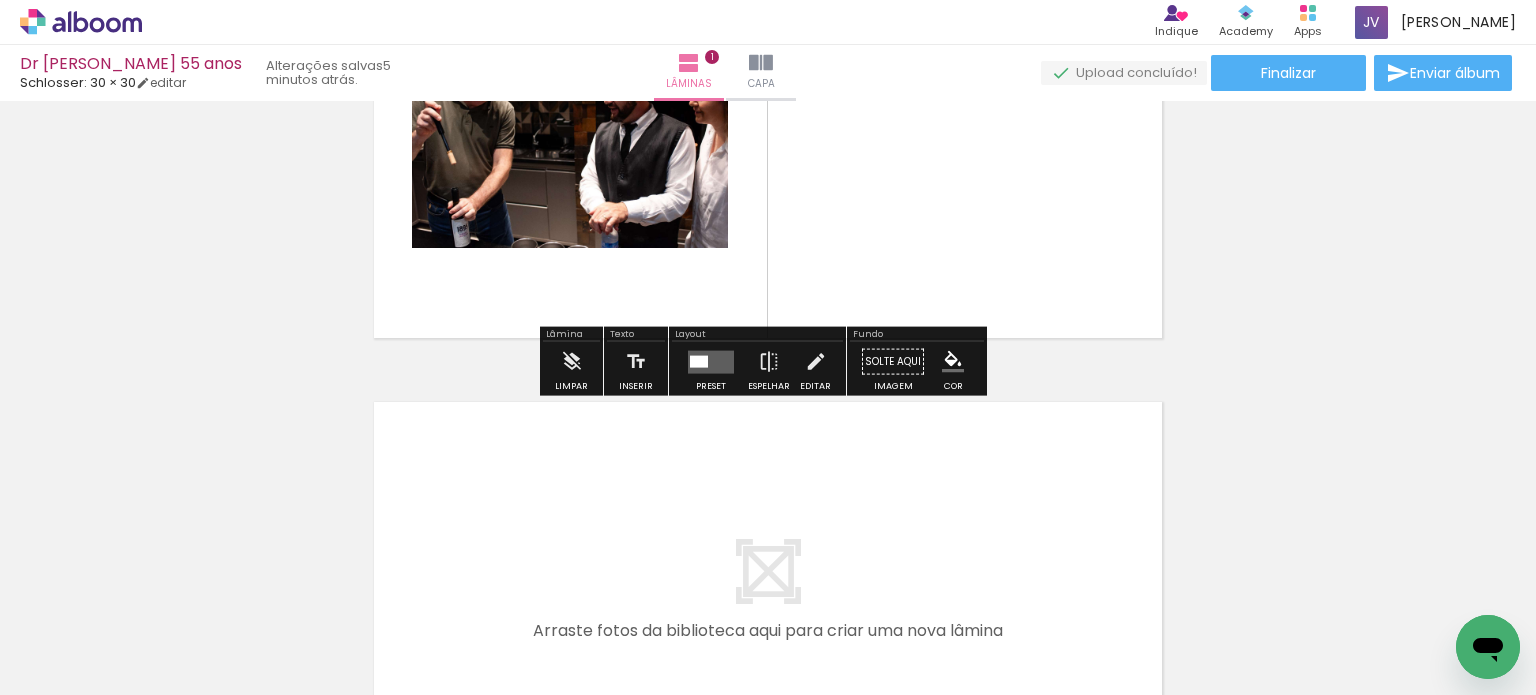 scroll, scrollTop: 225, scrollLeft: 0, axis: vertical 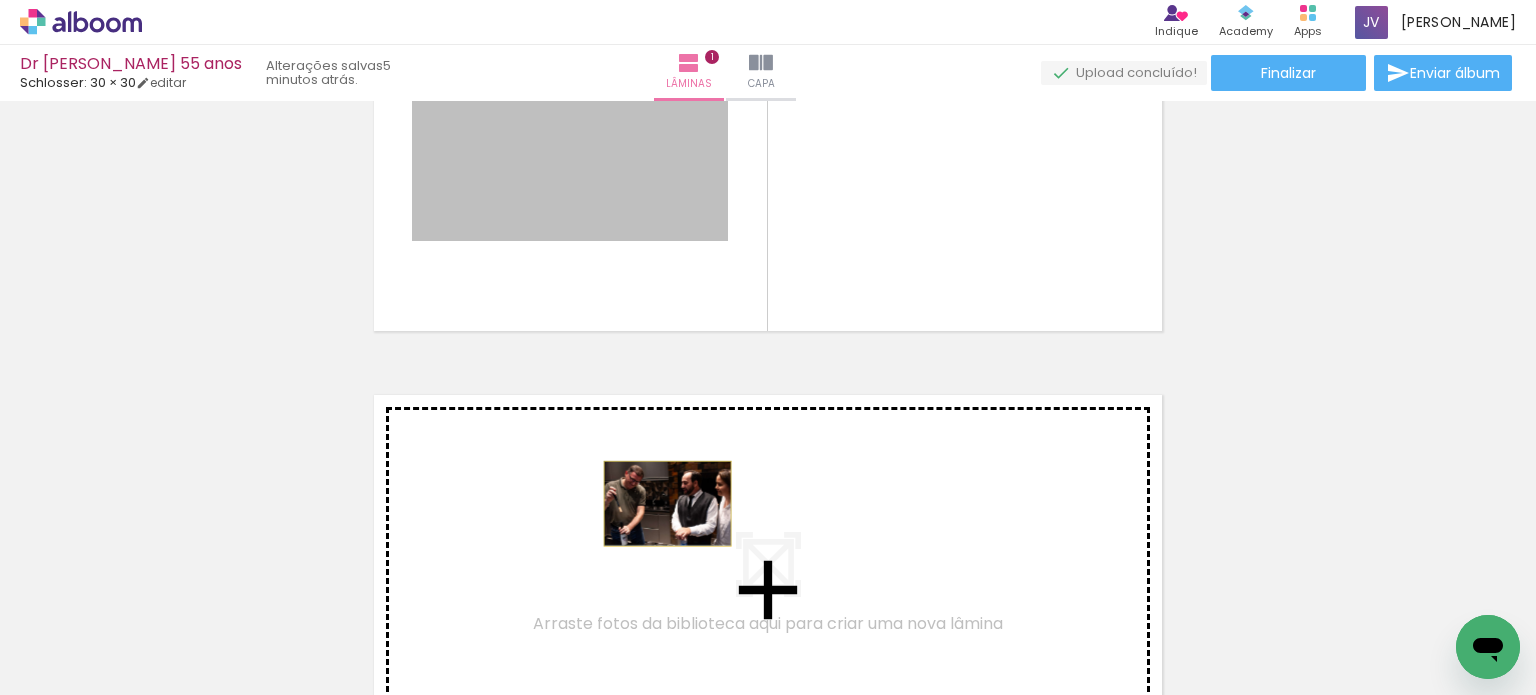 drag, startPoint x: 664, startPoint y: 191, endPoint x: 660, endPoint y: 503, distance: 312.02563 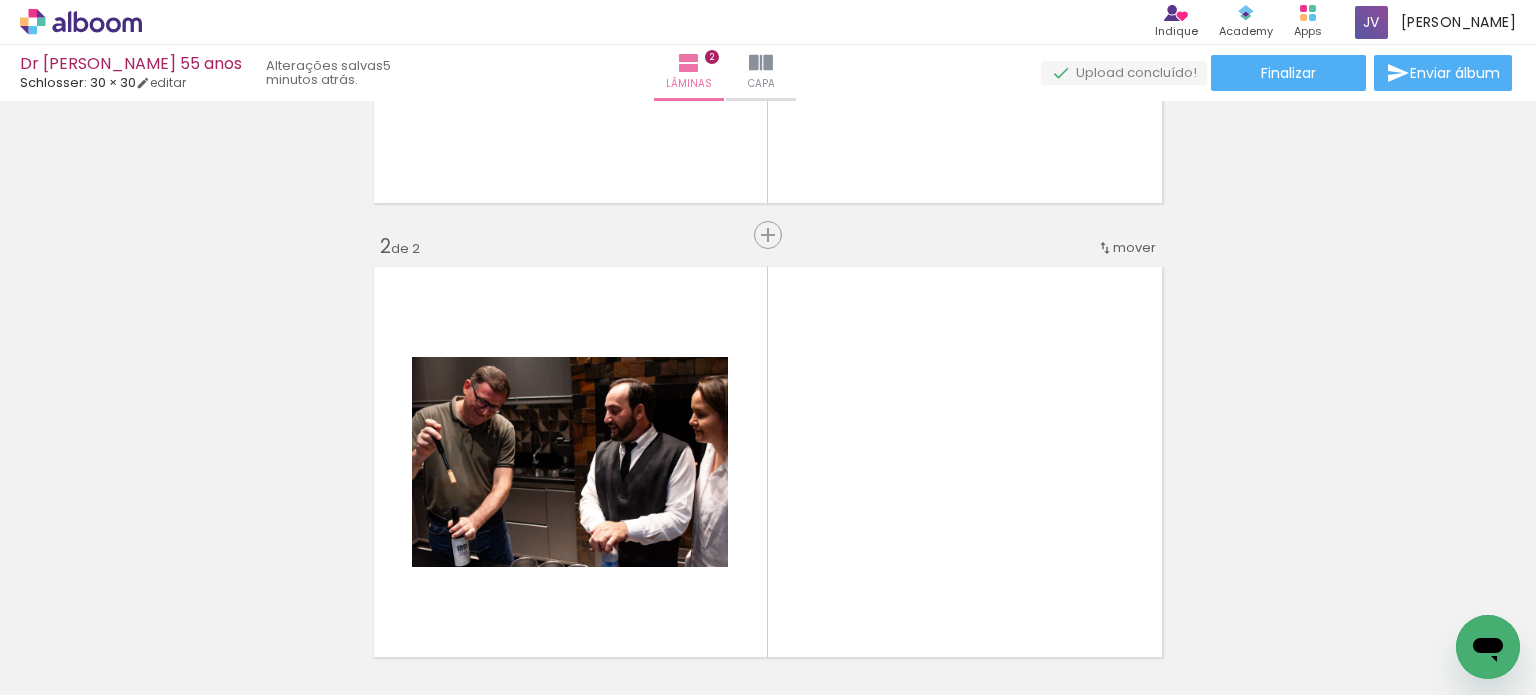 scroll, scrollTop: 379, scrollLeft: 0, axis: vertical 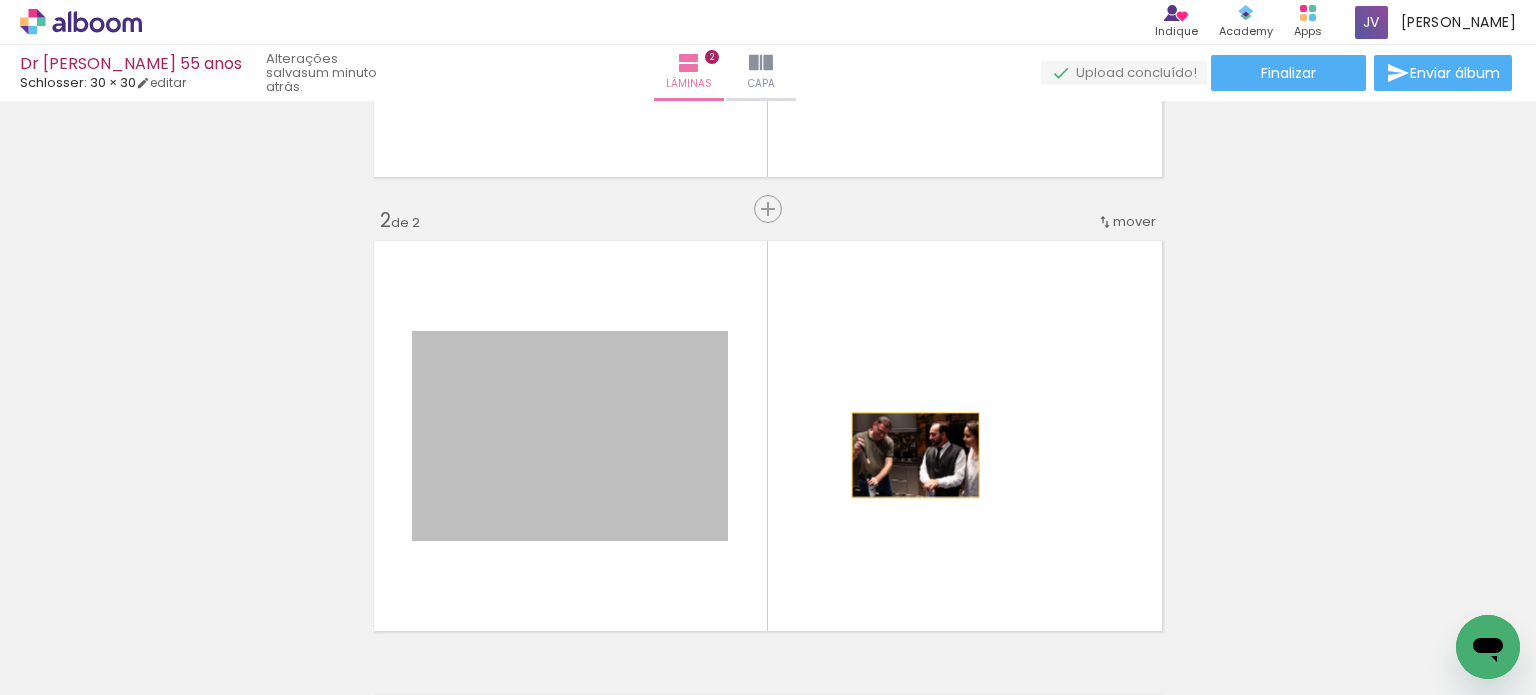 drag, startPoint x: 687, startPoint y: 458, endPoint x: 932, endPoint y: 455, distance: 245.01837 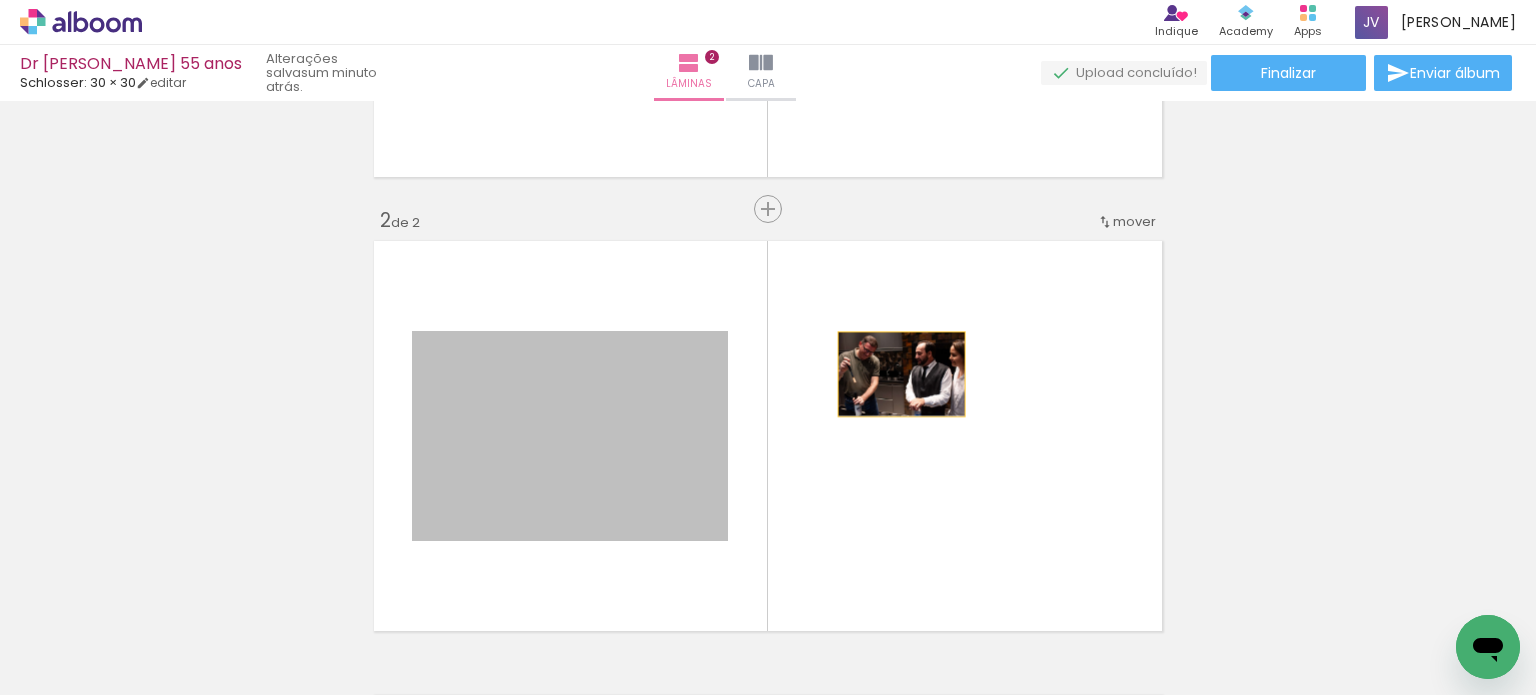 drag, startPoint x: 675, startPoint y: 431, endPoint x: 895, endPoint y: 376, distance: 226.77081 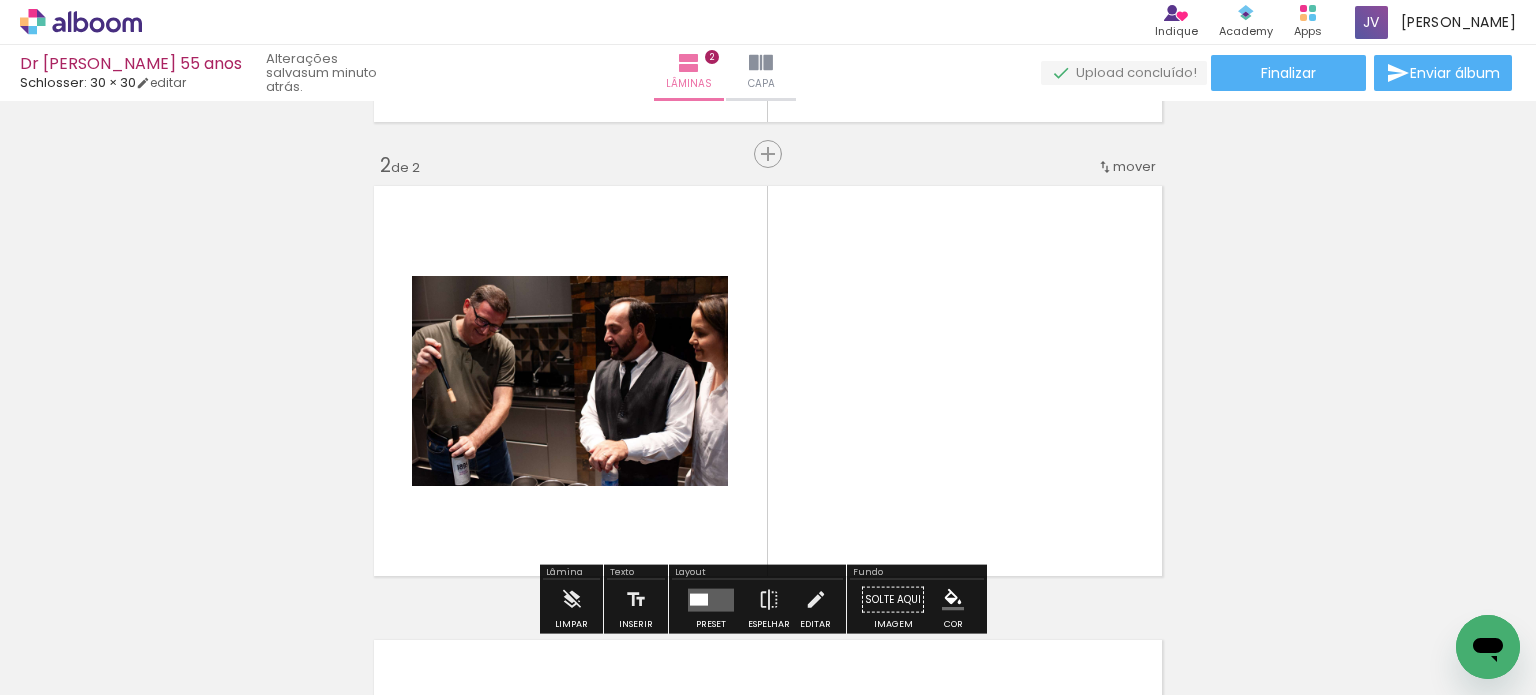 scroll, scrollTop: 479, scrollLeft: 0, axis: vertical 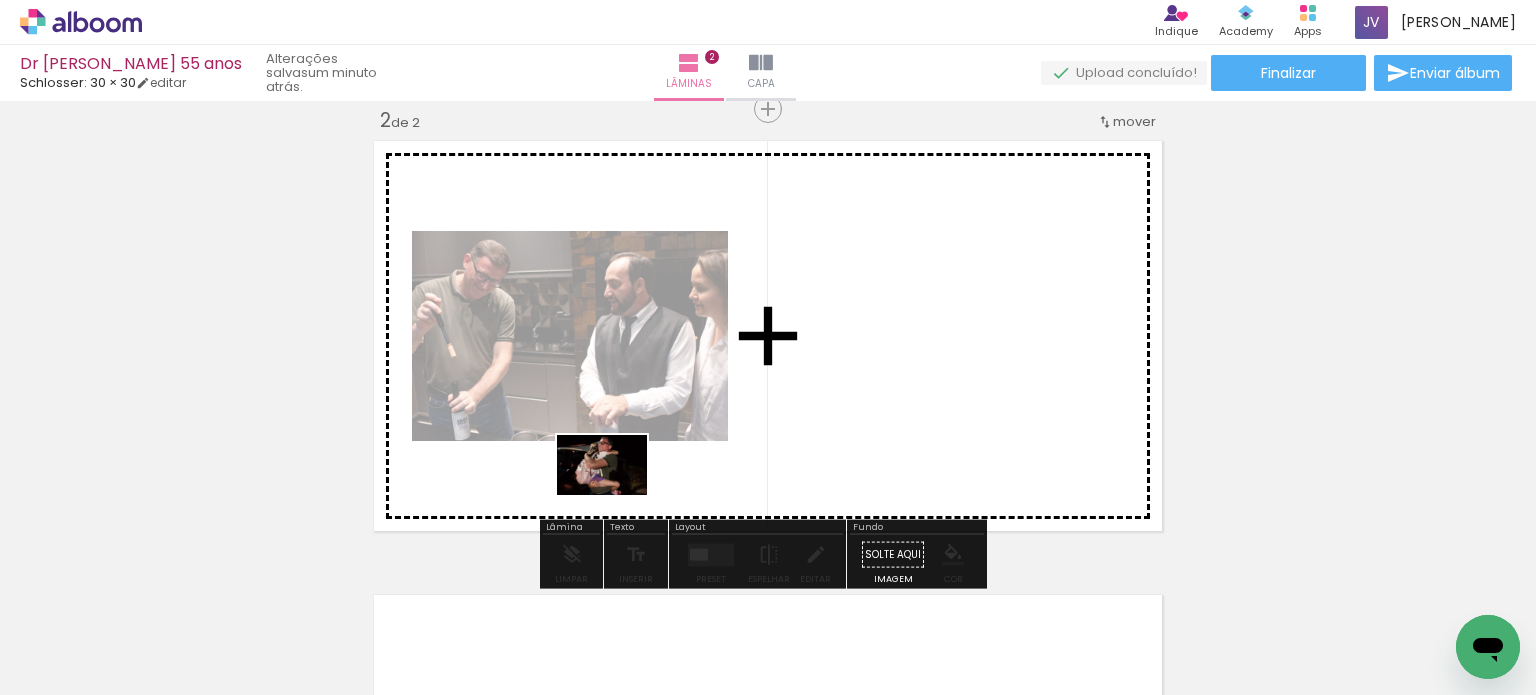 drag, startPoint x: 221, startPoint y: 631, endPoint x: 591, endPoint y: 491, distance: 395.6008 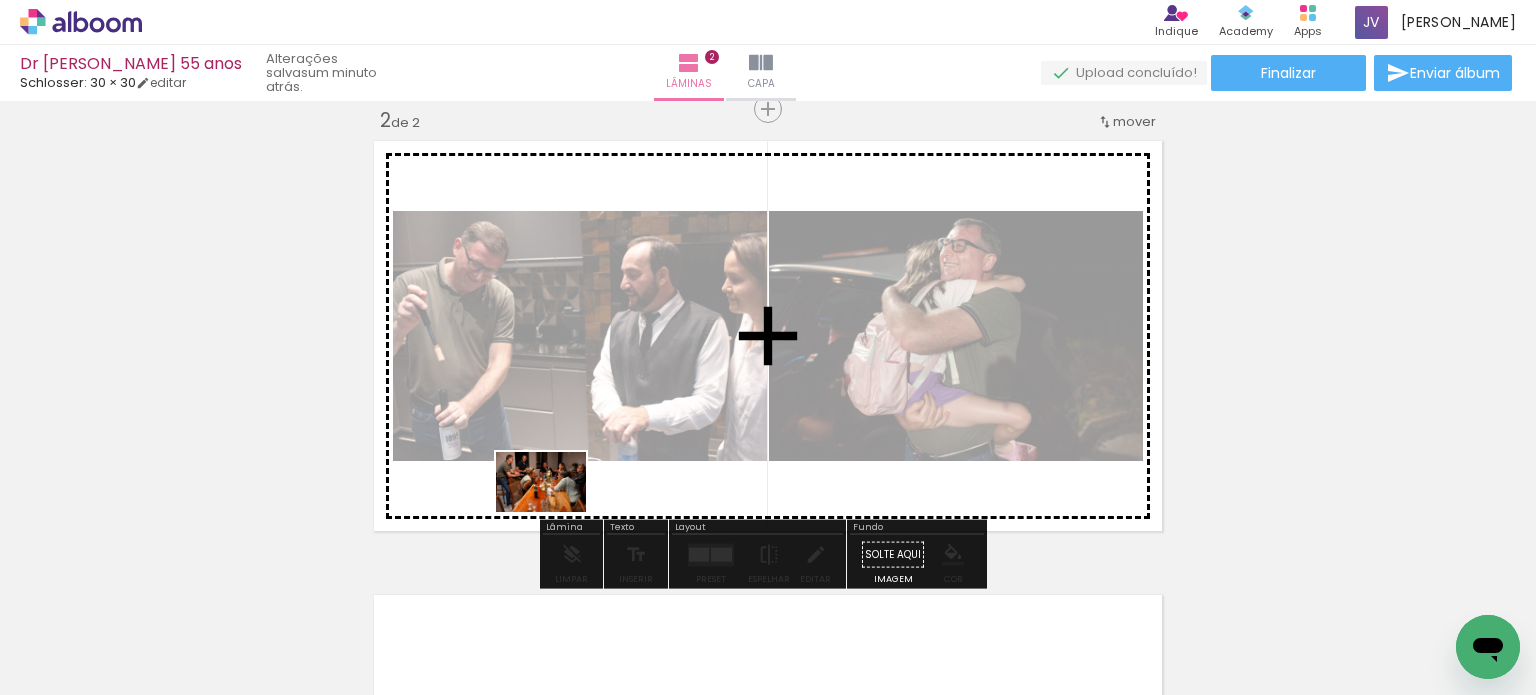 drag, startPoint x: 331, startPoint y: 651, endPoint x: 556, endPoint y: 512, distance: 264.47305 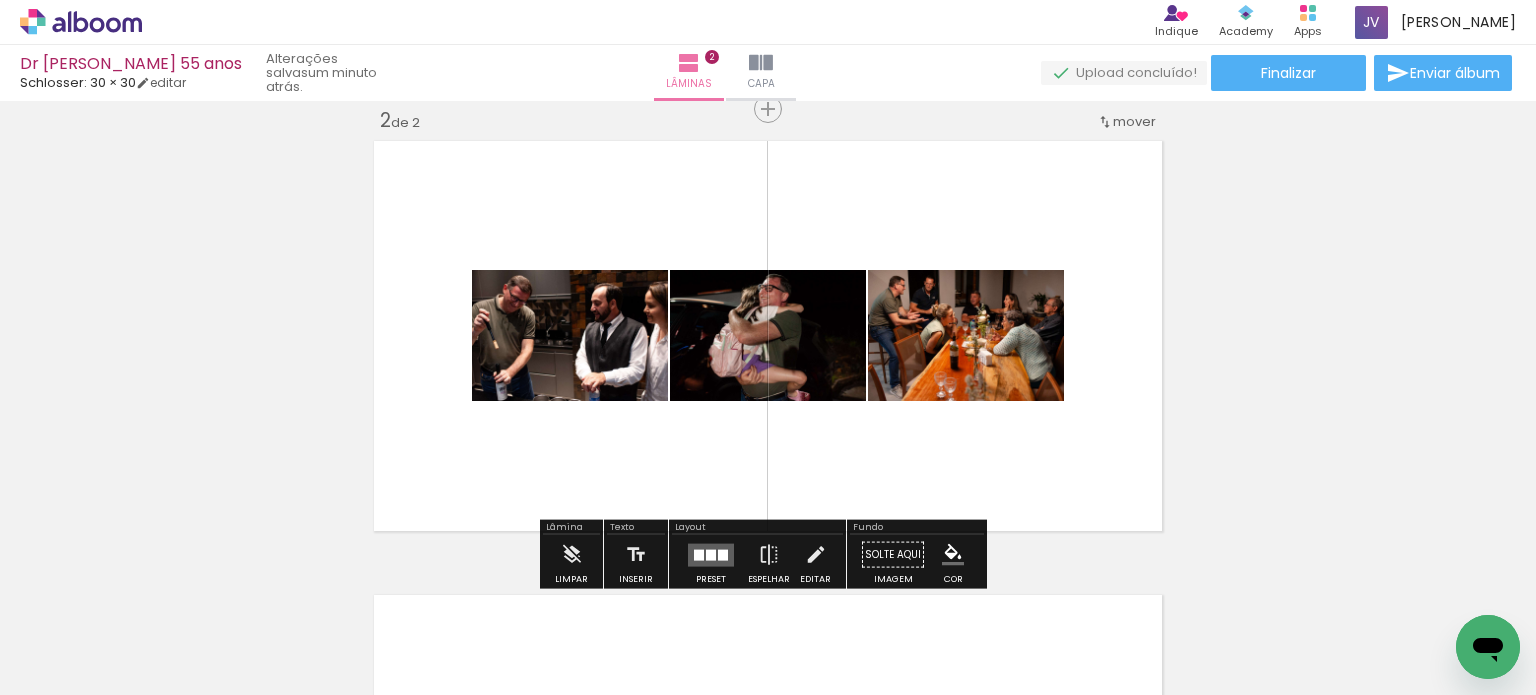 click at bounding box center [200, 628] 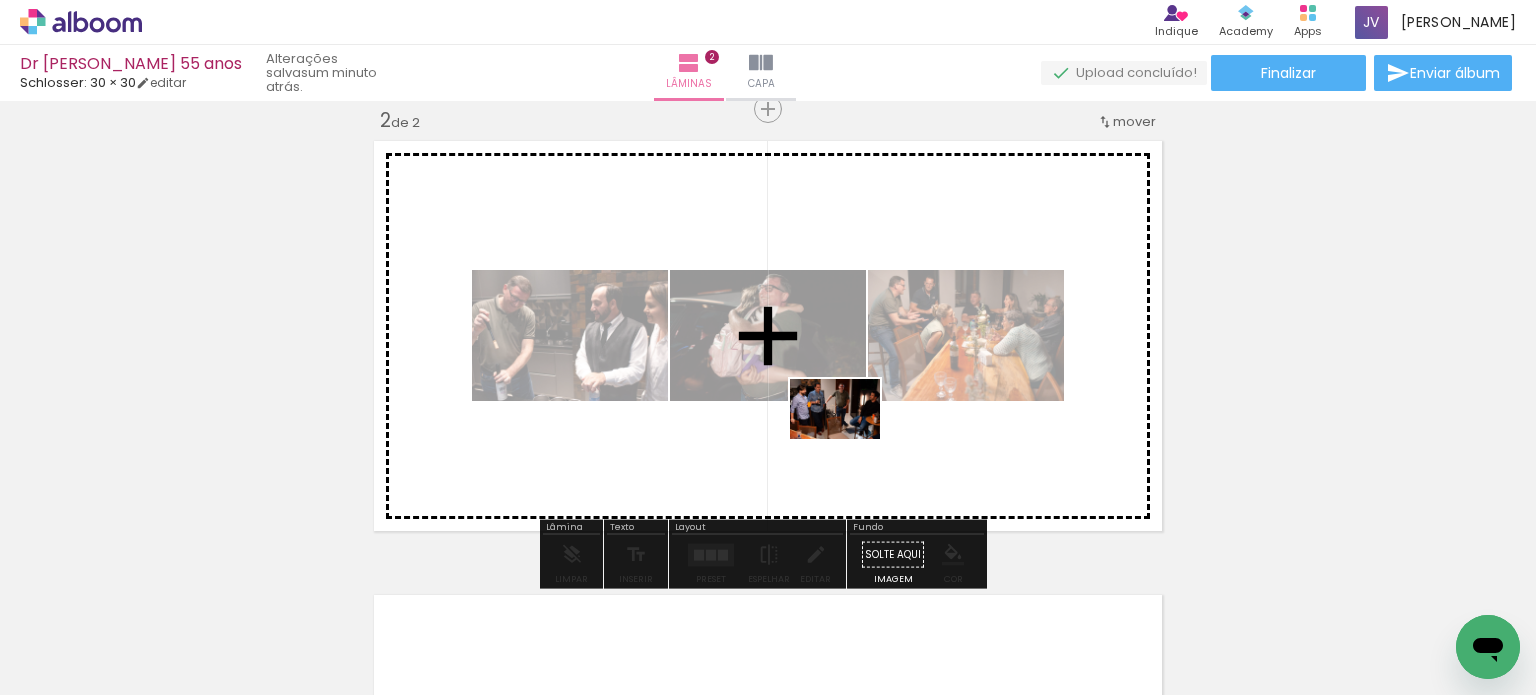 drag, startPoint x: 677, startPoint y: 650, endPoint x: 850, endPoint y: 439, distance: 272.8553 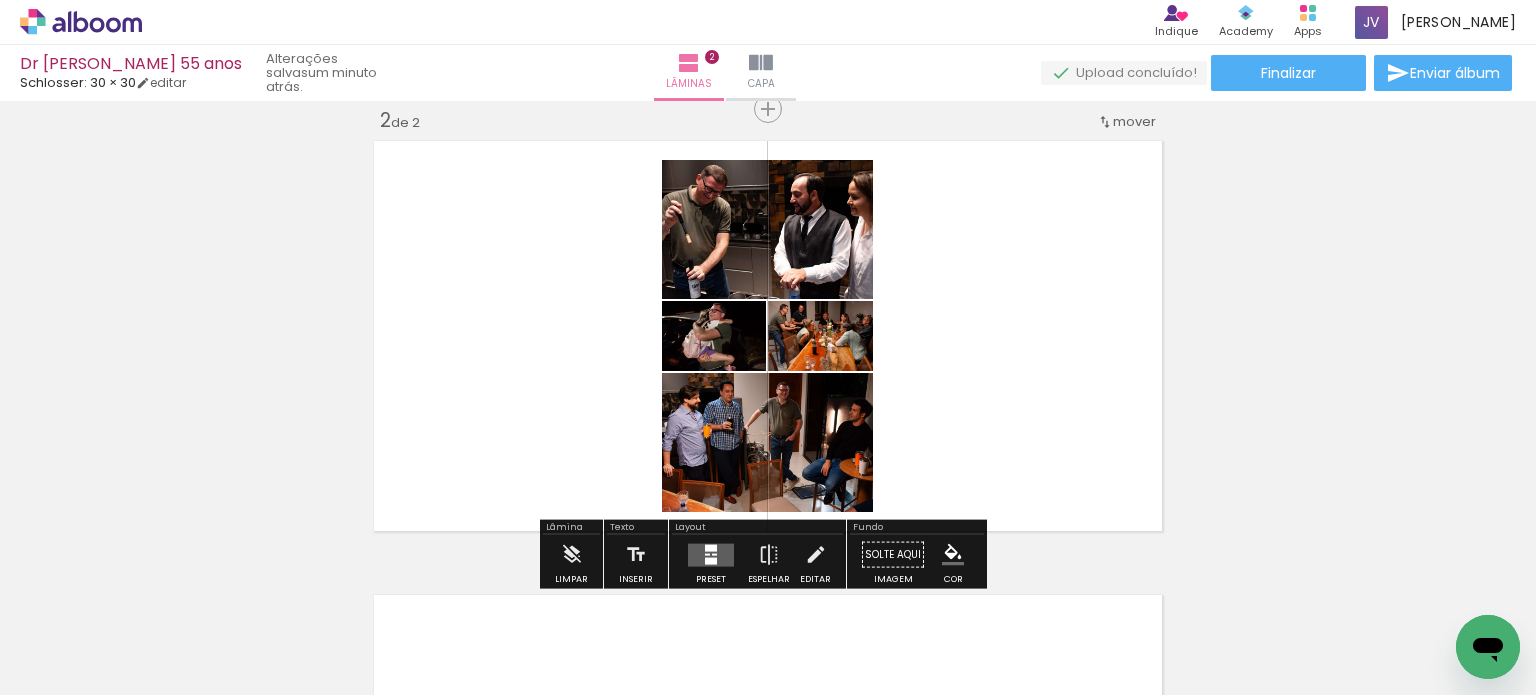 drag, startPoint x: 711, startPoint y: 550, endPoint x: 989, endPoint y: 480, distance: 286.67752 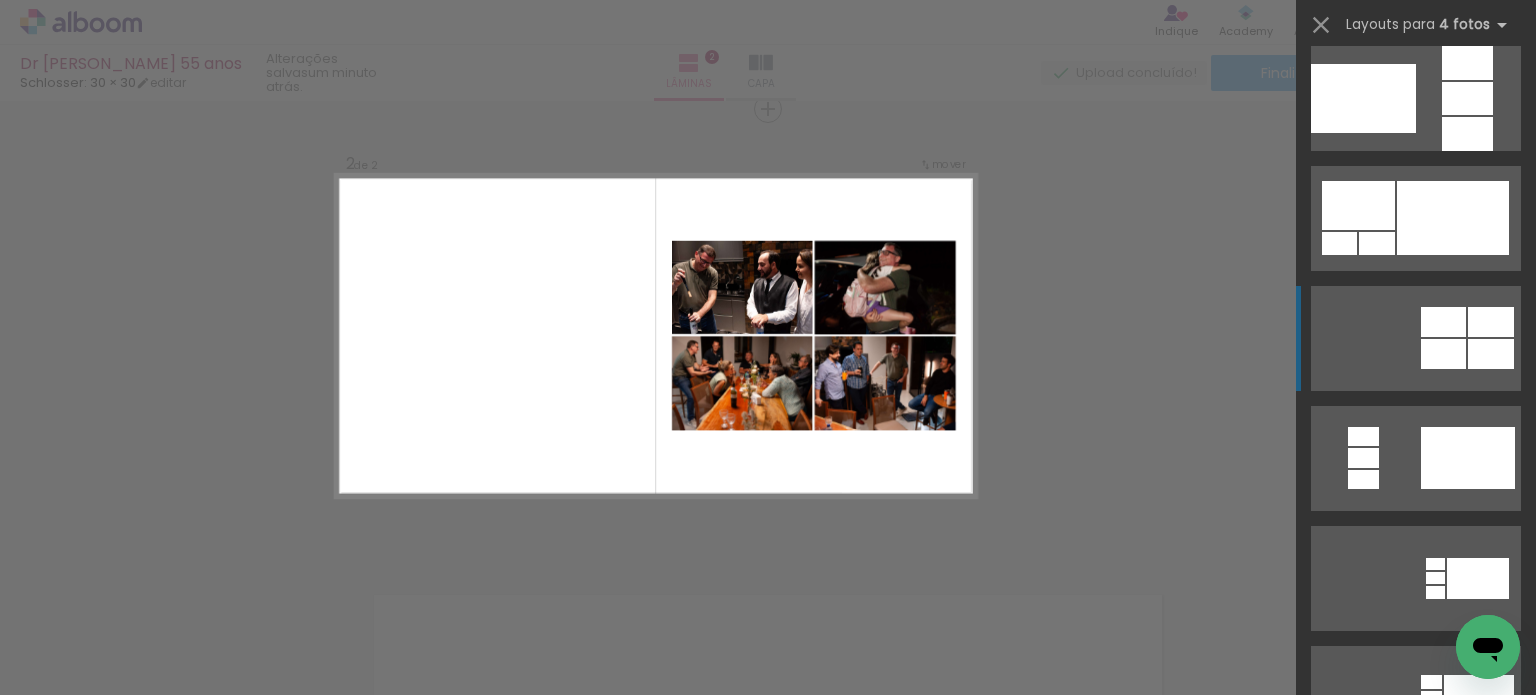 scroll, scrollTop: 100, scrollLeft: 0, axis: vertical 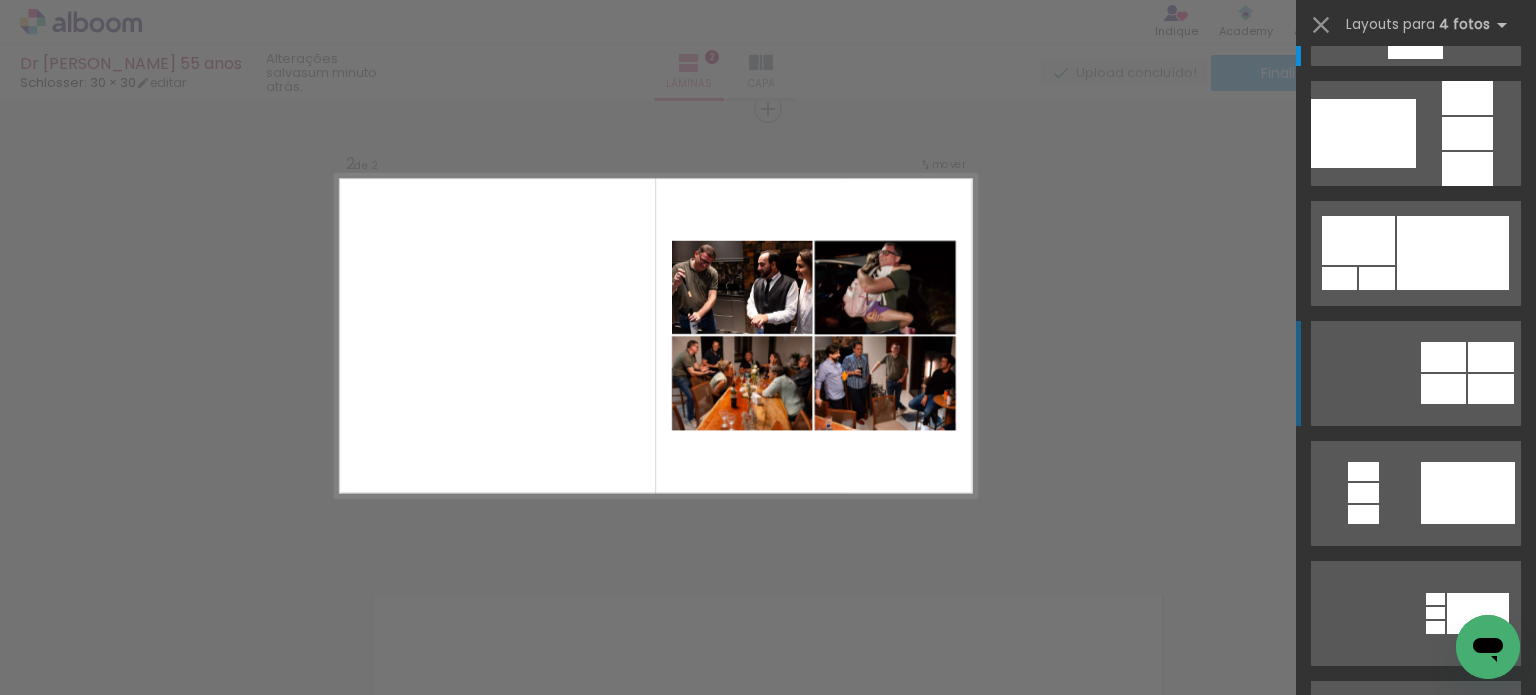click at bounding box center (1416, 13) 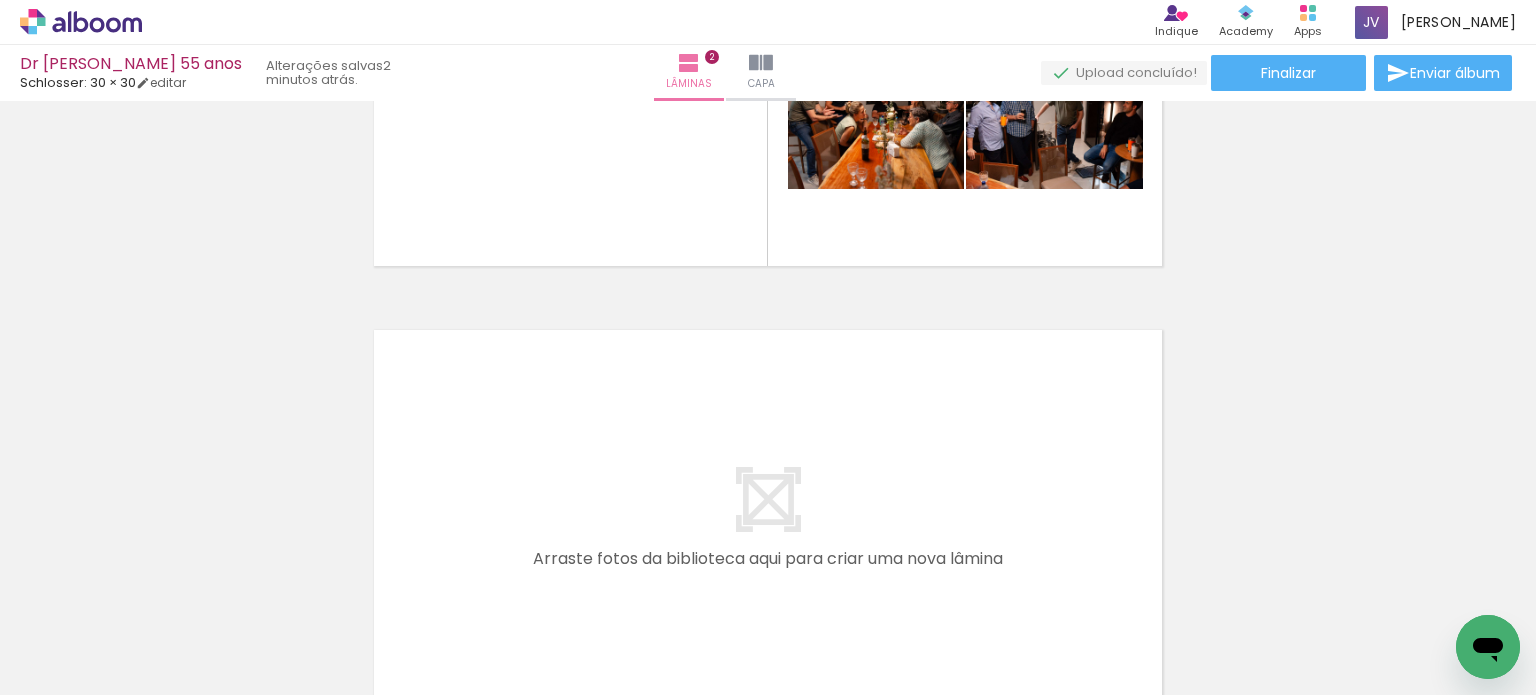 scroll, scrollTop: 779, scrollLeft: 0, axis: vertical 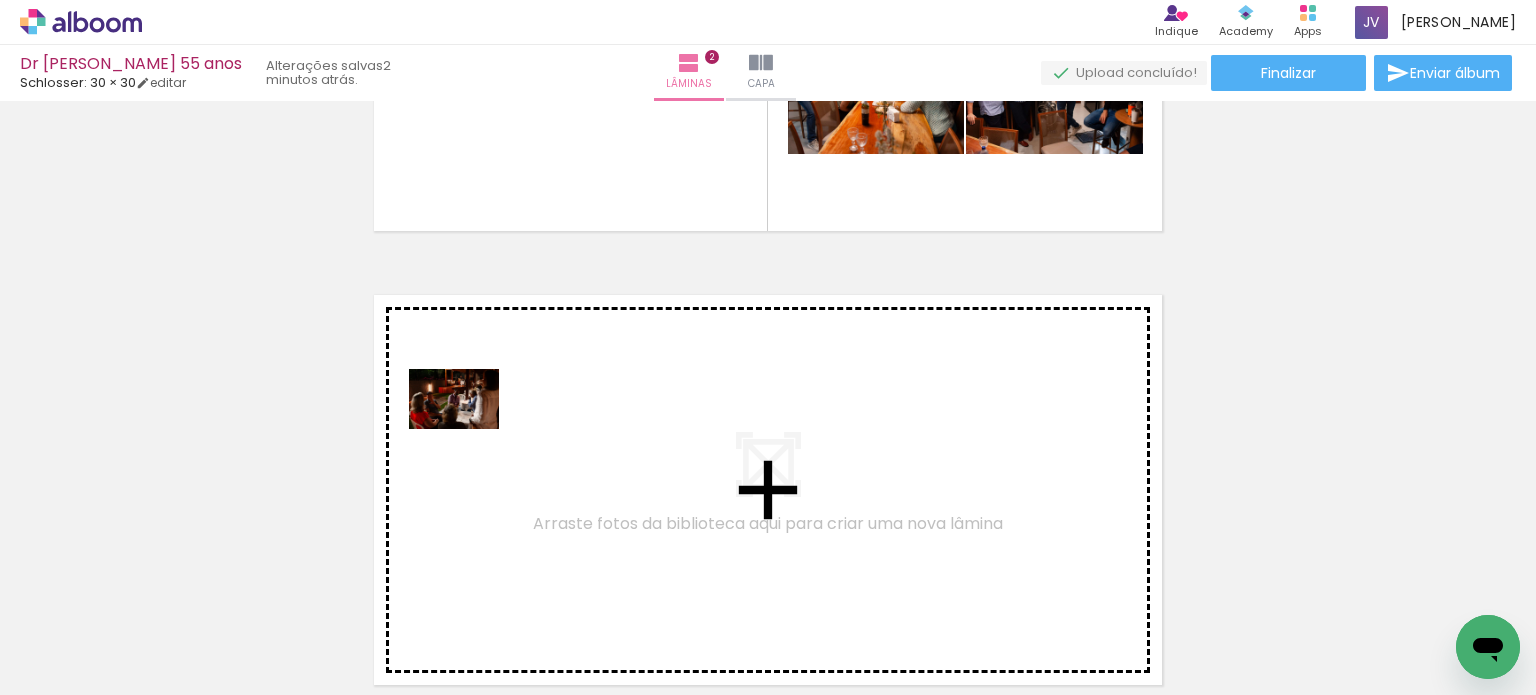 drag, startPoint x: 436, startPoint y: 631, endPoint x: 469, endPoint y: 427, distance: 206.65189 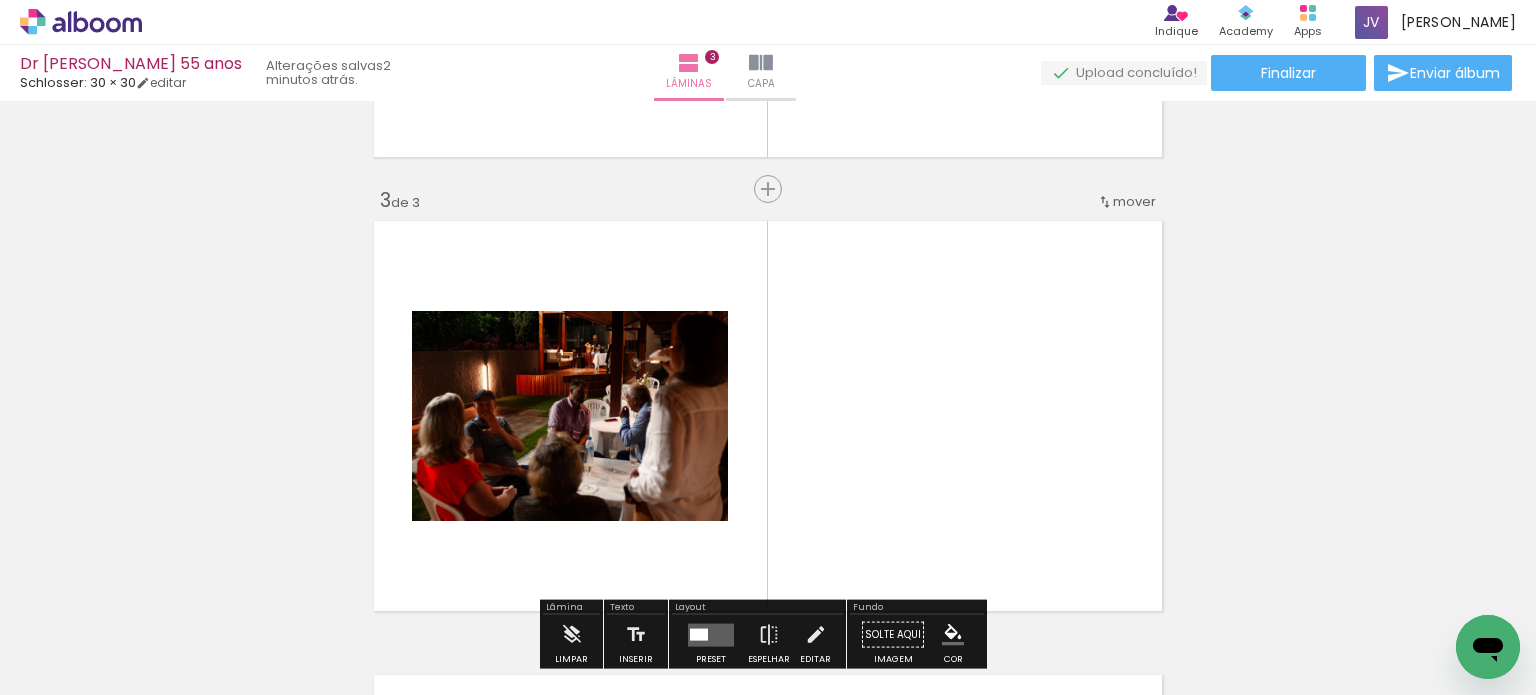 scroll, scrollTop: 933, scrollLeft: 0, axis: vertical 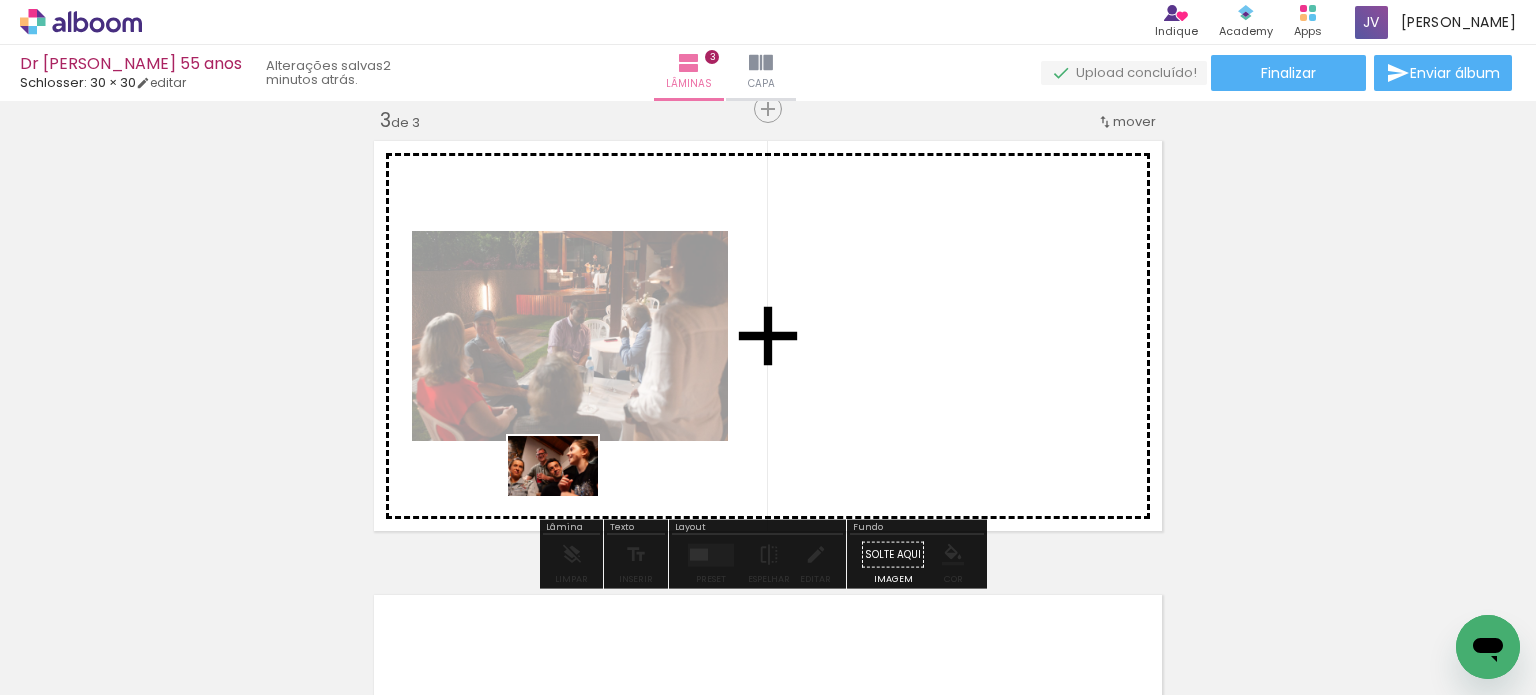 drag, startPoint x: 1412, startPoint y: 638, endPoint x: 563, endPoint y: 495, distance: 860.95874 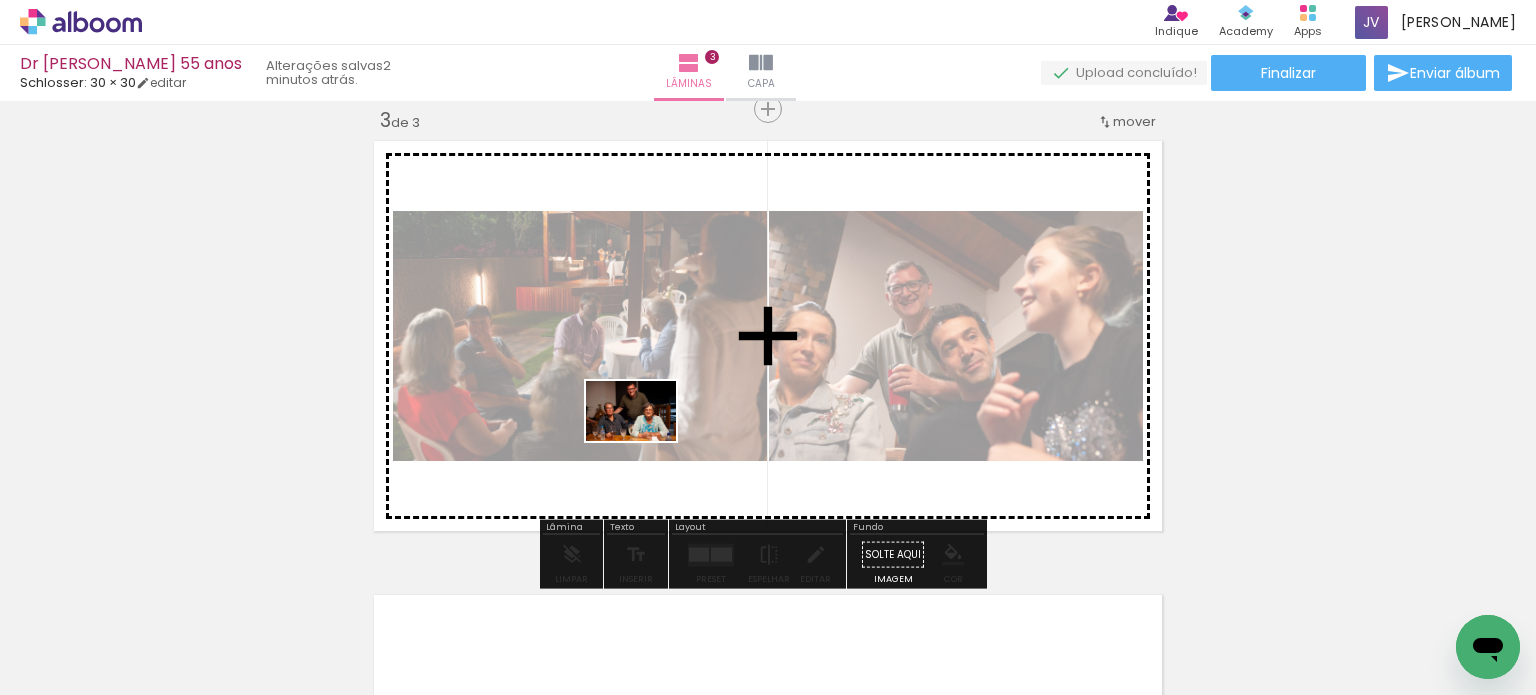 drag, startPoint x: 720, startPoint y: 571, endPoint x: 771, endPoint y: 483, distance: 101.71037 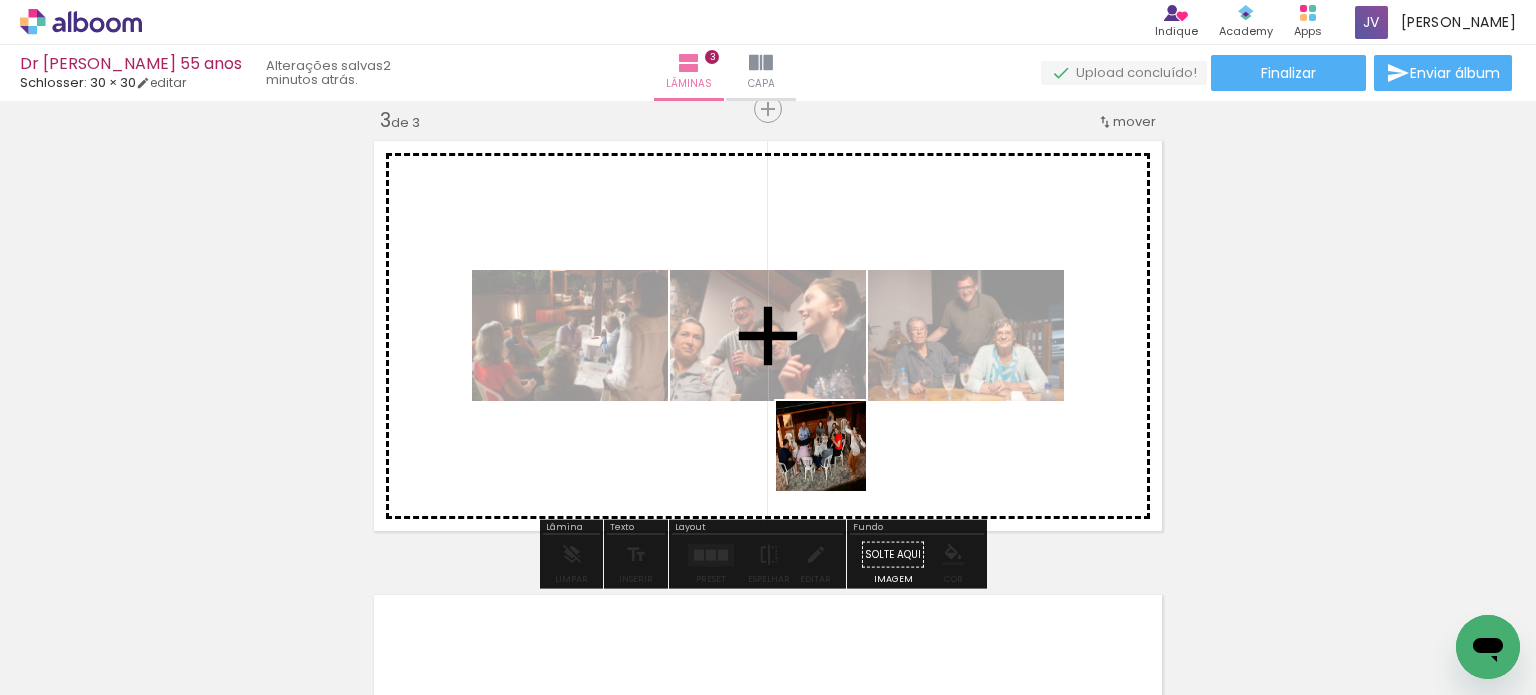 drag, startPoint x: 892, startPoint y: 643, endPoint x: 836, endPoint y: 455, distance: 196.1632 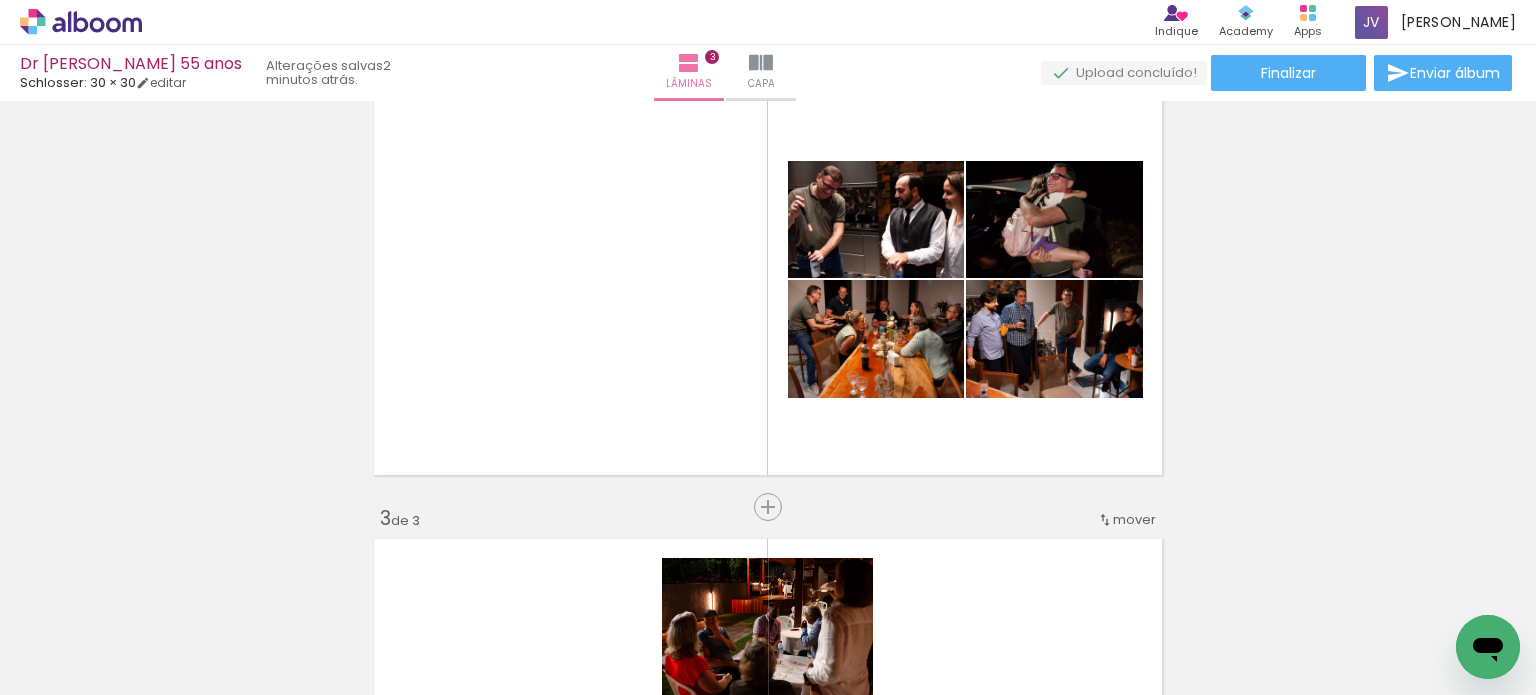 scroll, scrollTop: 533, scrollLeft: 0, axis: vertical 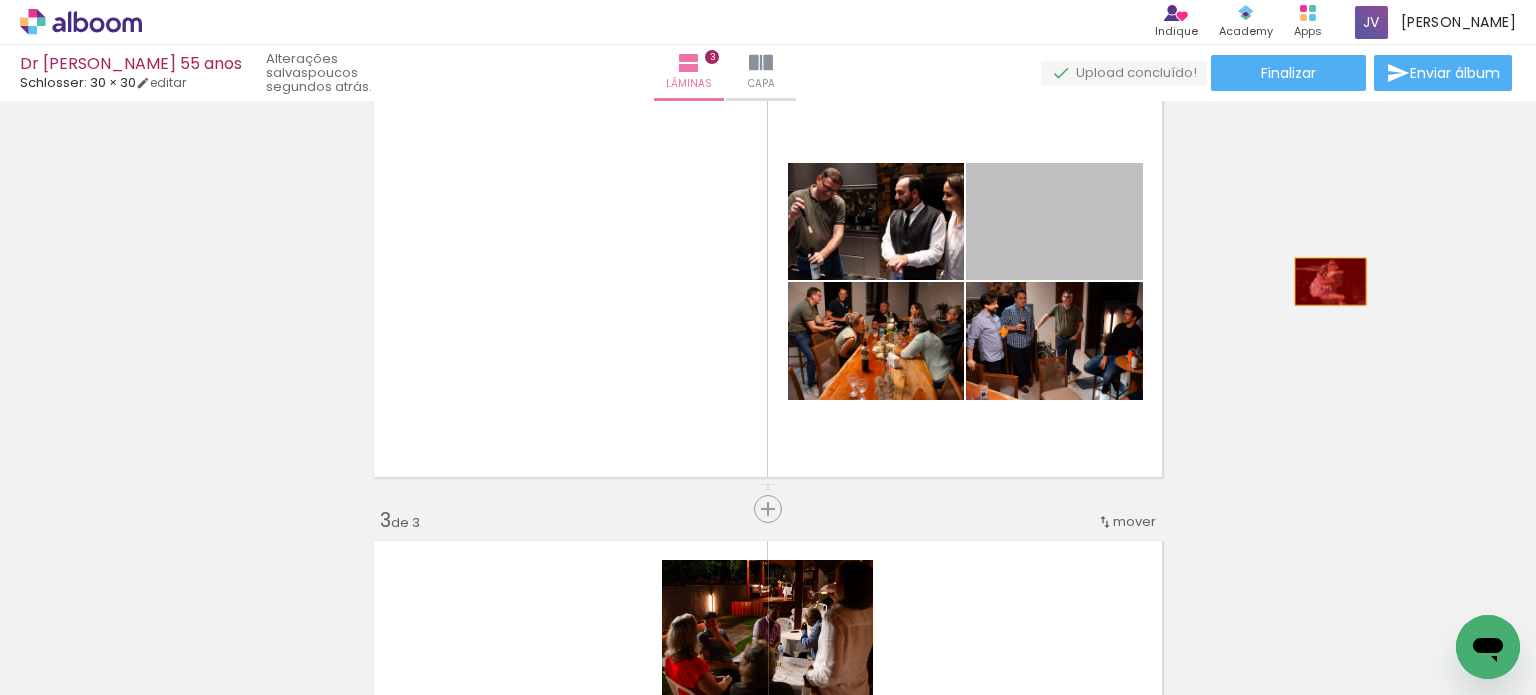 drag, startPoint x: 1050, startPoint y: 231, endPoint x: 1332, endPoint y: 285, distance: 287.12366 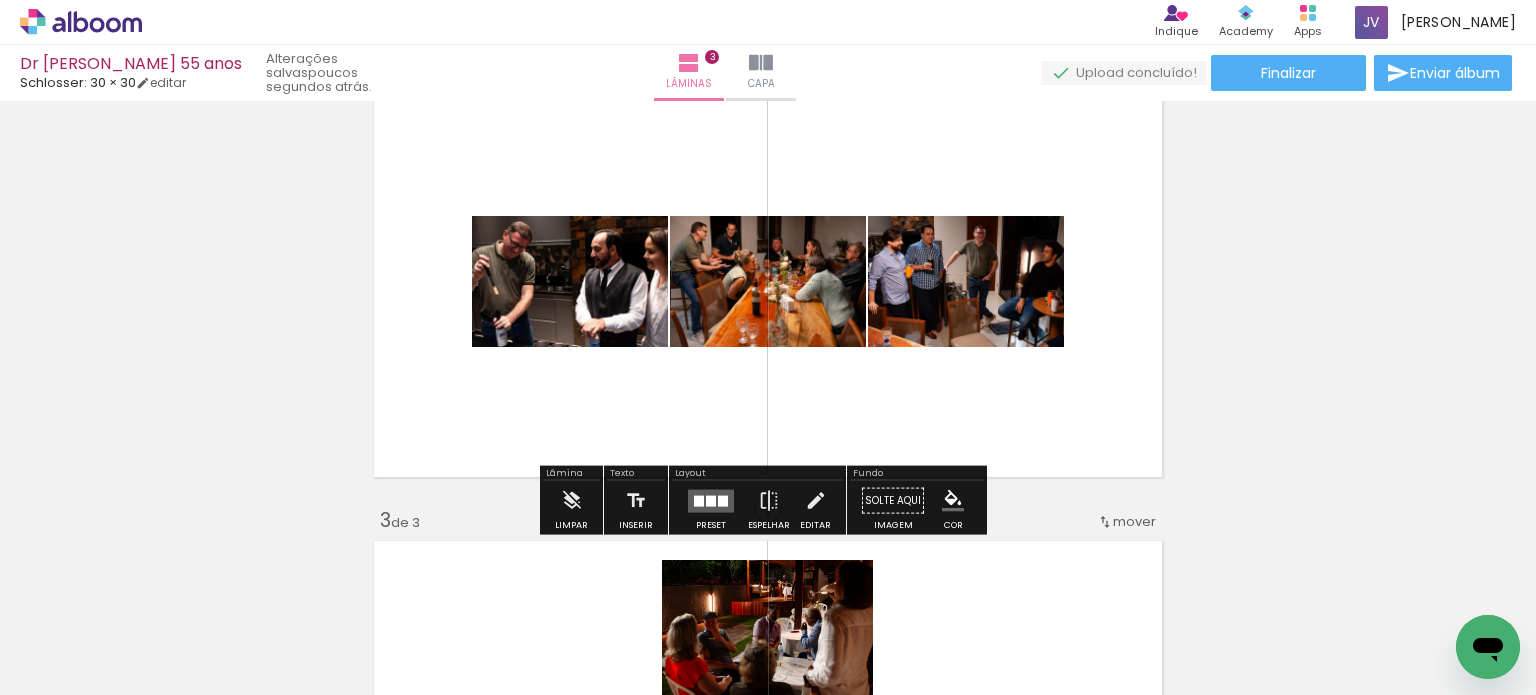 click at bounding box center [711, 501] 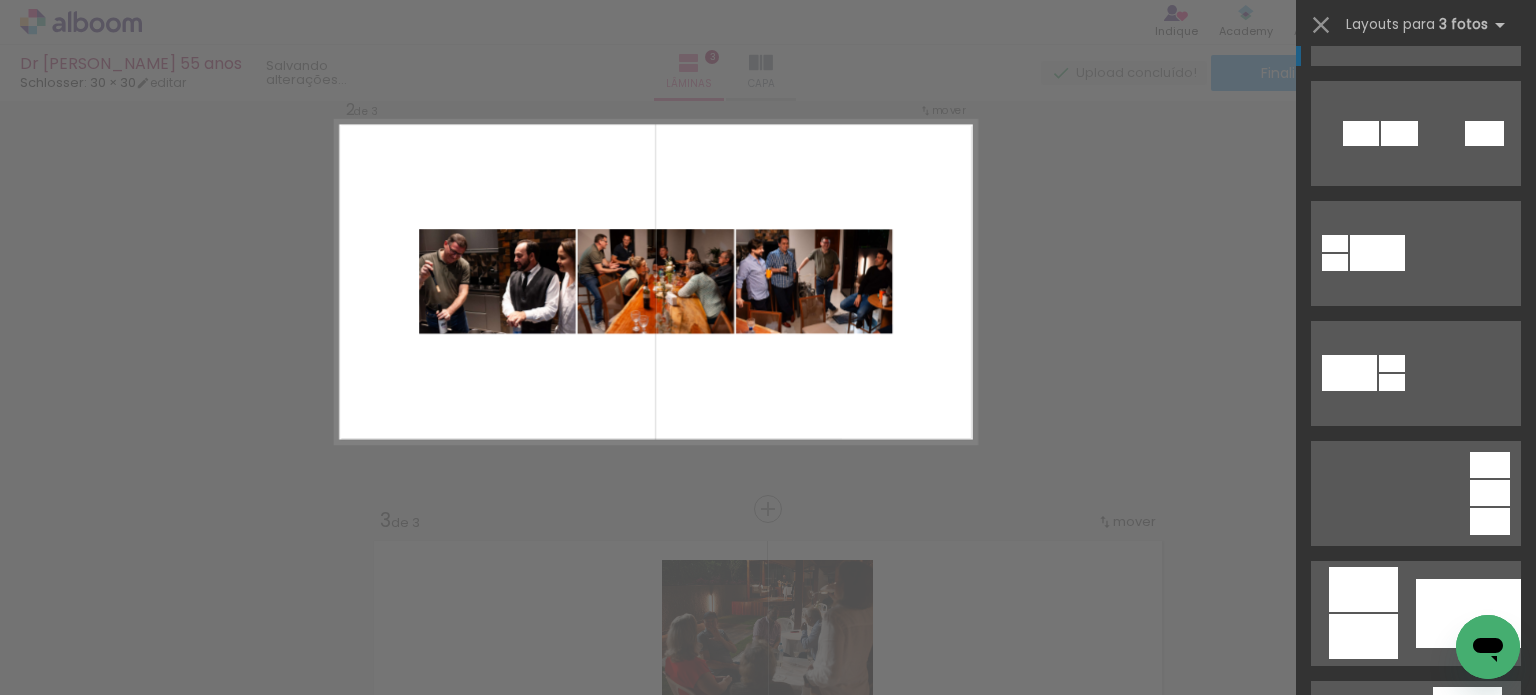 scroll, scrollTop: 0, scrollLeft: 0, axis: both 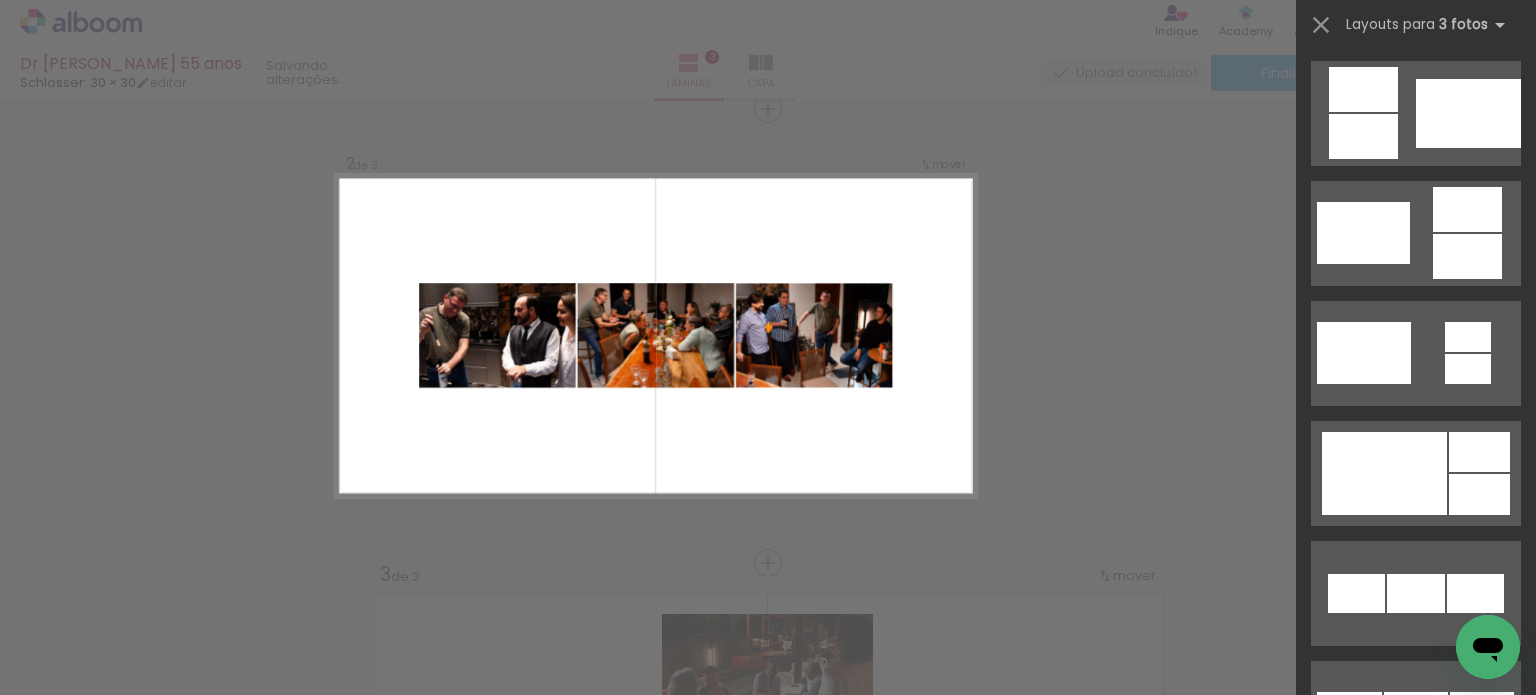 click on "Confirmar Cancelar" at bounding box center [768, 554] 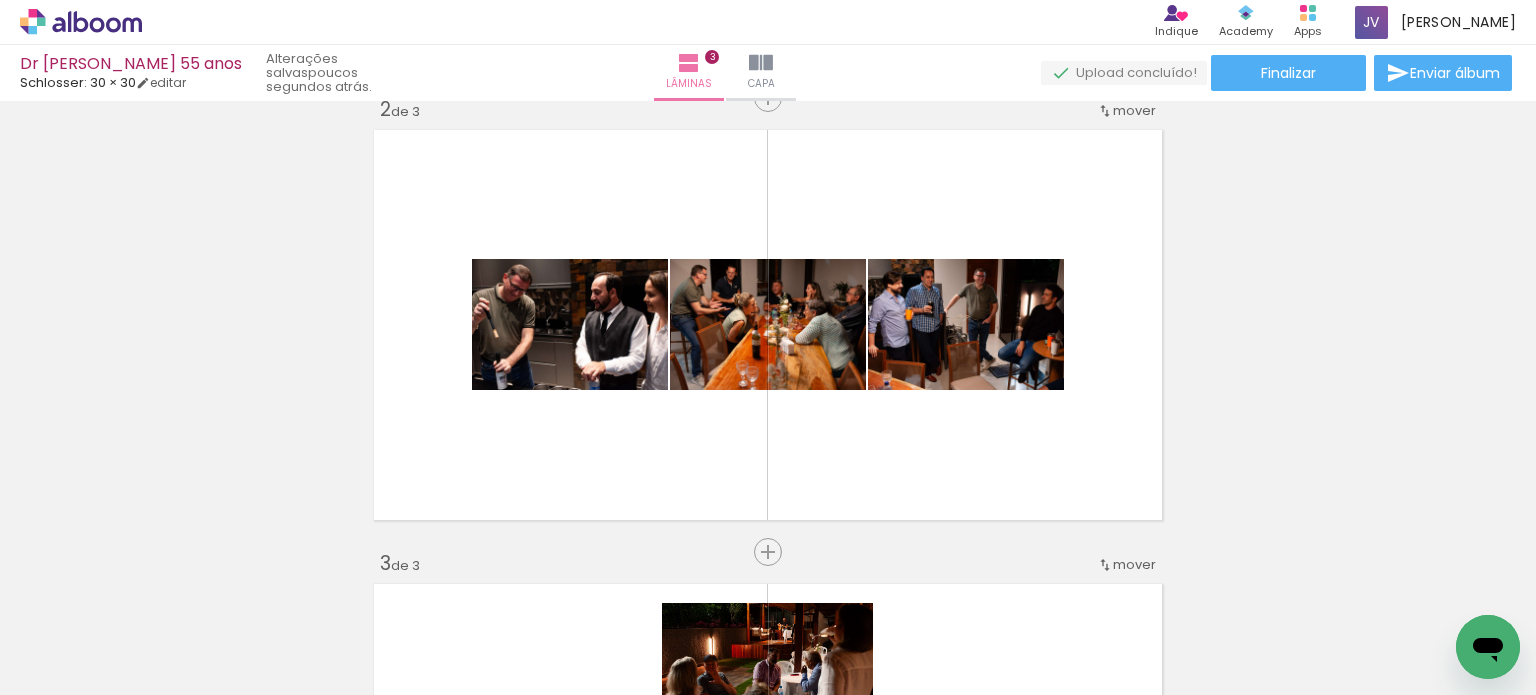 scroll, scrollTop: 479, scrollLeft: 0, axis: vertical 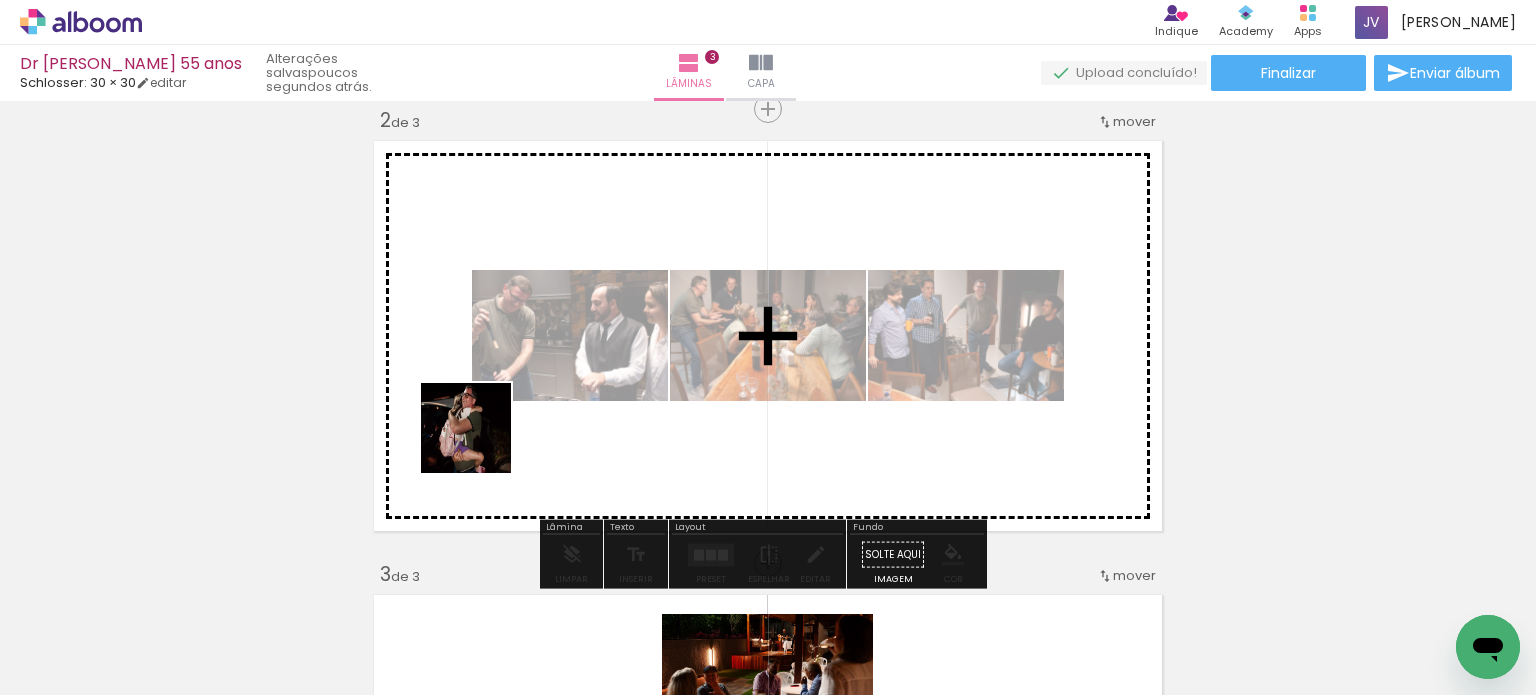 drag, startPoint x: 200, startPoint y: 623, endPoint x: 529, endPoint y: 413, distance: 390.30884 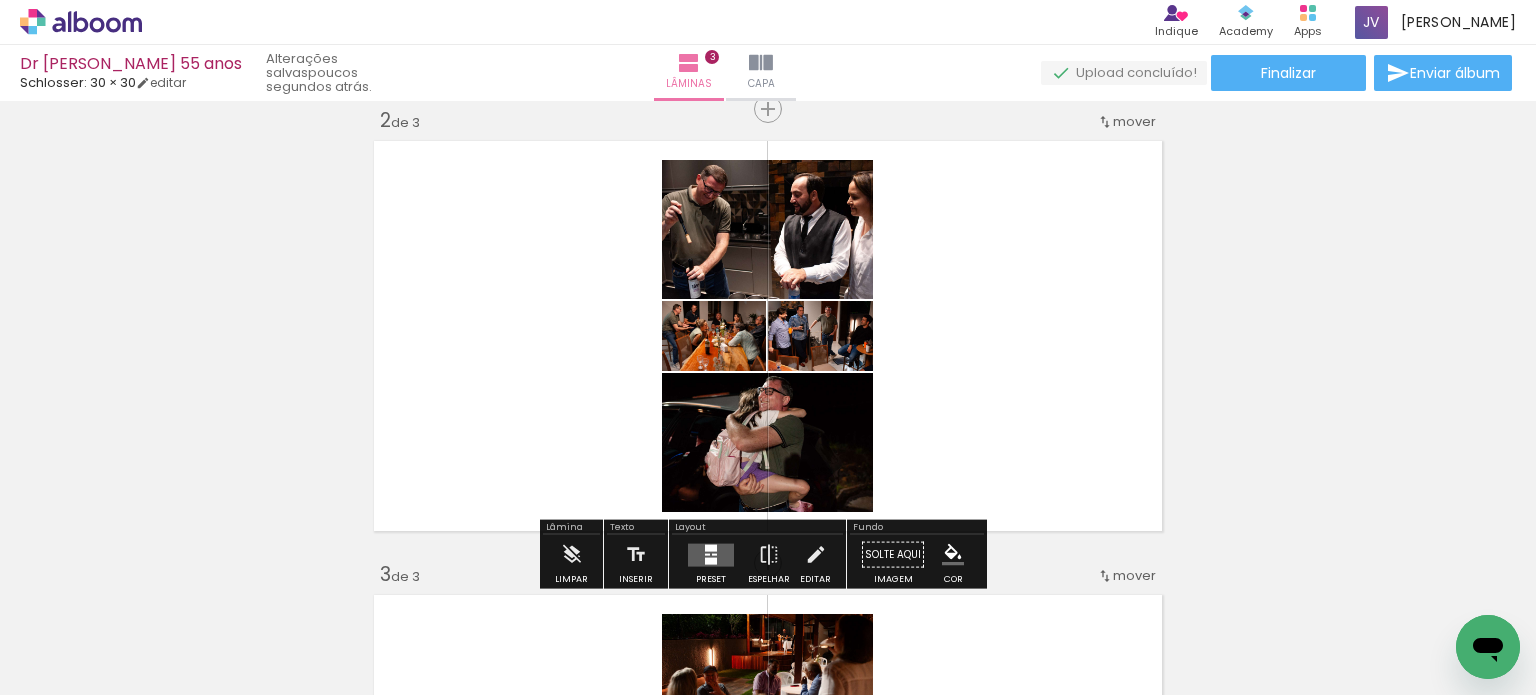 click at bounding box center [648, 627] 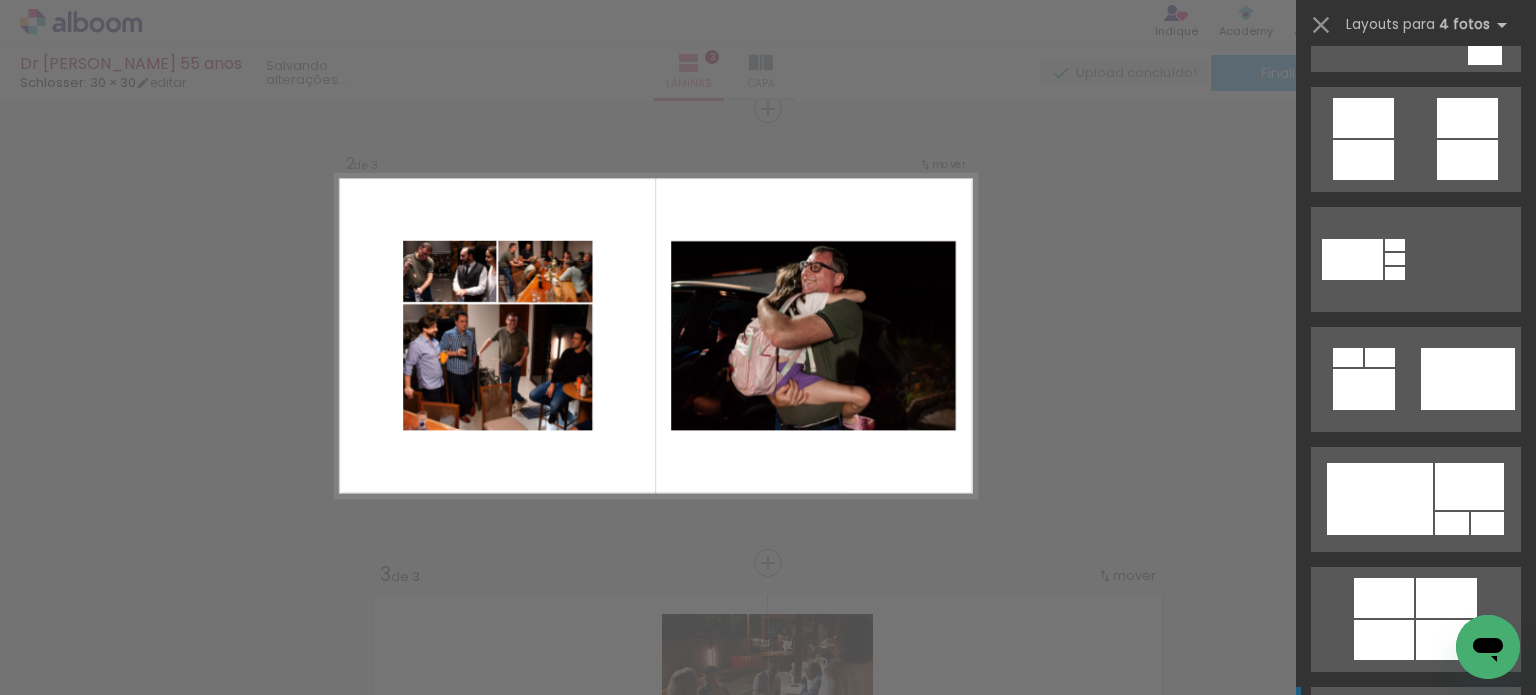 scroll, scrollTop: 900, scrollLeft: 0, axis: vertical 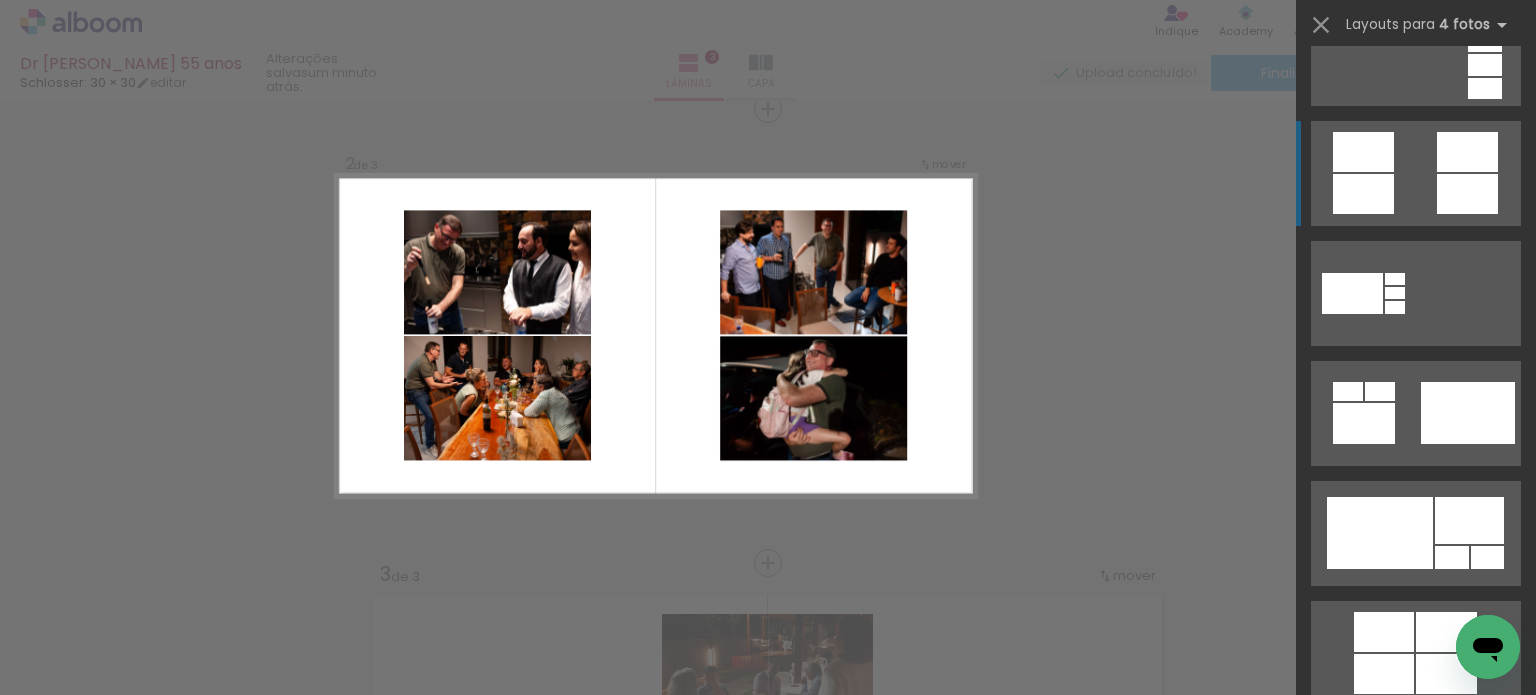 click at bounding box center (1488, 787) 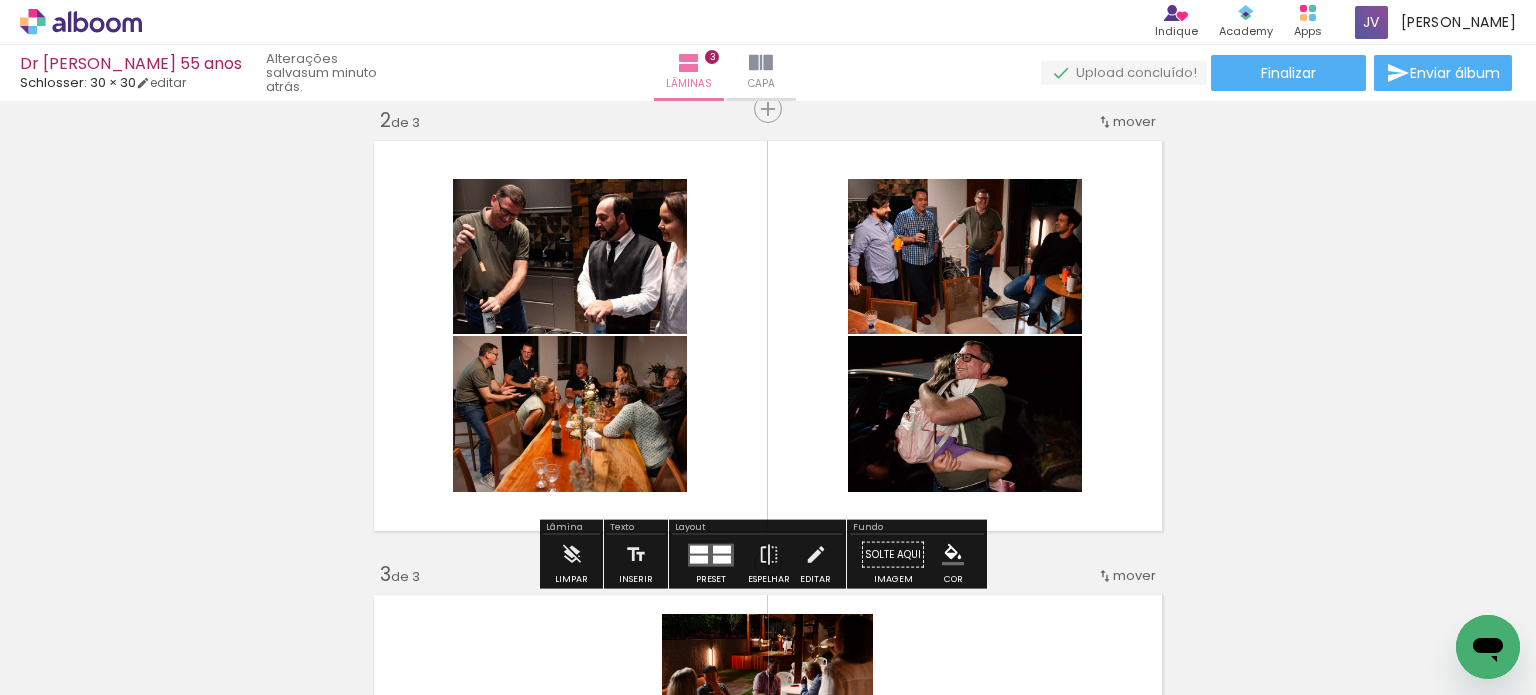 click at bounding box center (722, 549) 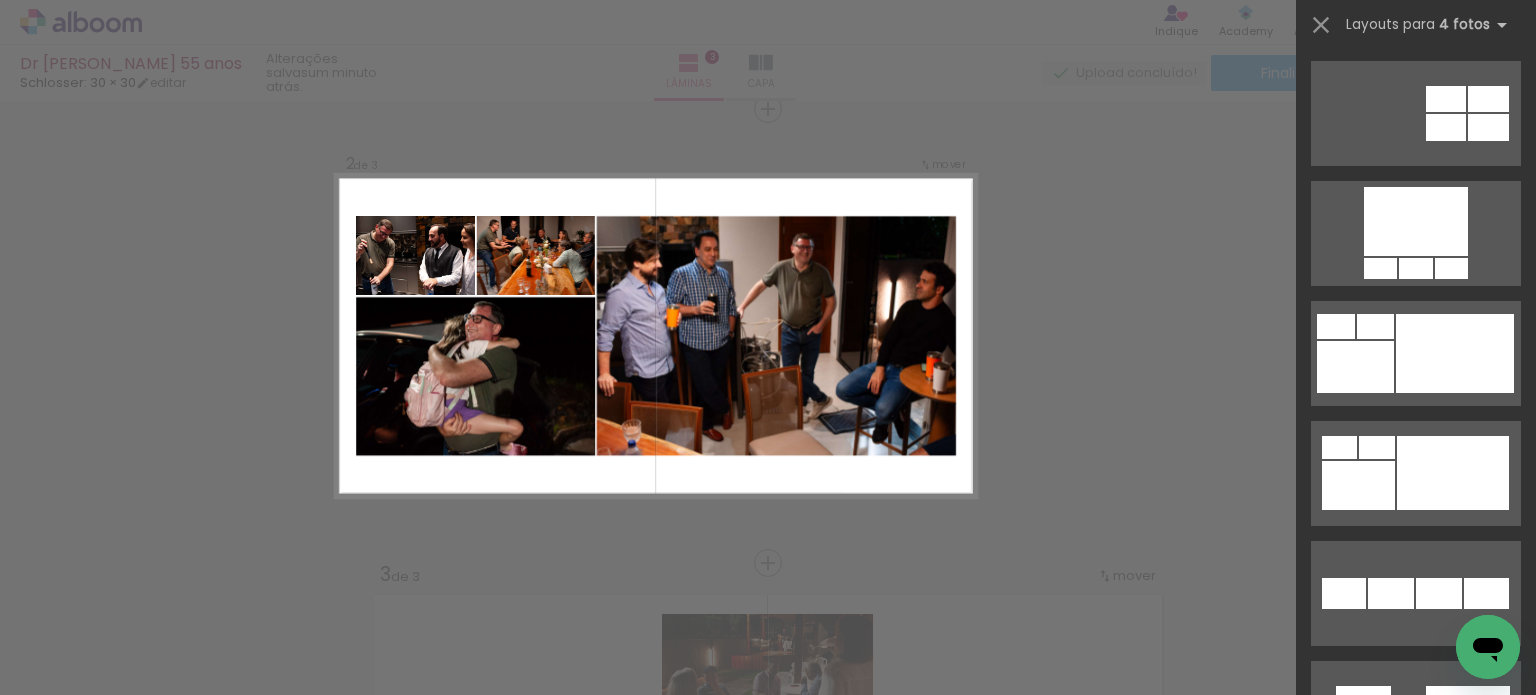 scroll, scrollTop: 1360, scrollLeft: 0, axis: vertical 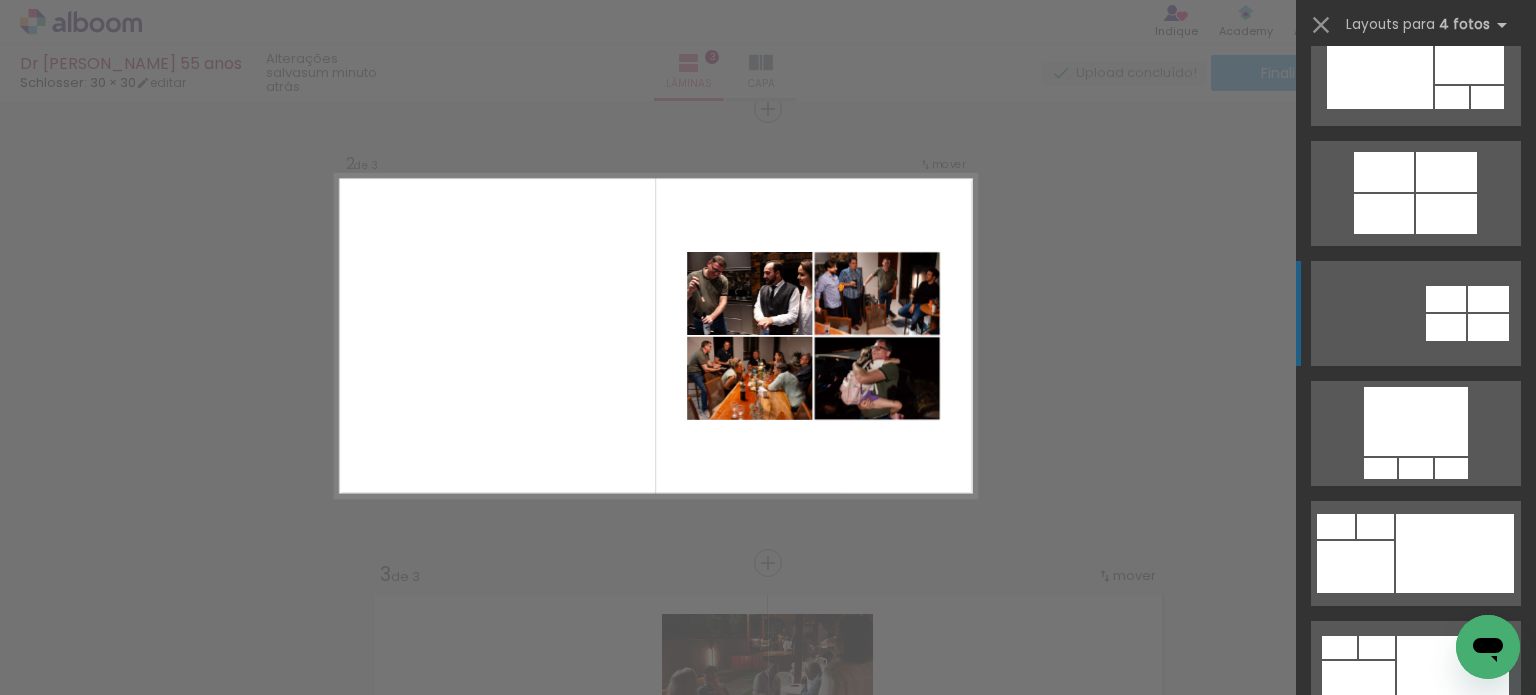click at bounding box center [1488, 299] 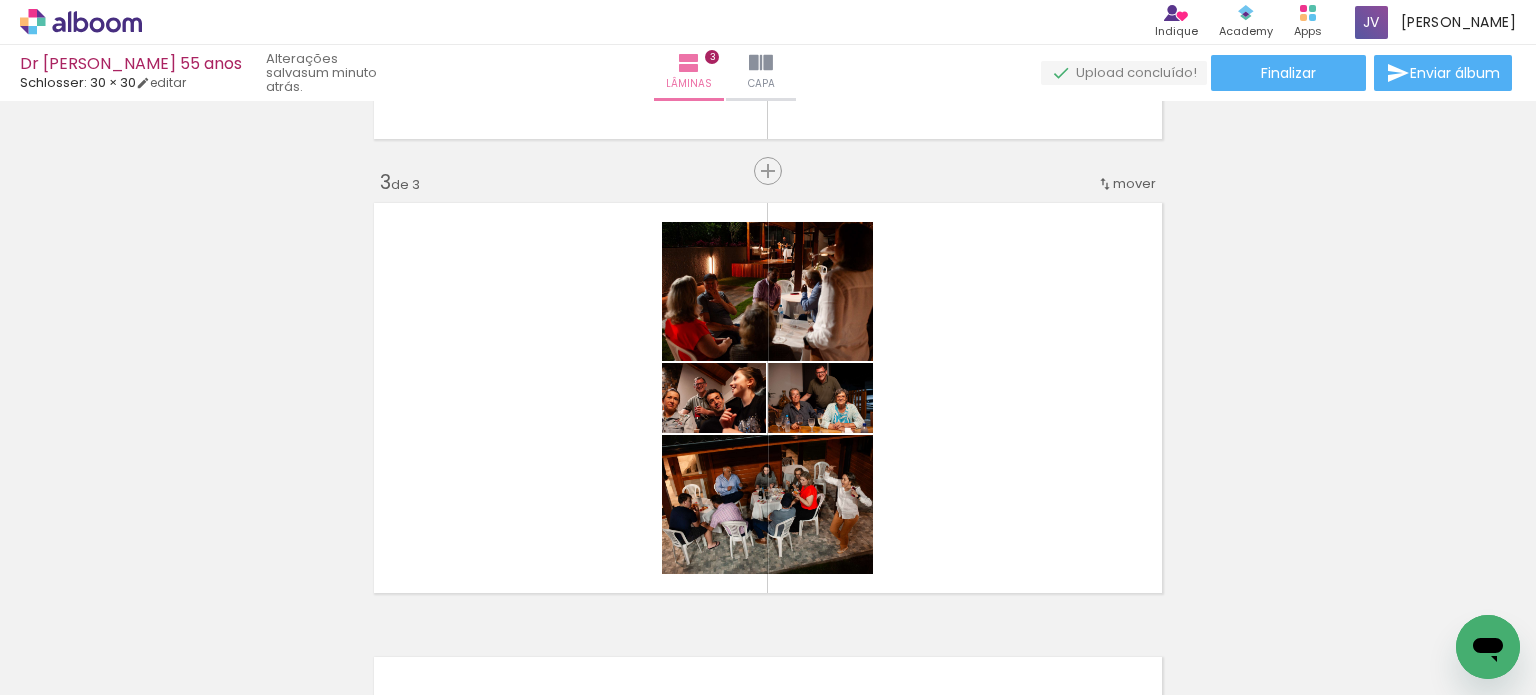 scroll, scrollTop: 979, scrollLeft: 0, axis: vertical 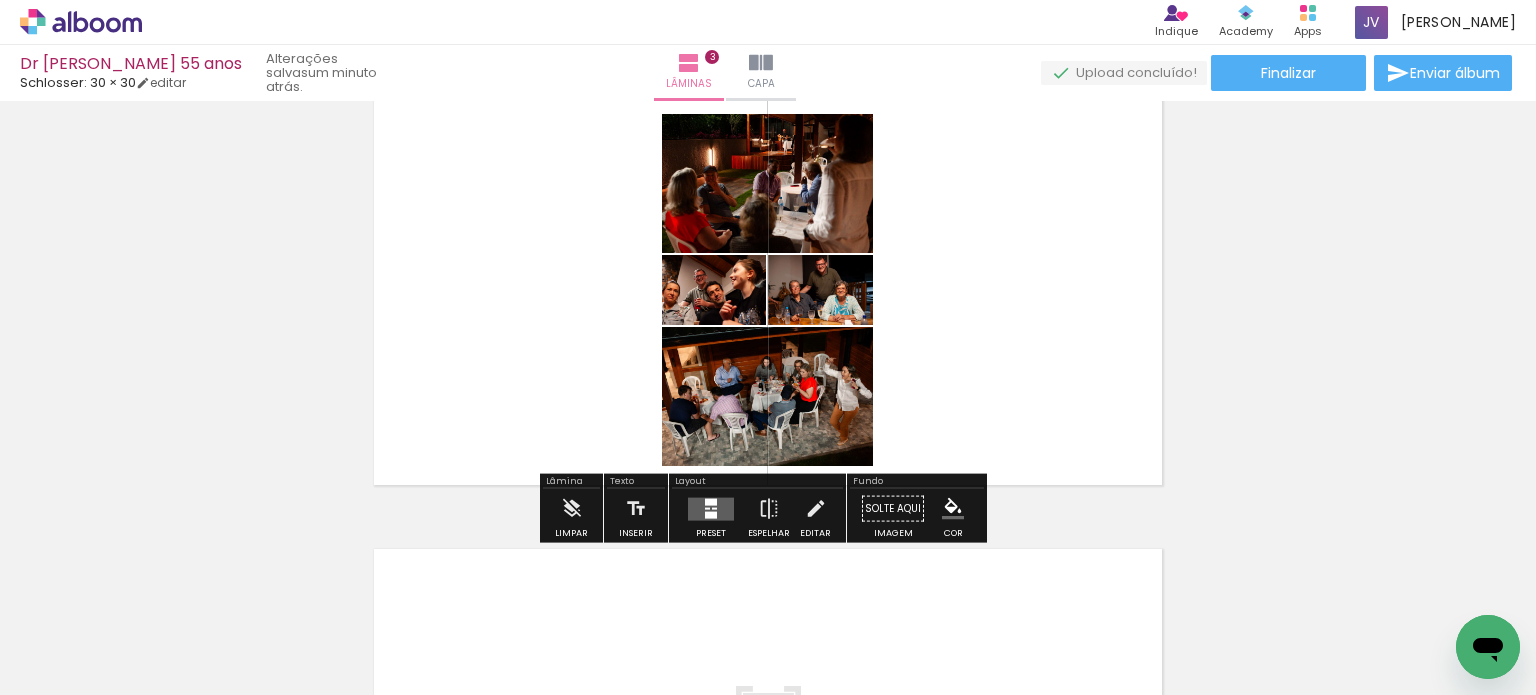 click at bounding box center (711, 508) 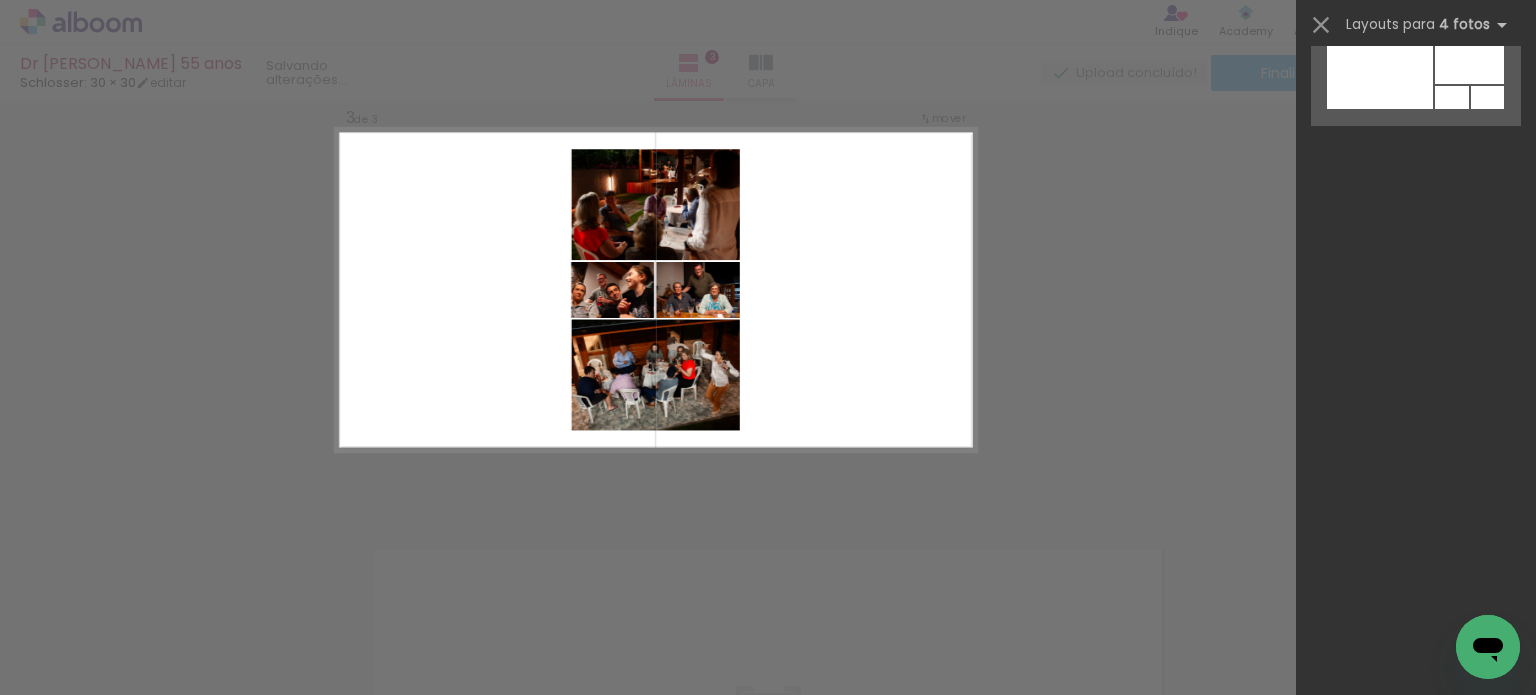 scroll, scrollTop: 0, scrollLeft: 0, axis: both 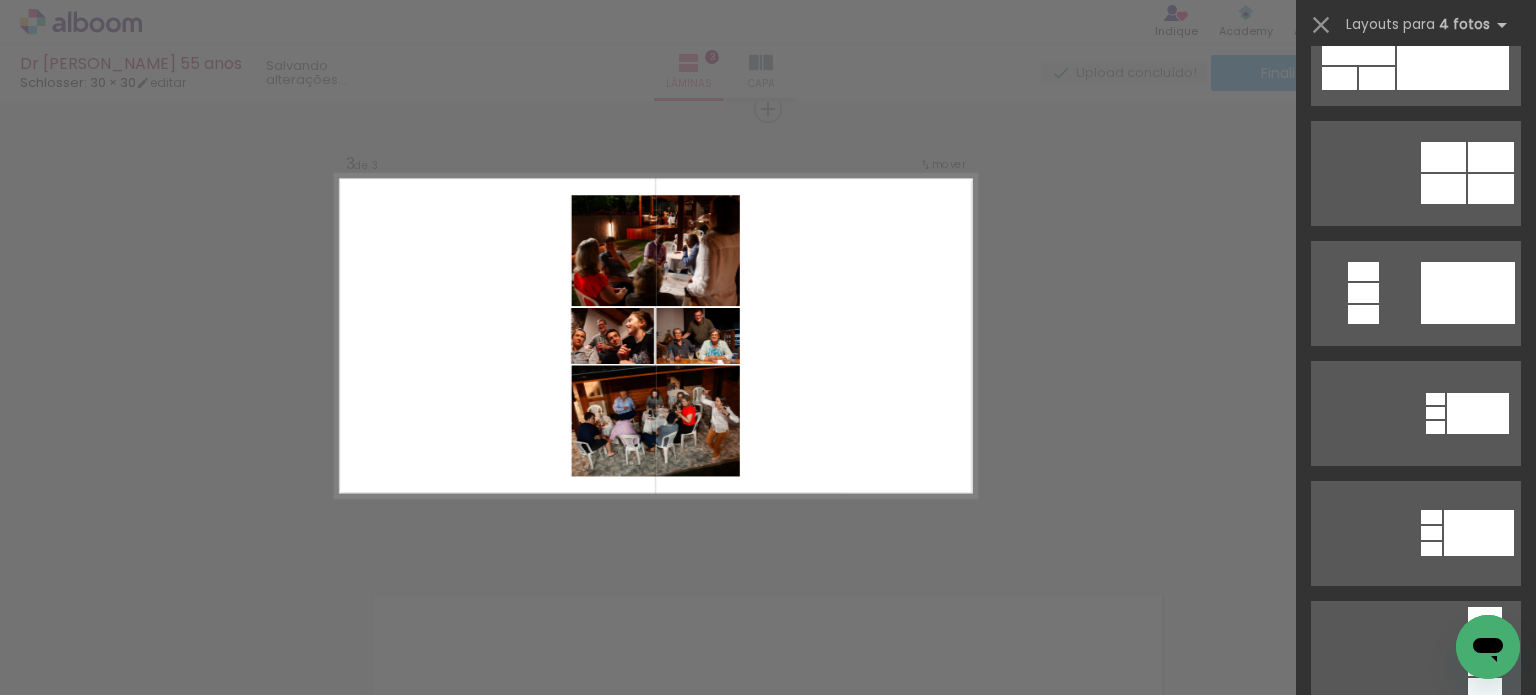 click on "Confirmar Cancelar" at bounding box center (768, 100) 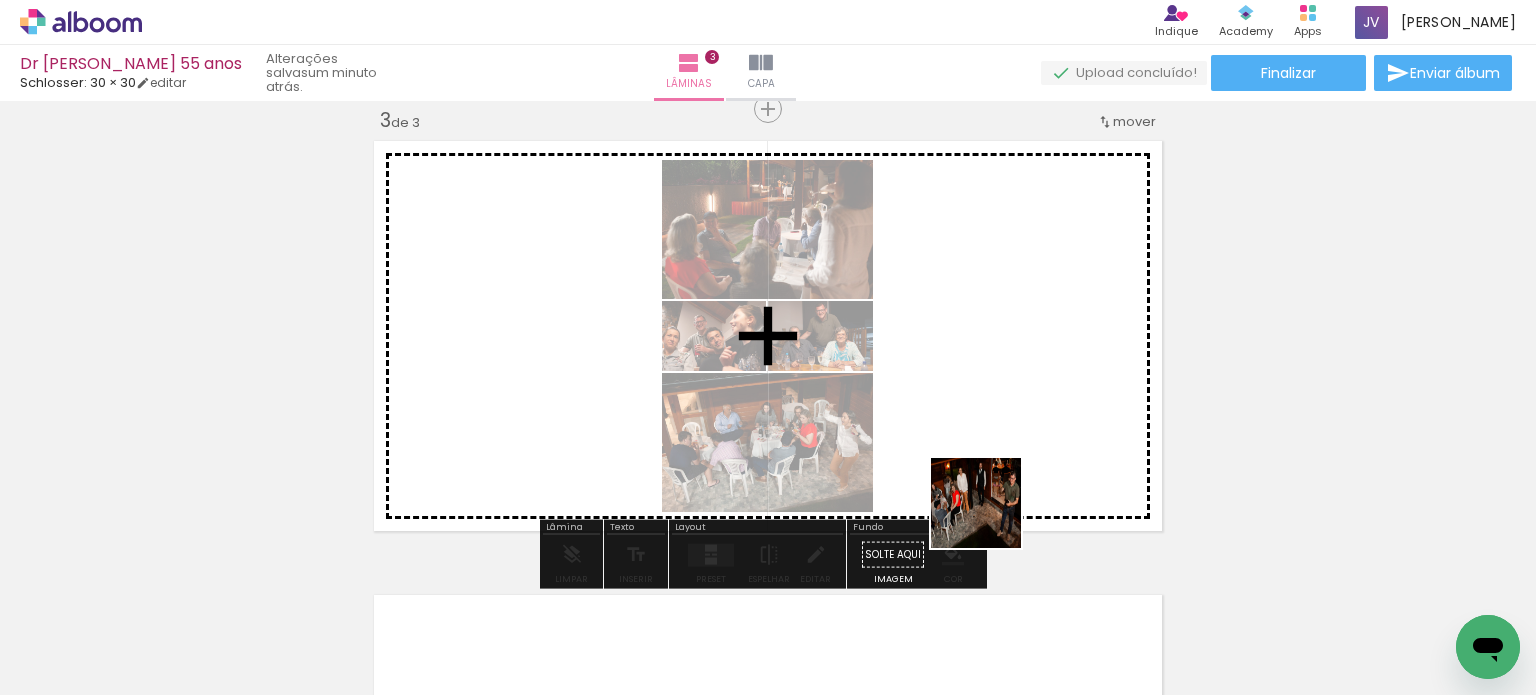 drag, startPoint x: 1006, startPoint y: 637, endPoint x: 988, endPoint y: 510, distance: 128.26924 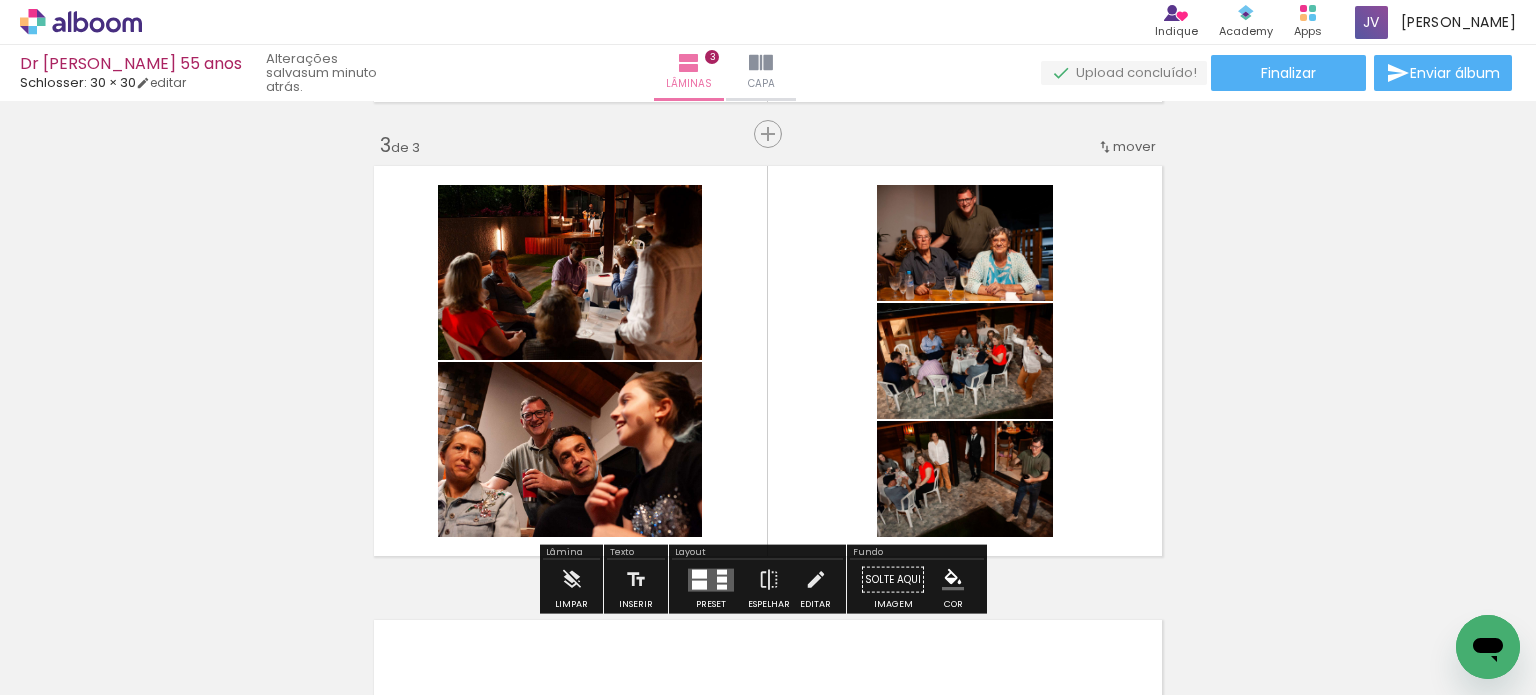 scroll, scrollTop: 933, scrollLeft: 0, axis: vertical 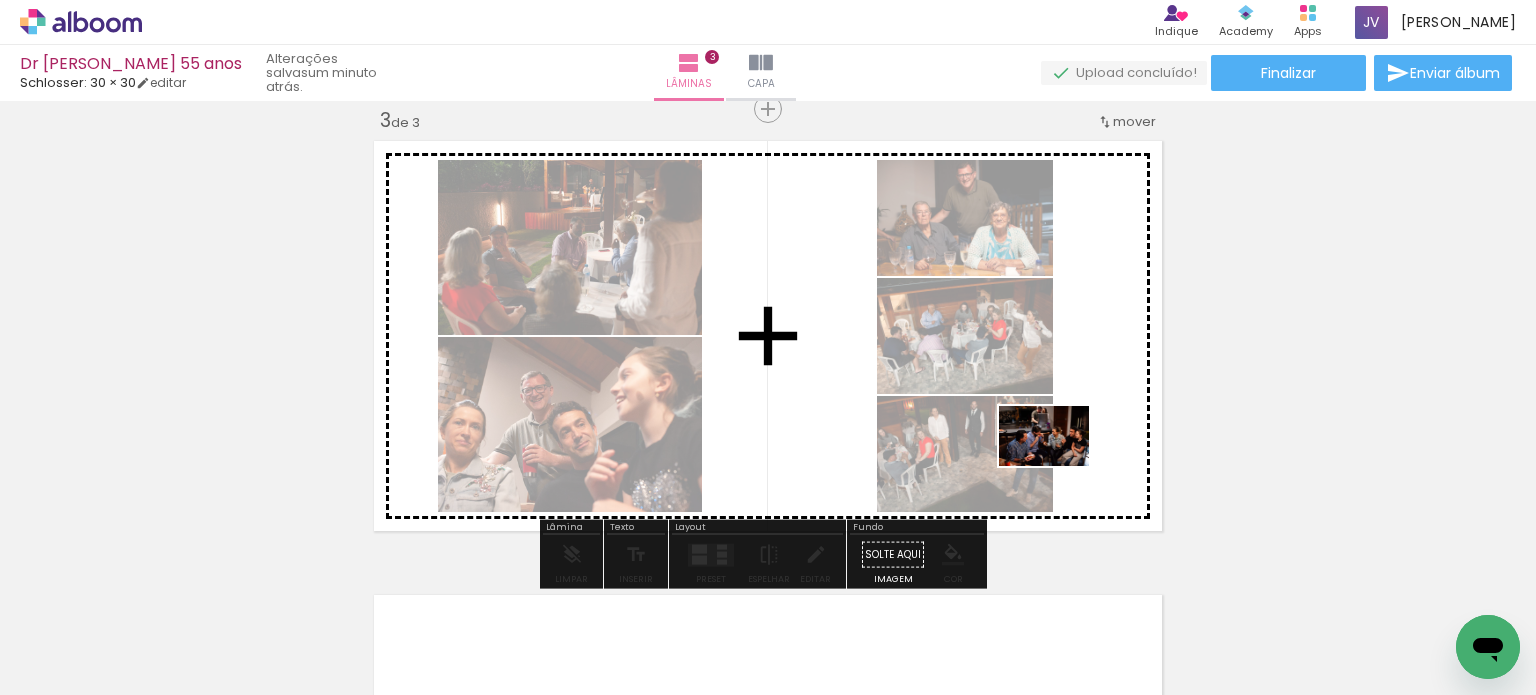 drag, startPoint x: 1108, startPoint y: 636, endPoint x: 1059, endPoint y: 466, distance: 176.92088 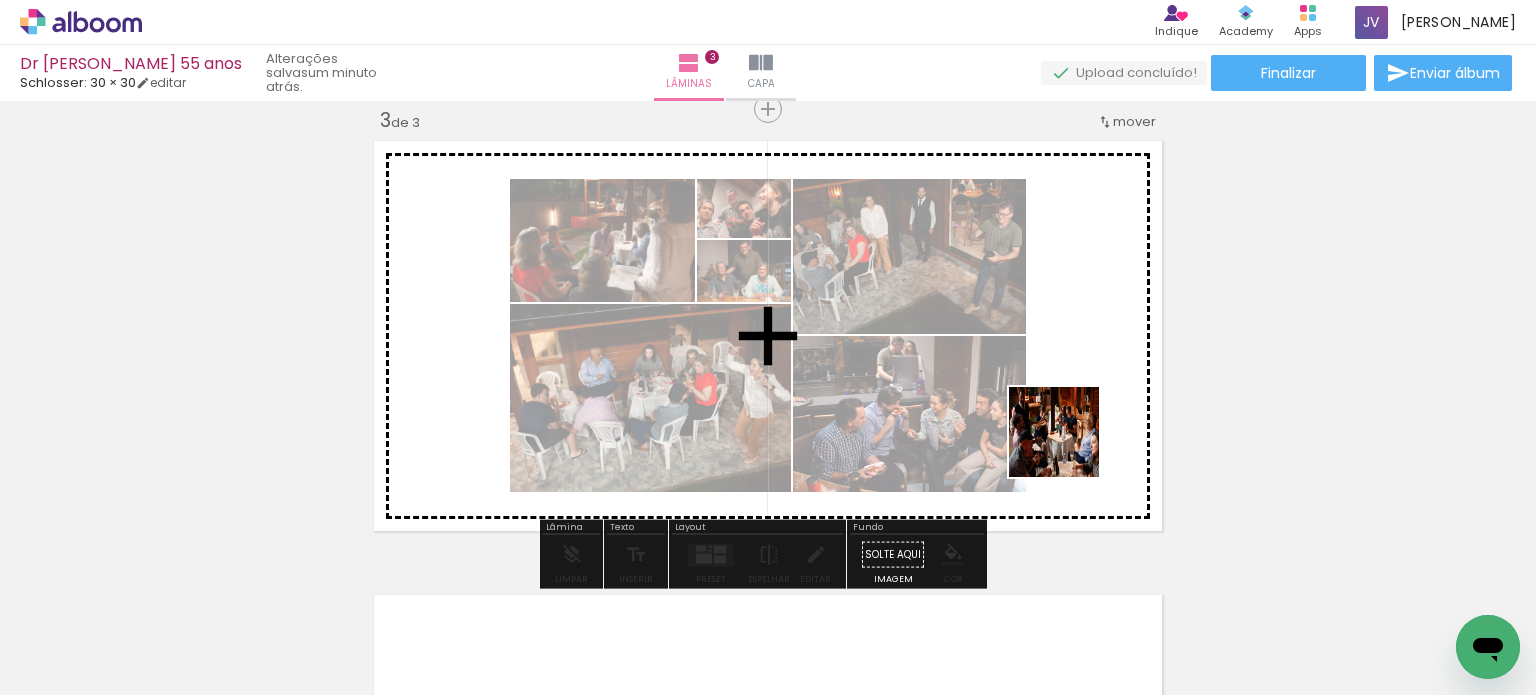 drag, startPoint x: 1186, startPoint y: 623, endPoint x: 1064, endPoint y: 441, distance: 219.10728 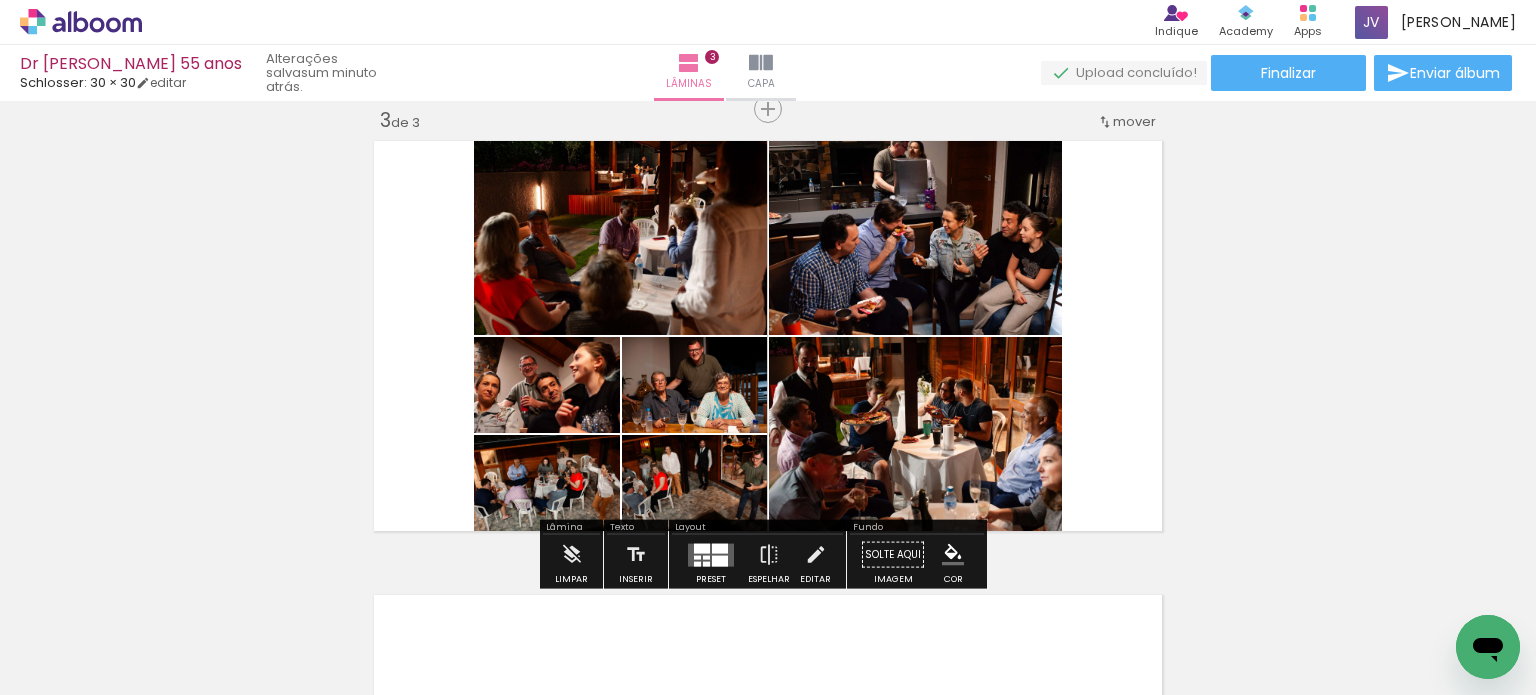 click at bounding box center (711, 554) 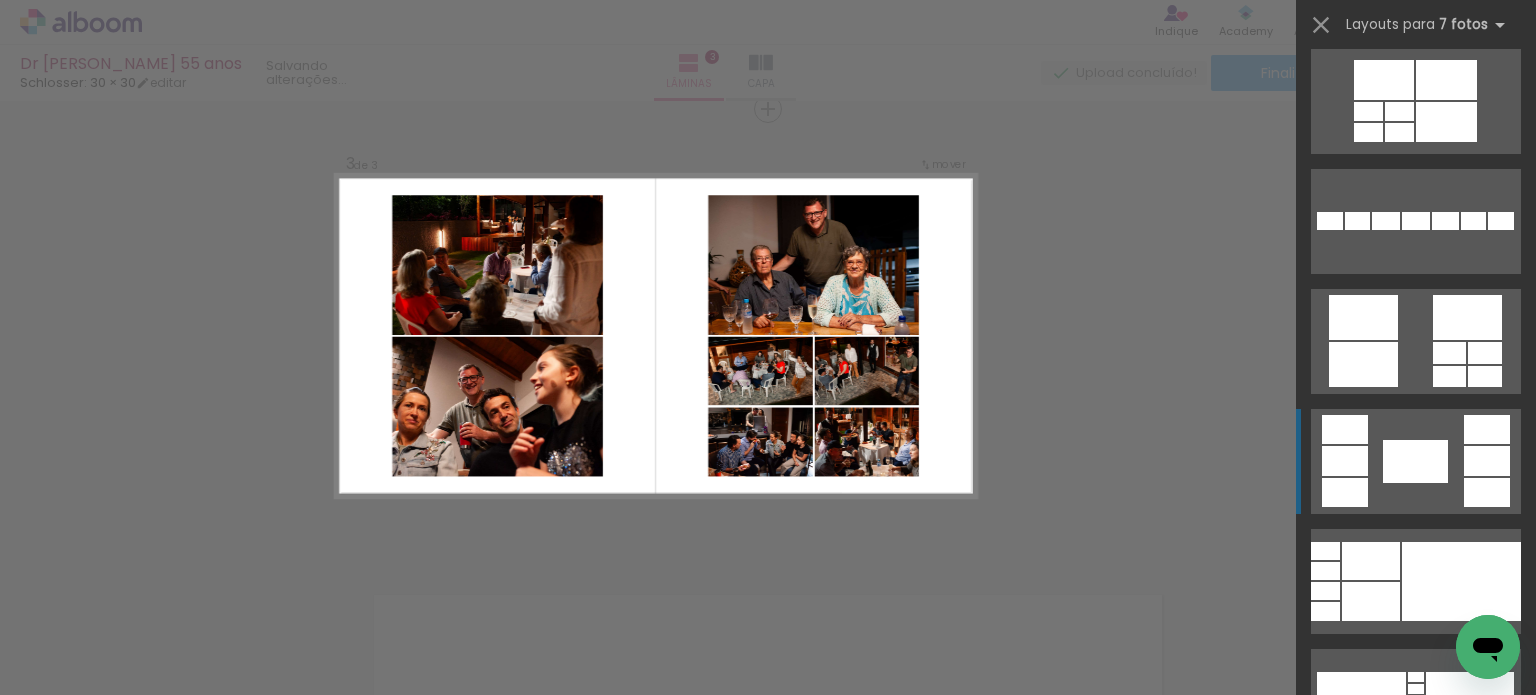 scroll, scrollTop: 700, scrollLeft: 0, axis: vertical 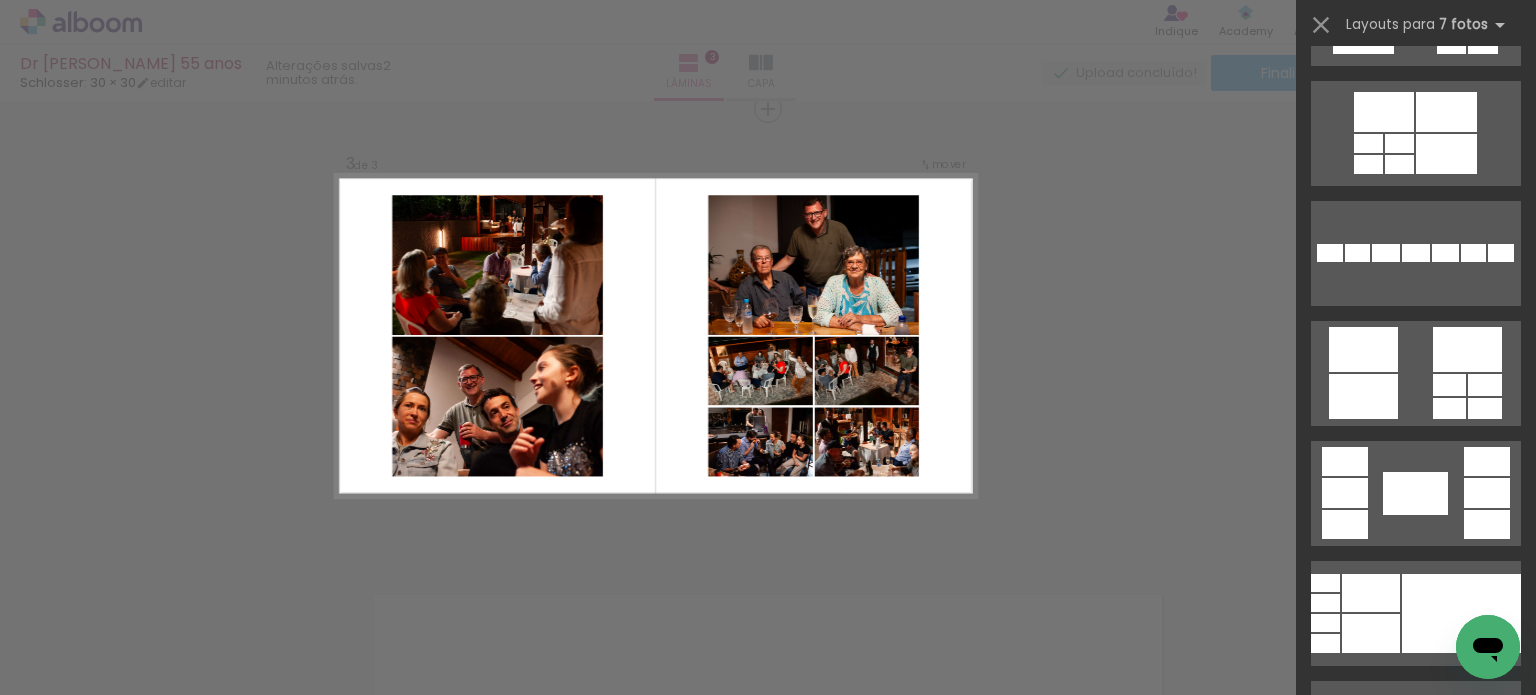click on "Confirmar Cancelar" at bounding box center [768, 100] 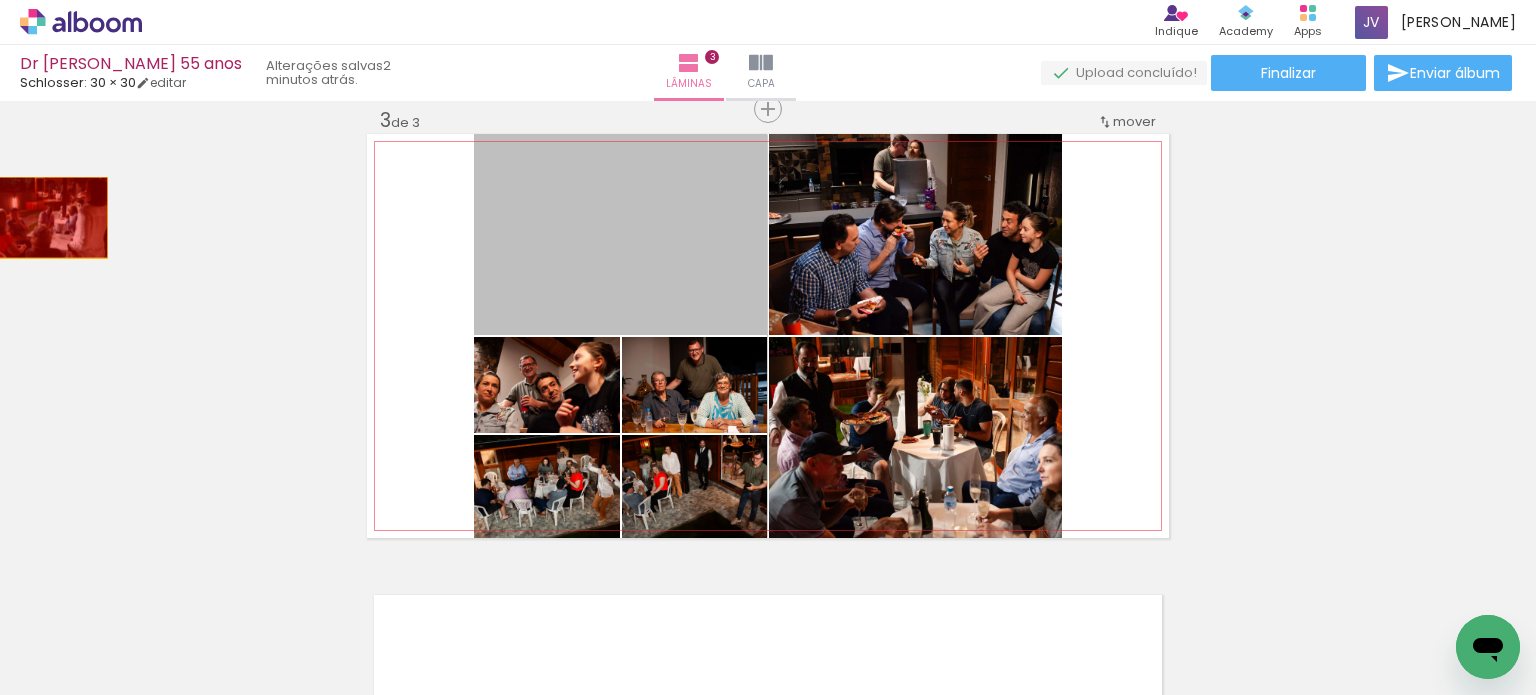 drag, startPoint x: 651, startPoint y: 275, endPoint x: 607, endPoint y: 303, distance: 52.153618 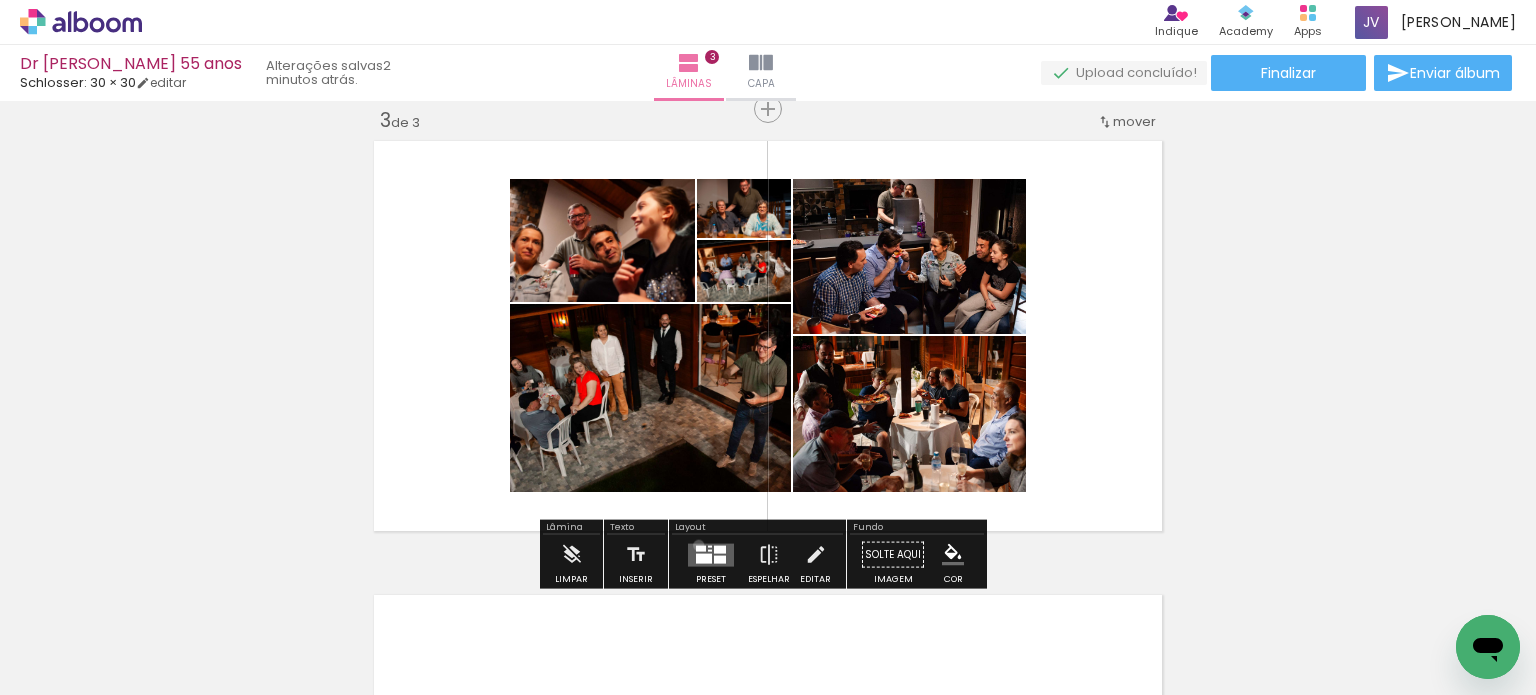 click at bounding box center (701, 548) 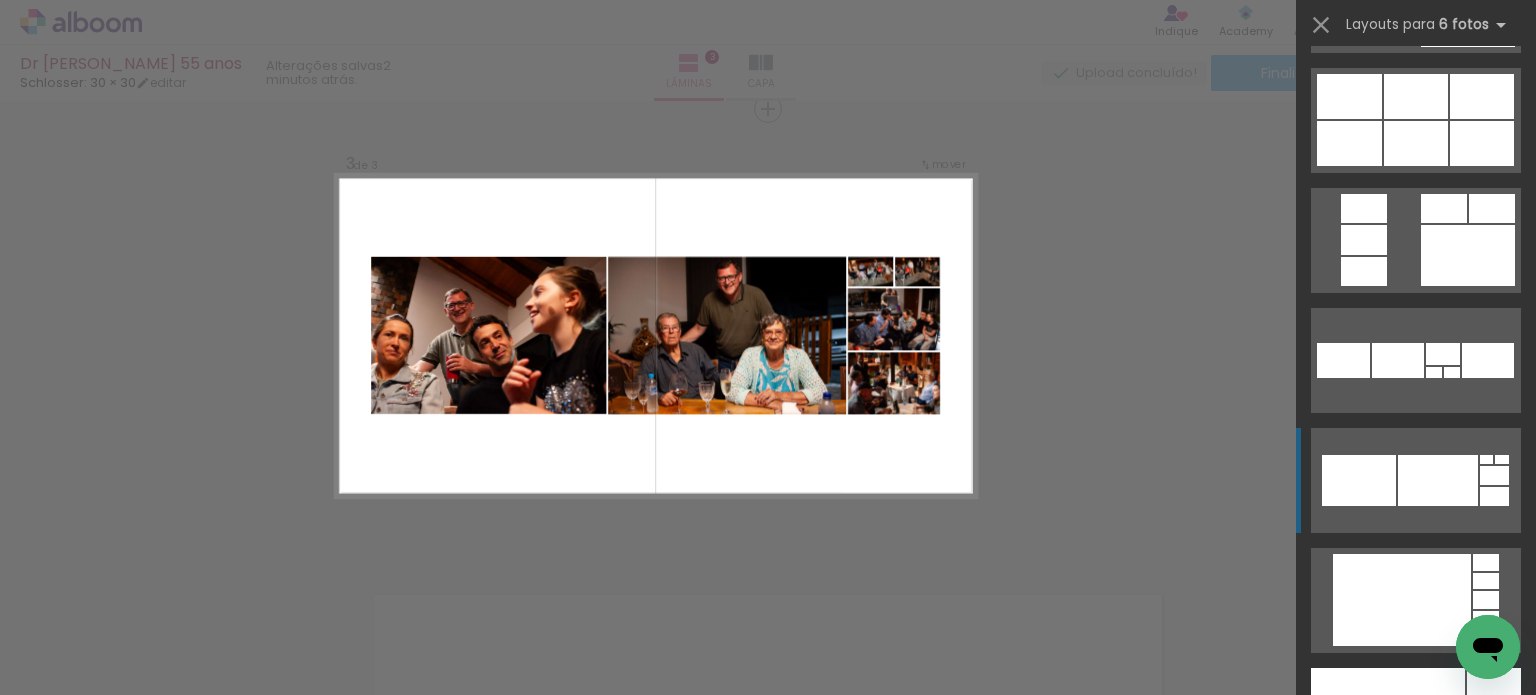 scroll, scrollTop: 1700, scrollLeft: 0, axis: vertical 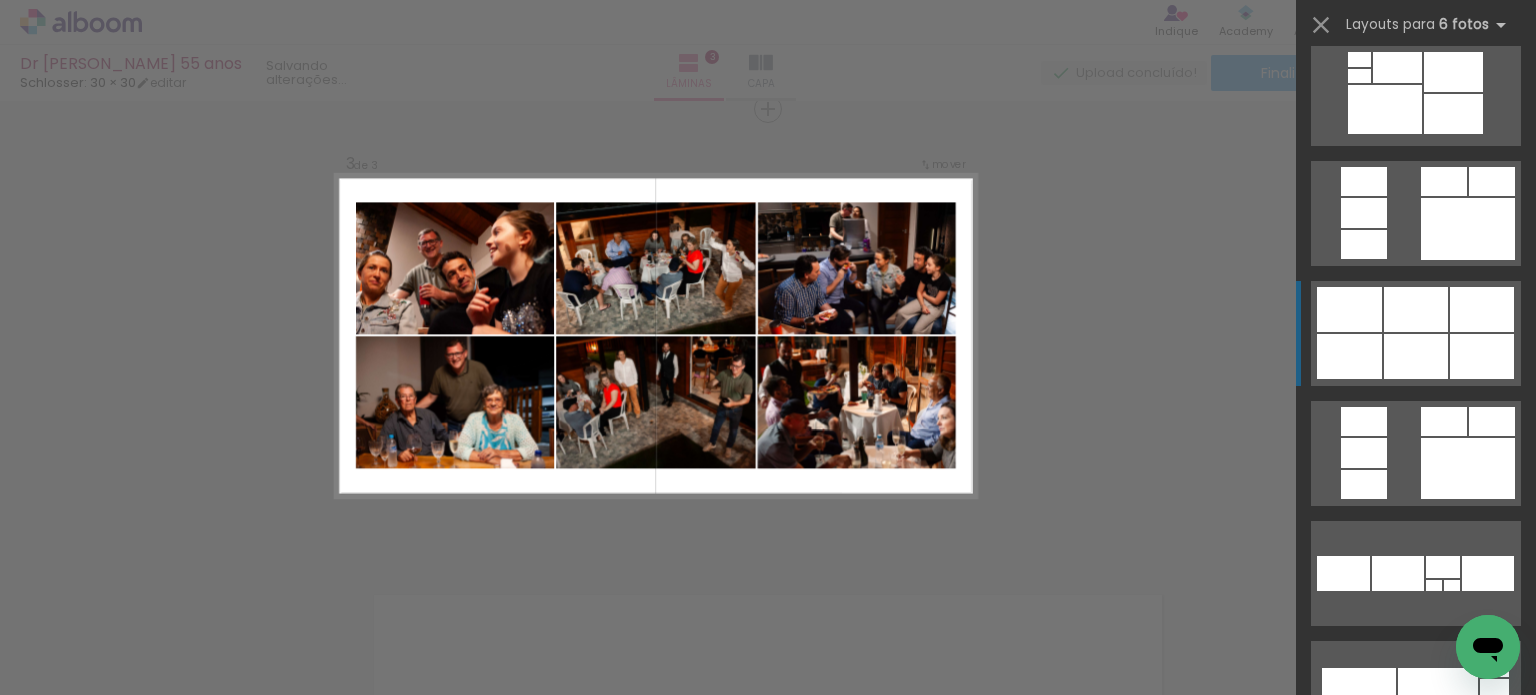 click at bounding box center [1469, -9] 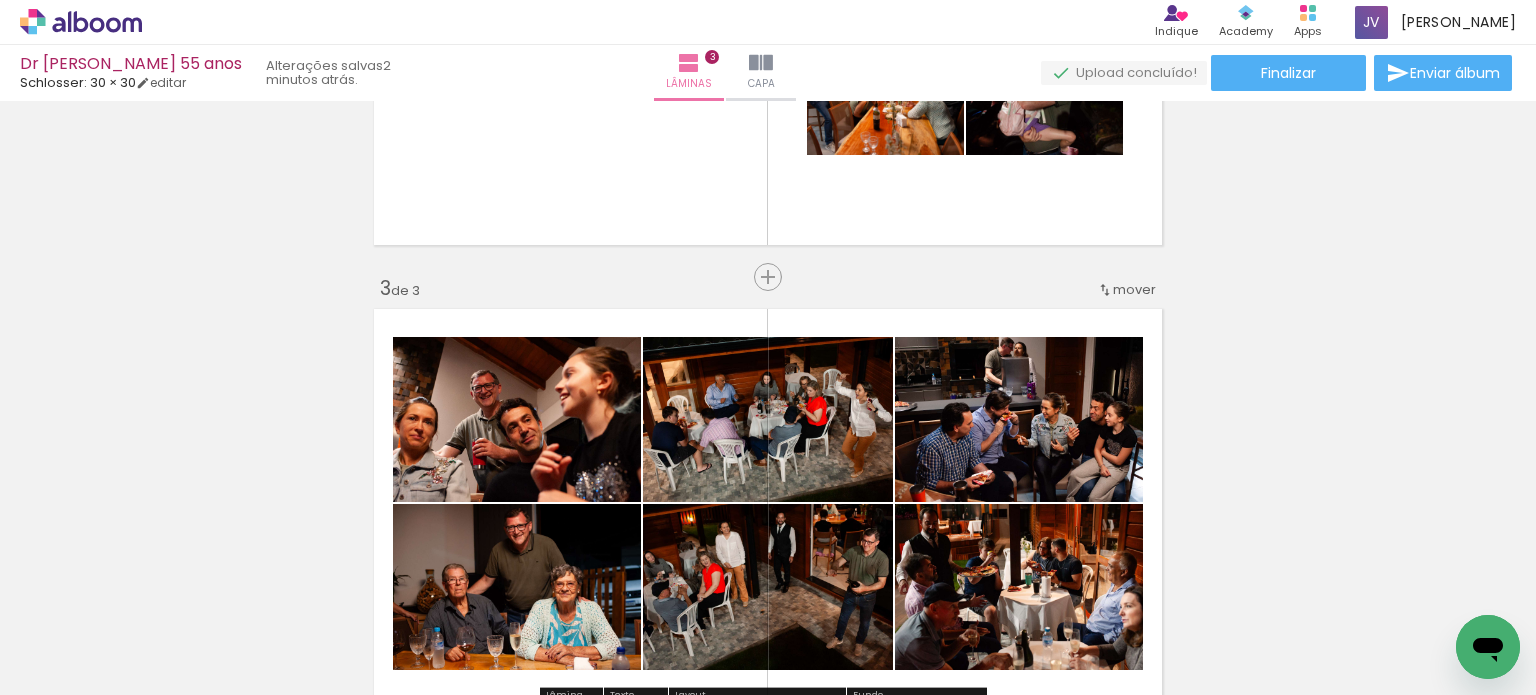 scroll, scrollTop: 933, scrollLeft: 0, axis: vertical 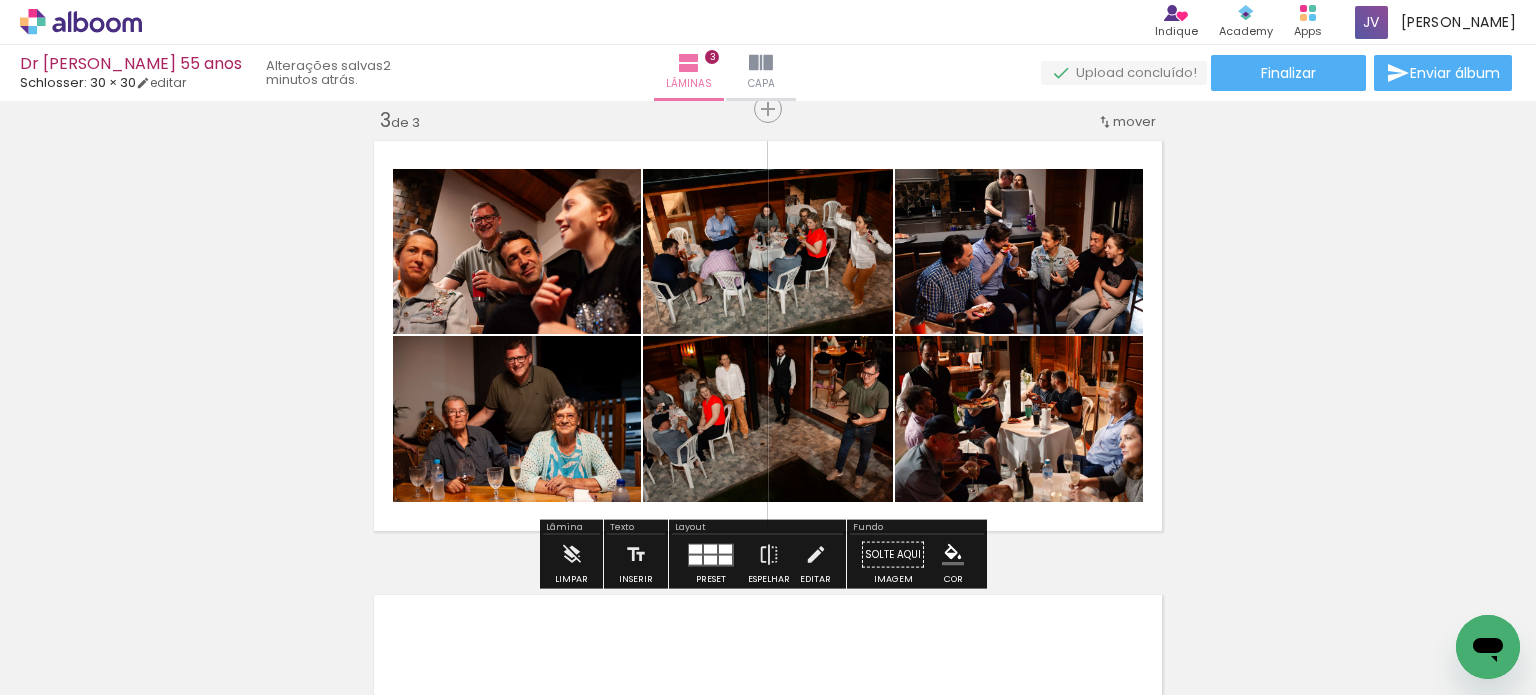 click at bounding box center (725, 548) 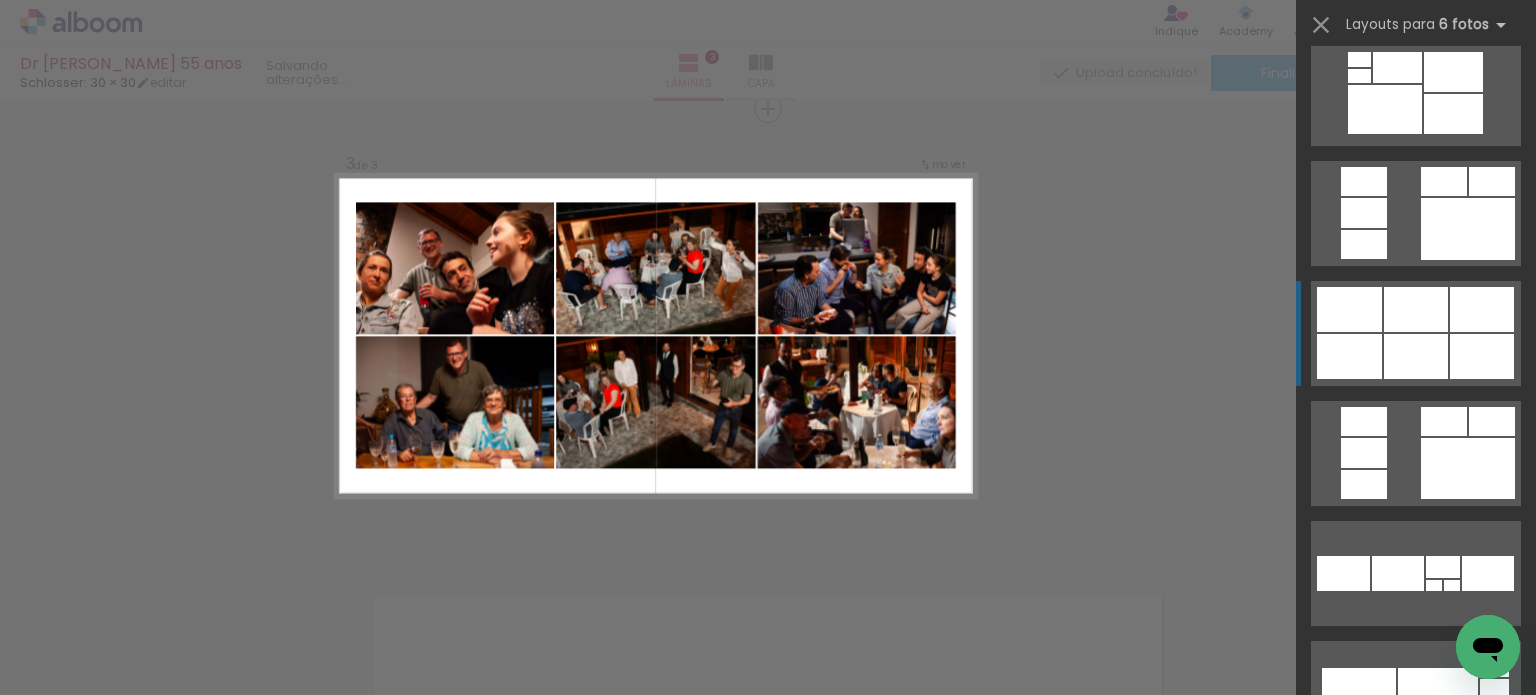 scroll, scrollTop: 1920, scrollLeft: 0, axis: vertical 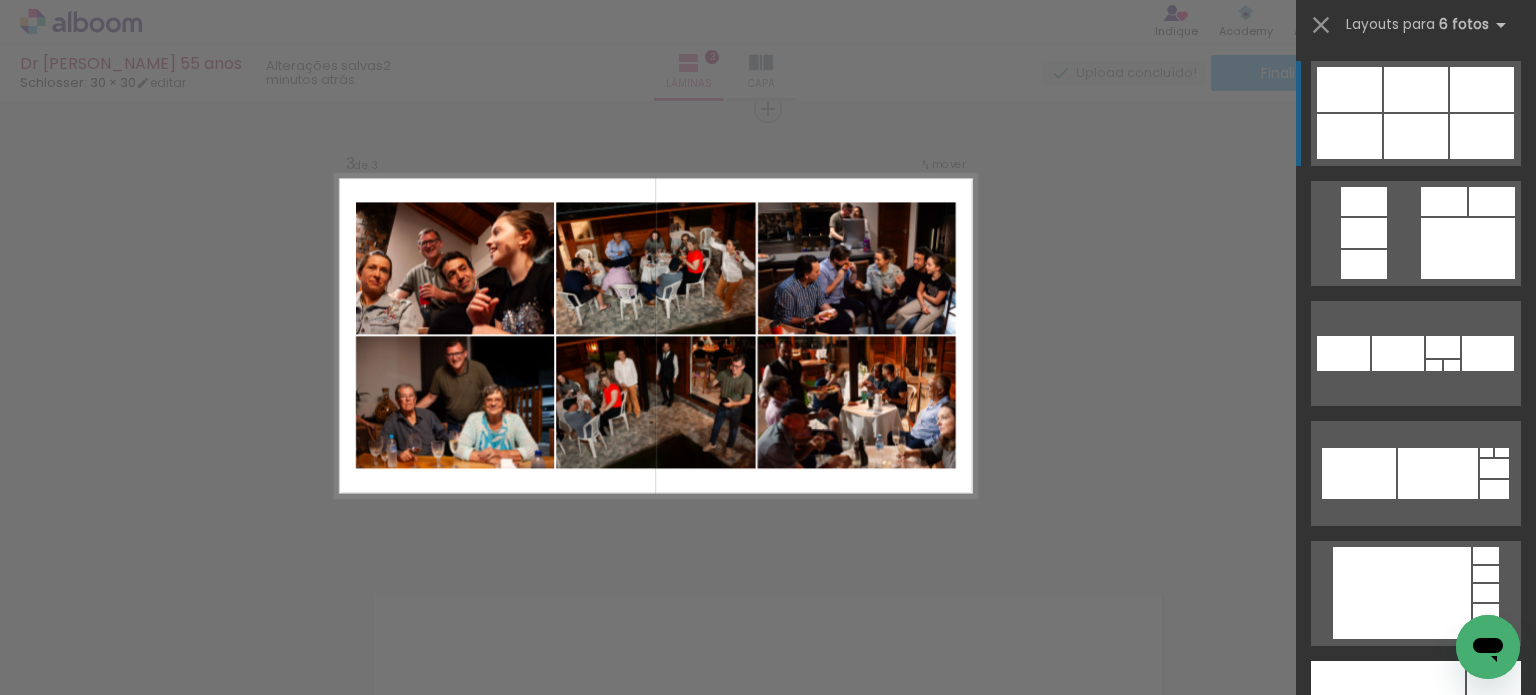 click on "Confirmar Cancelar" at bounding box center [768, 100] 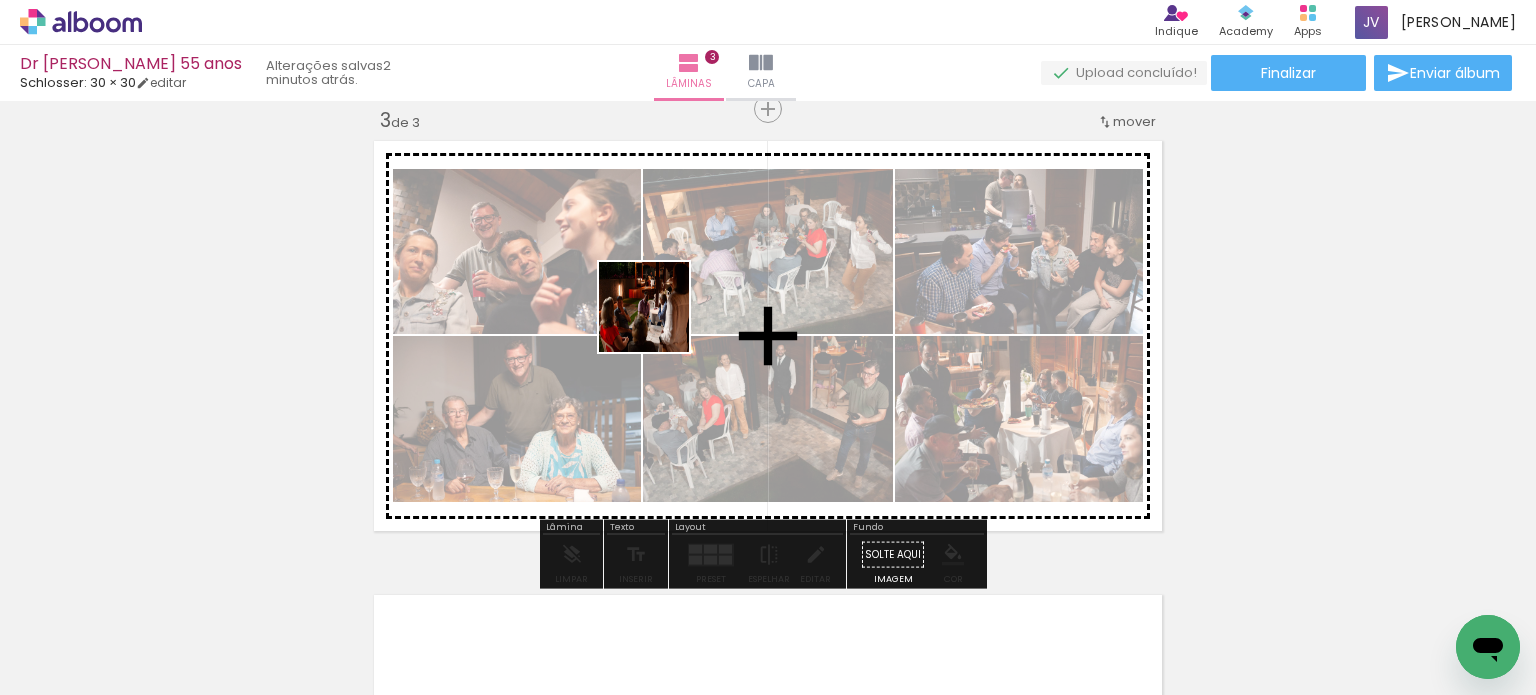 drag, startPoint x: 419, startPoint y: 629, endPoint x: 1324, endPoint y: 613, distance: 905.1414 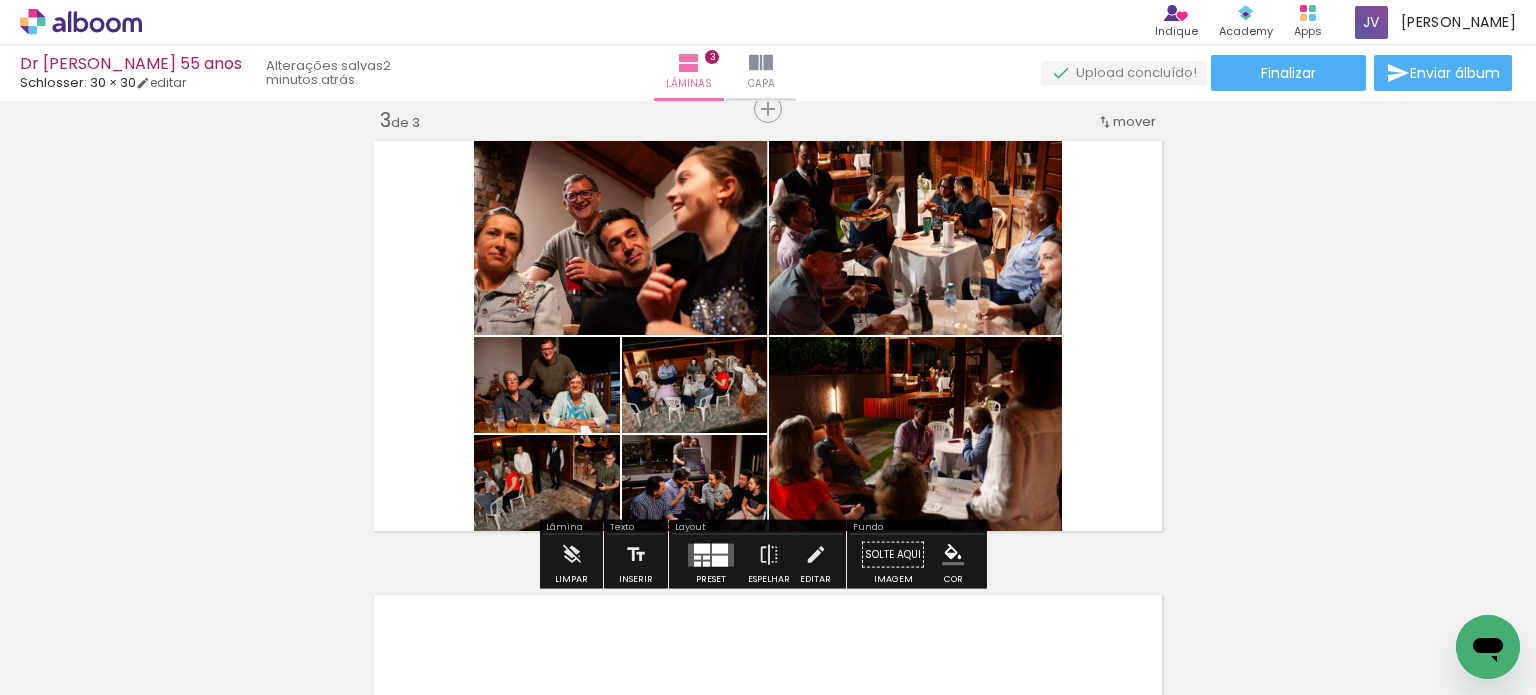 drag, startPoint x: 1339, startPoint y: 619, endPoint x: 968, endPoint y: 397, distance: 432.34824 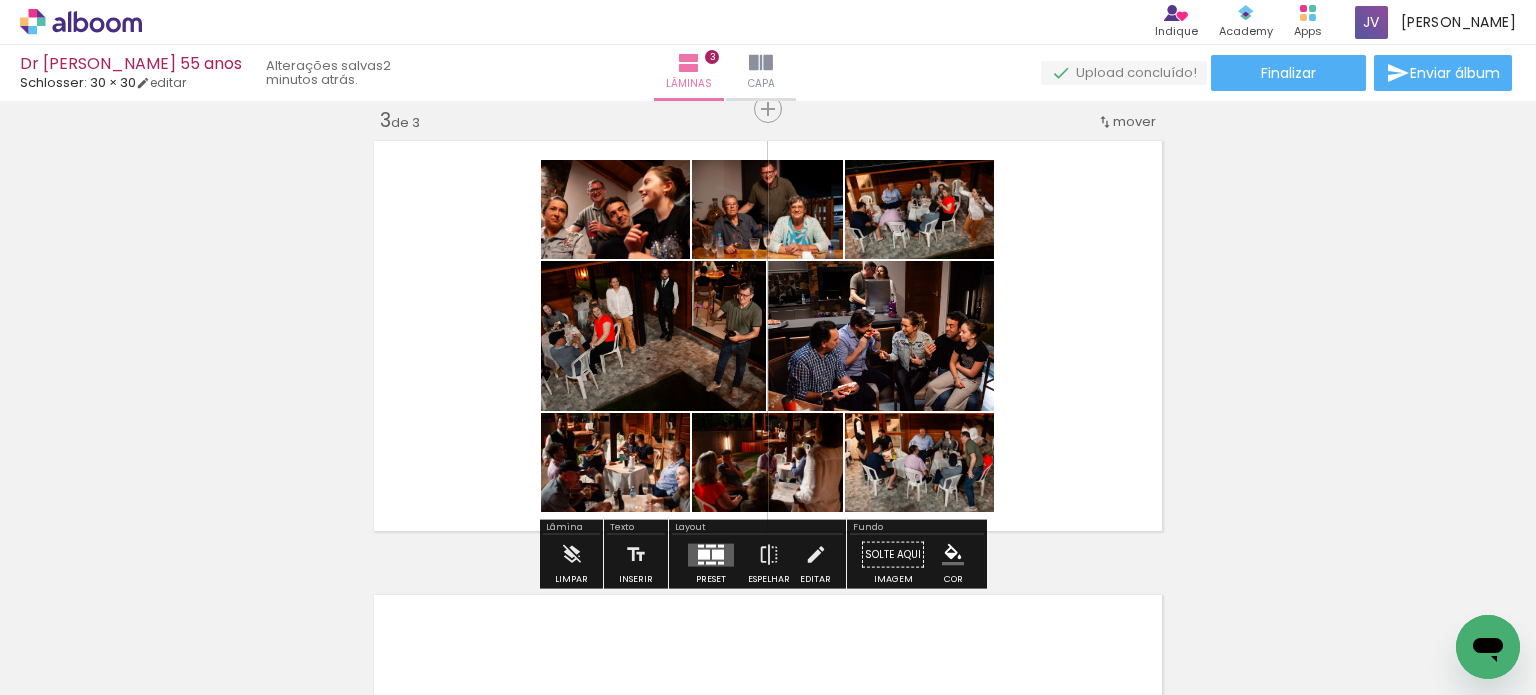 drag, startPoint x: 715, startPoint y: 549, endPoint x: 1028, endPoint y: 512, distance: 315.17932 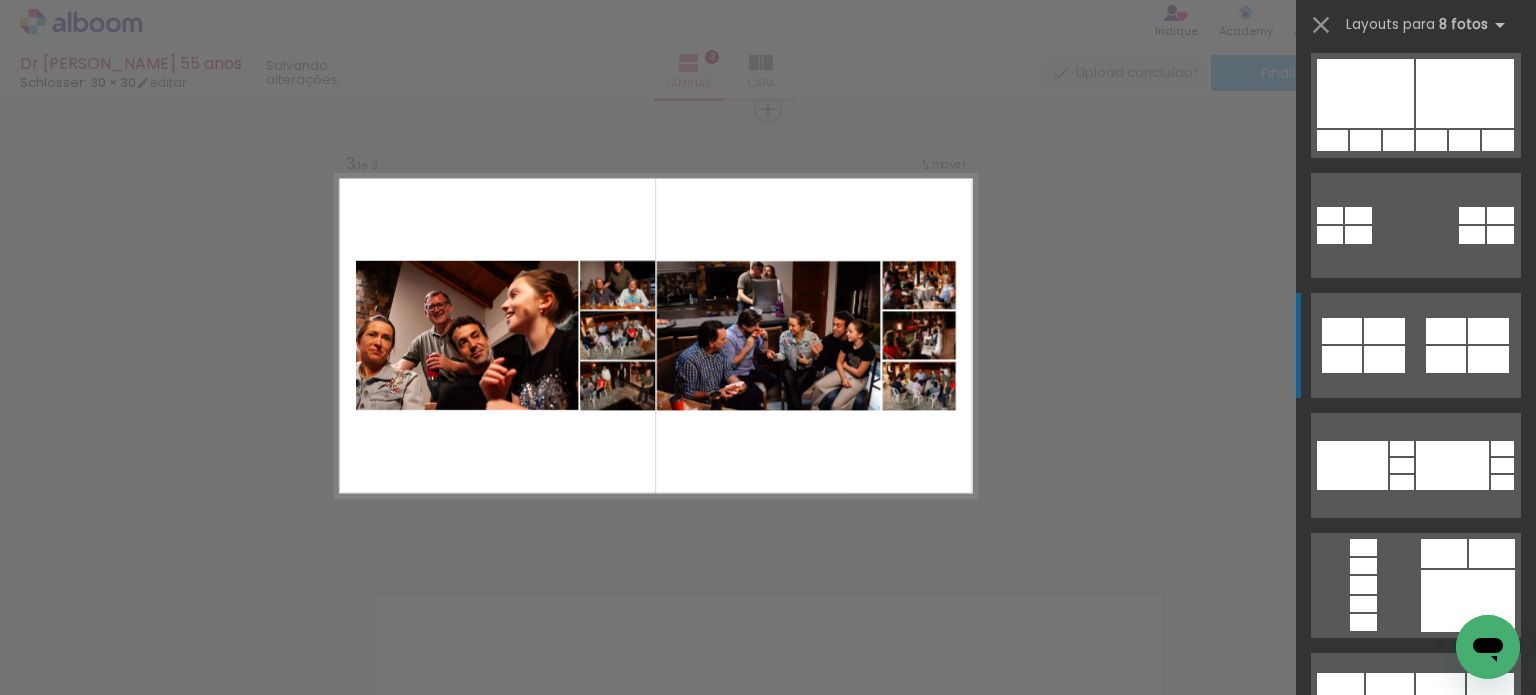 scroll, scrollTop: 1200, scrollLeft: 0, axis: vertical 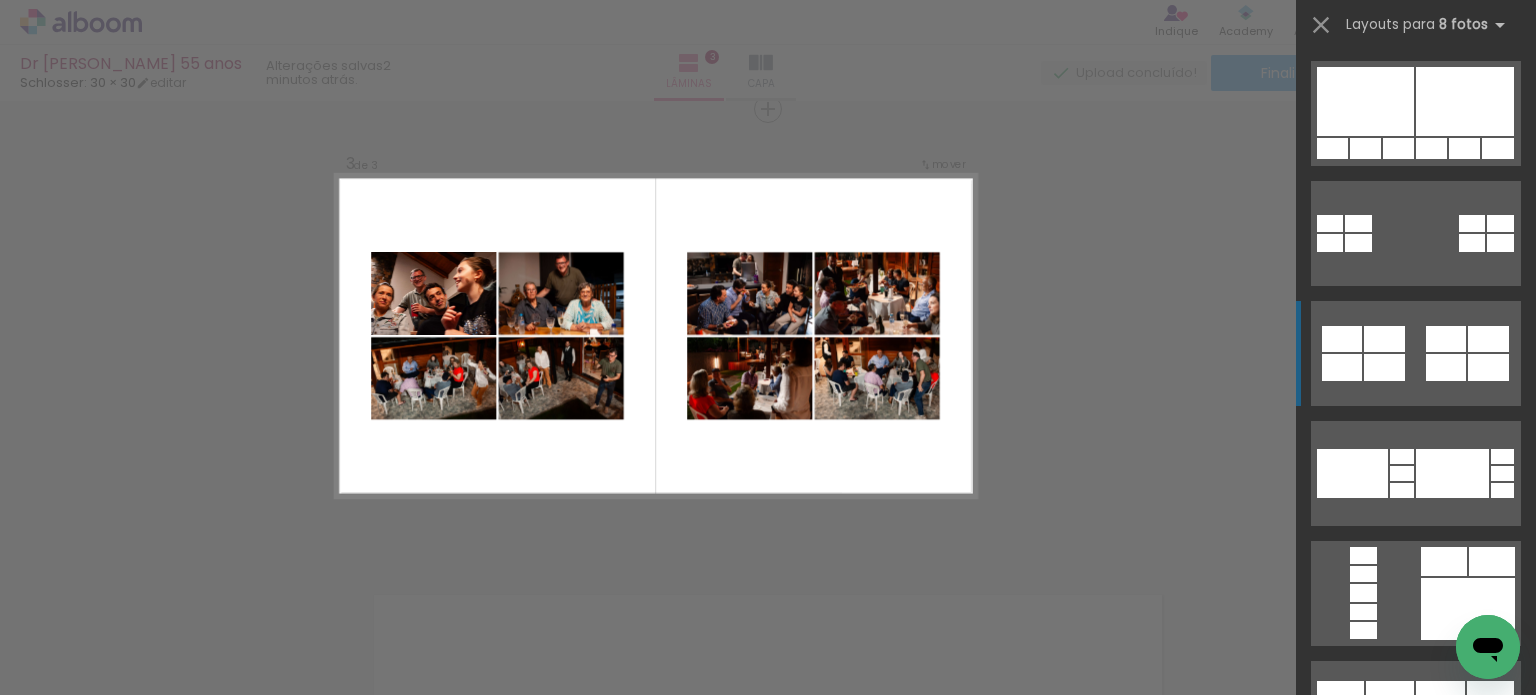click at bounding box center (1502, 473) 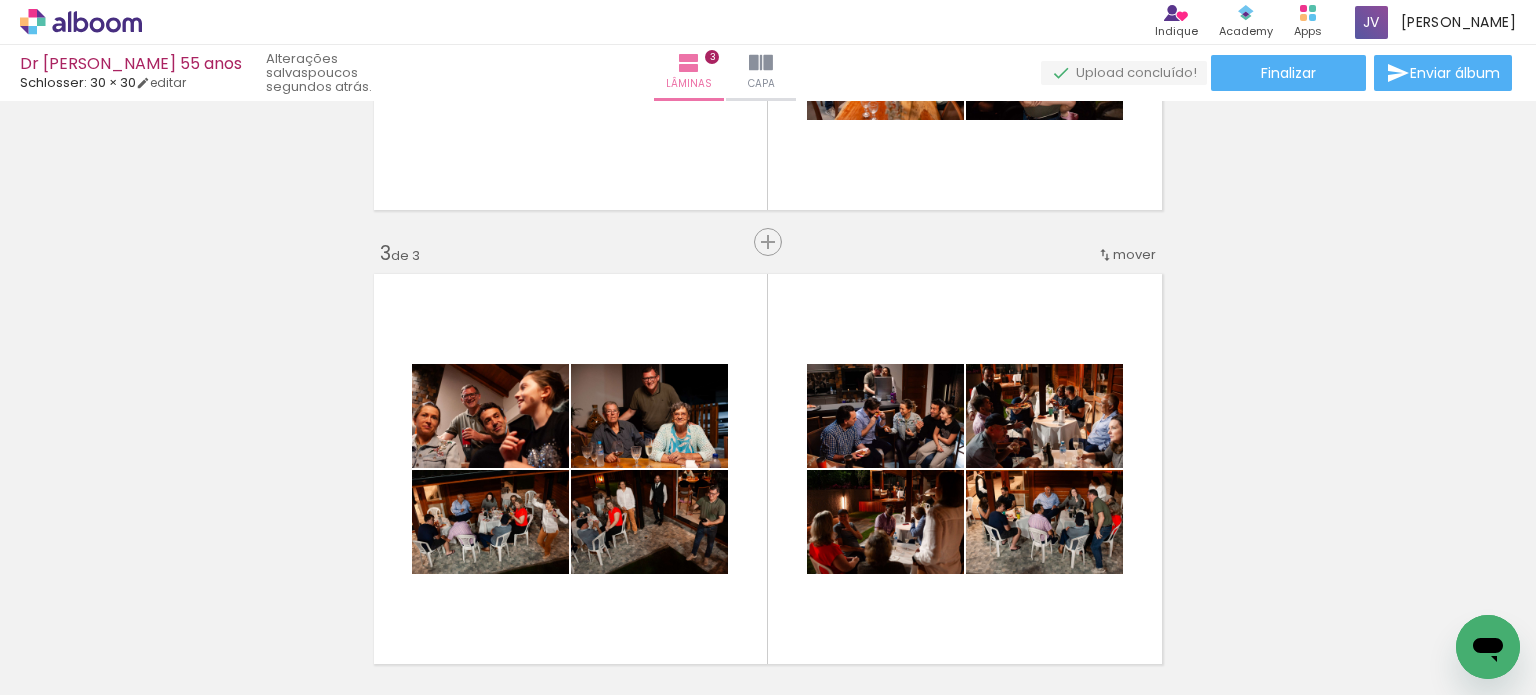 scroll, scrollTop: 624, scrollLeft: 0, axis: vertical 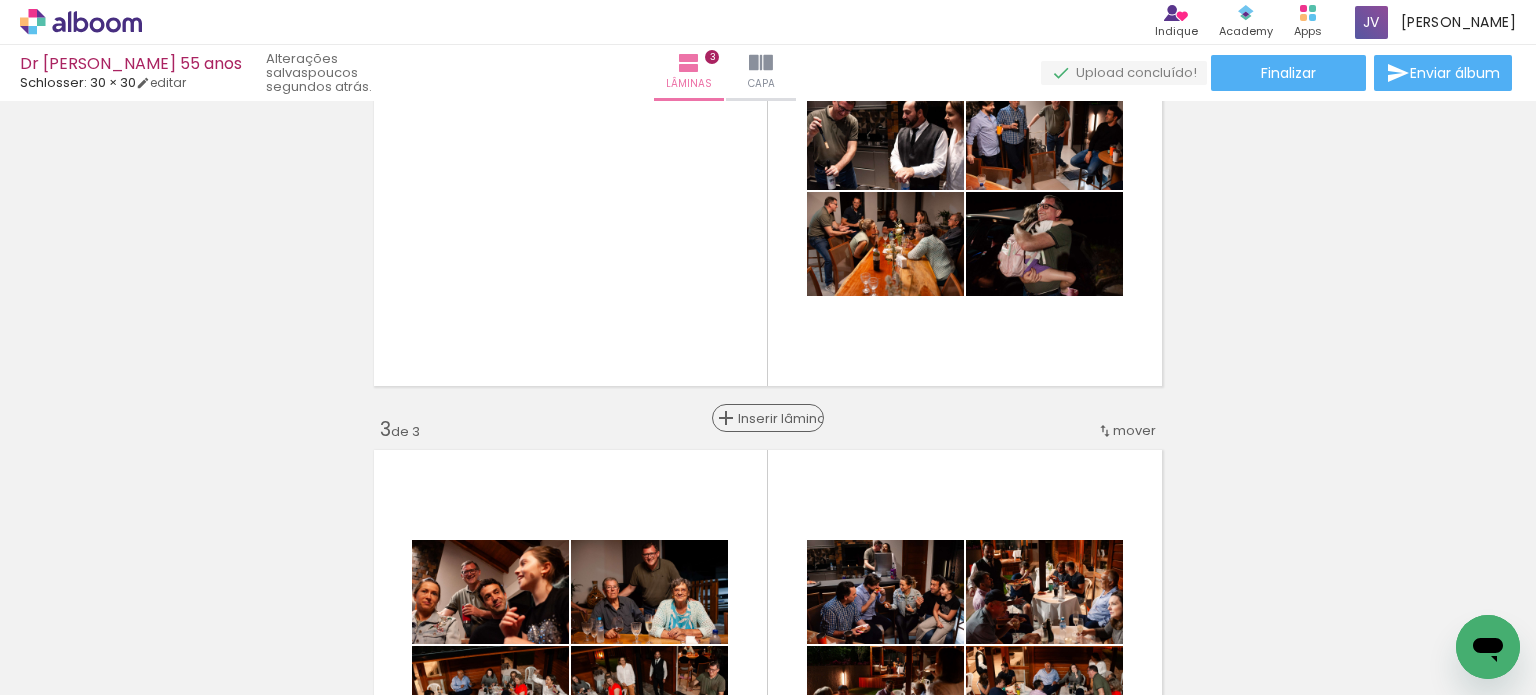 click on "Inserir lâmina" at bounding box center [777, 418] 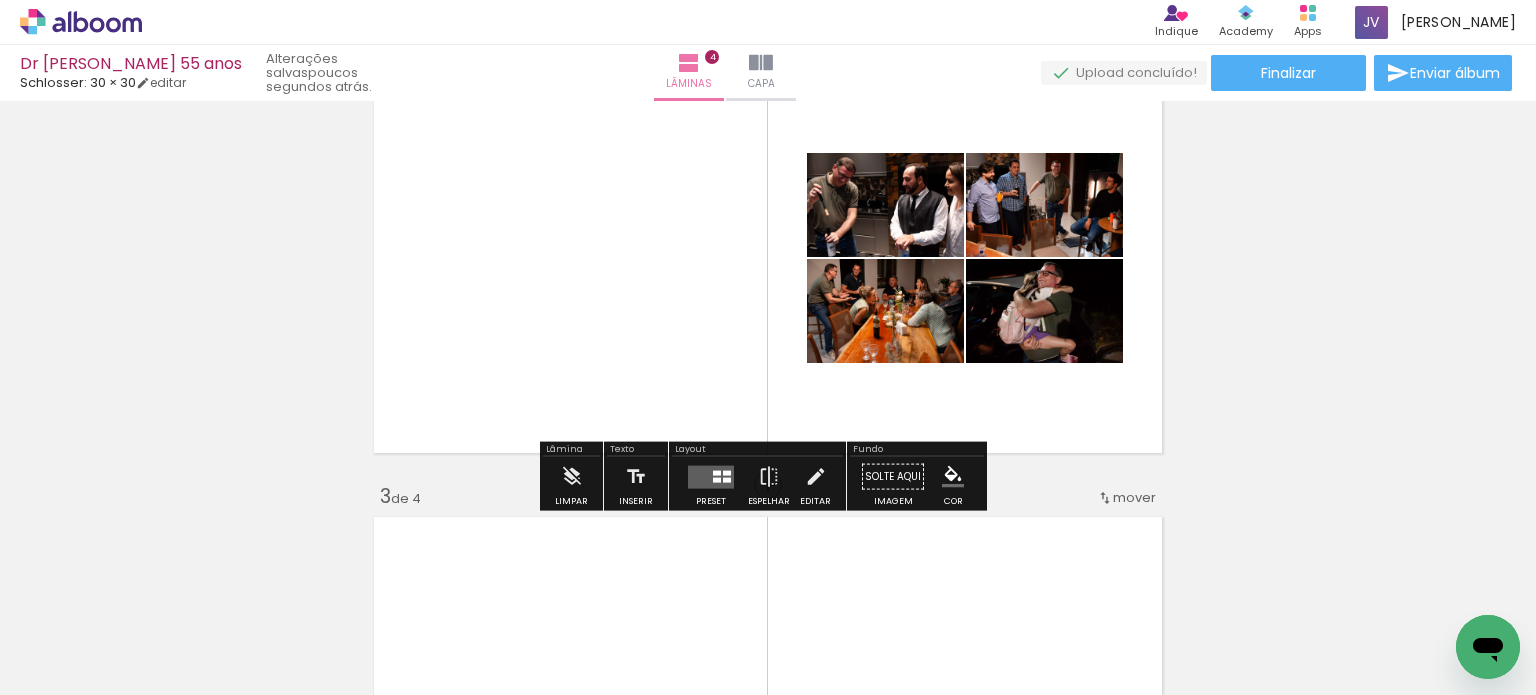 scroll, scrollTop: 524, scrollLeft: 0, axis: vertical 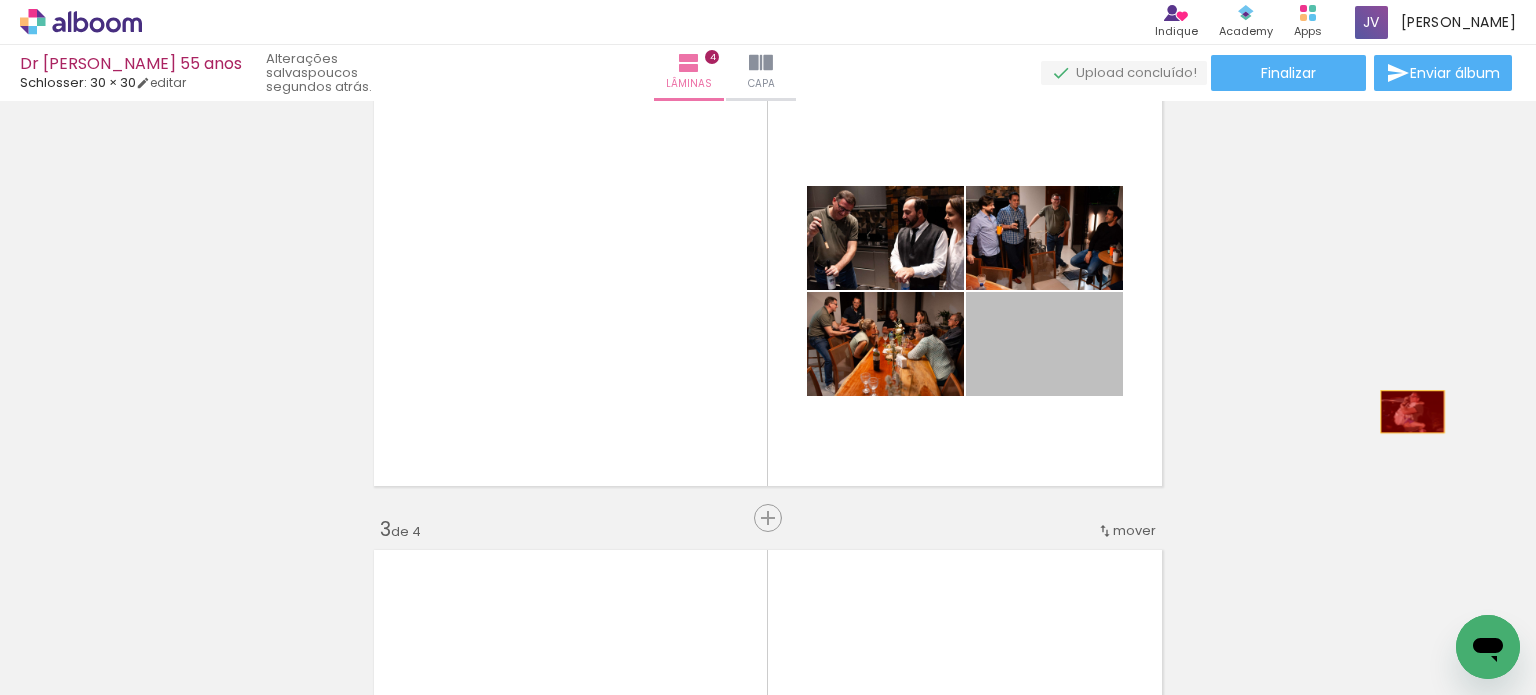 drag, startPoint x: 1072, startPoint y: 370, endPoint x: 1408, endPoint y: 411, distance: 338.49225 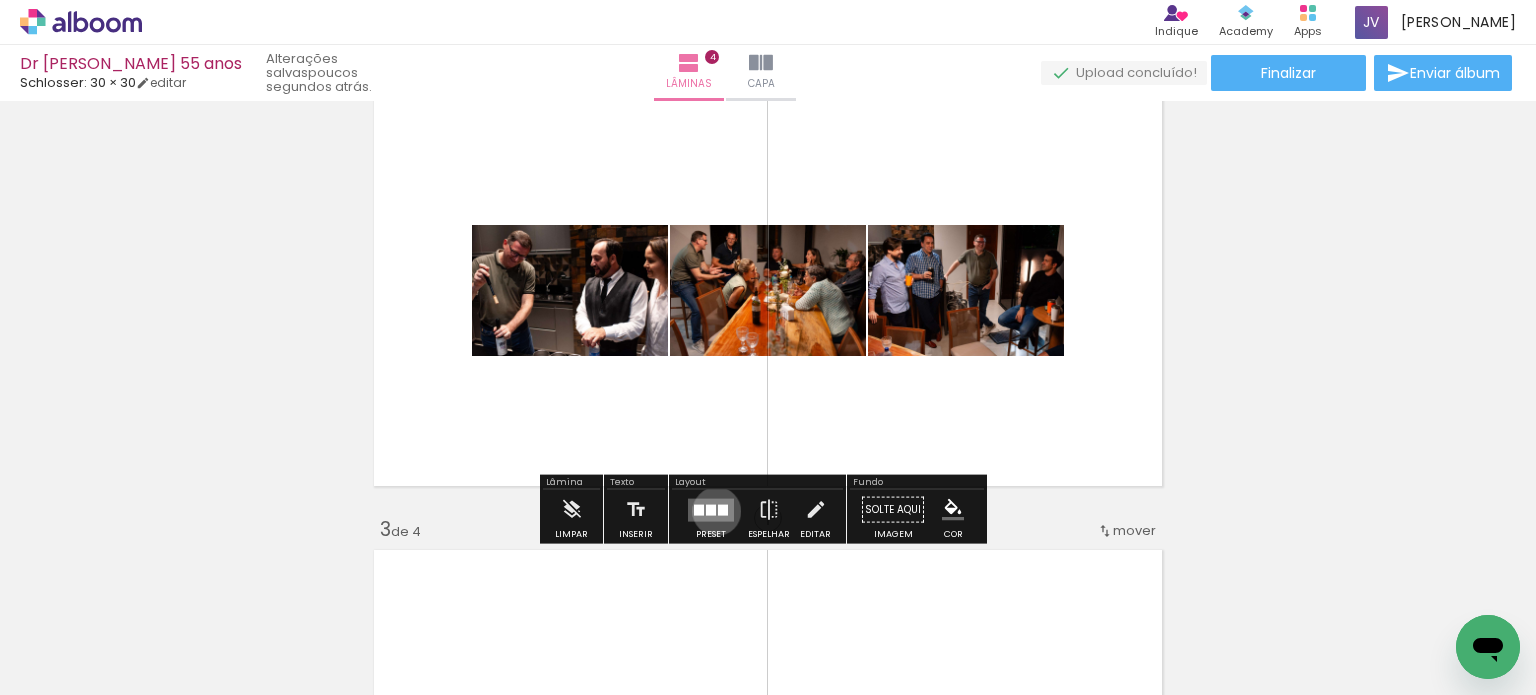 click at bounding box center [711, 509] 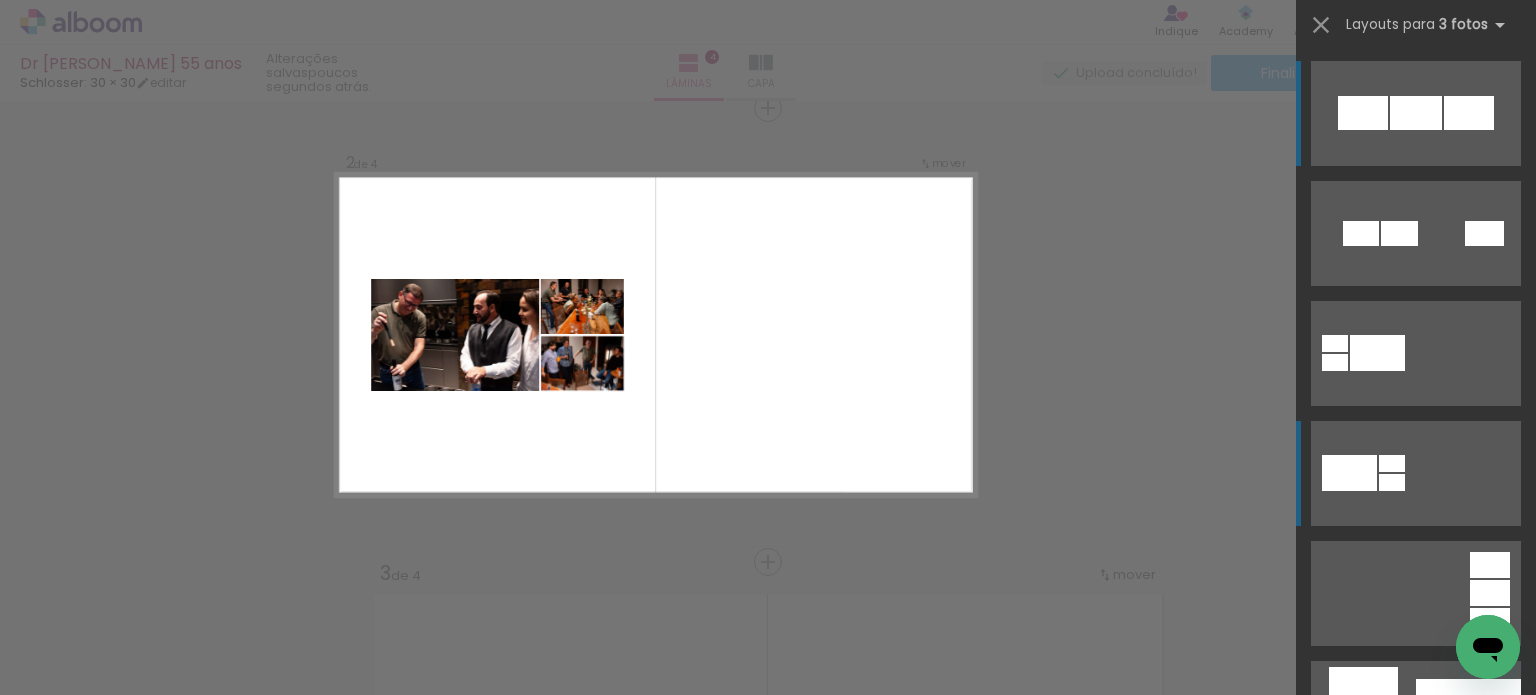 scroll, scrollTop: 479, scrollLeft: 0, axis: vertical 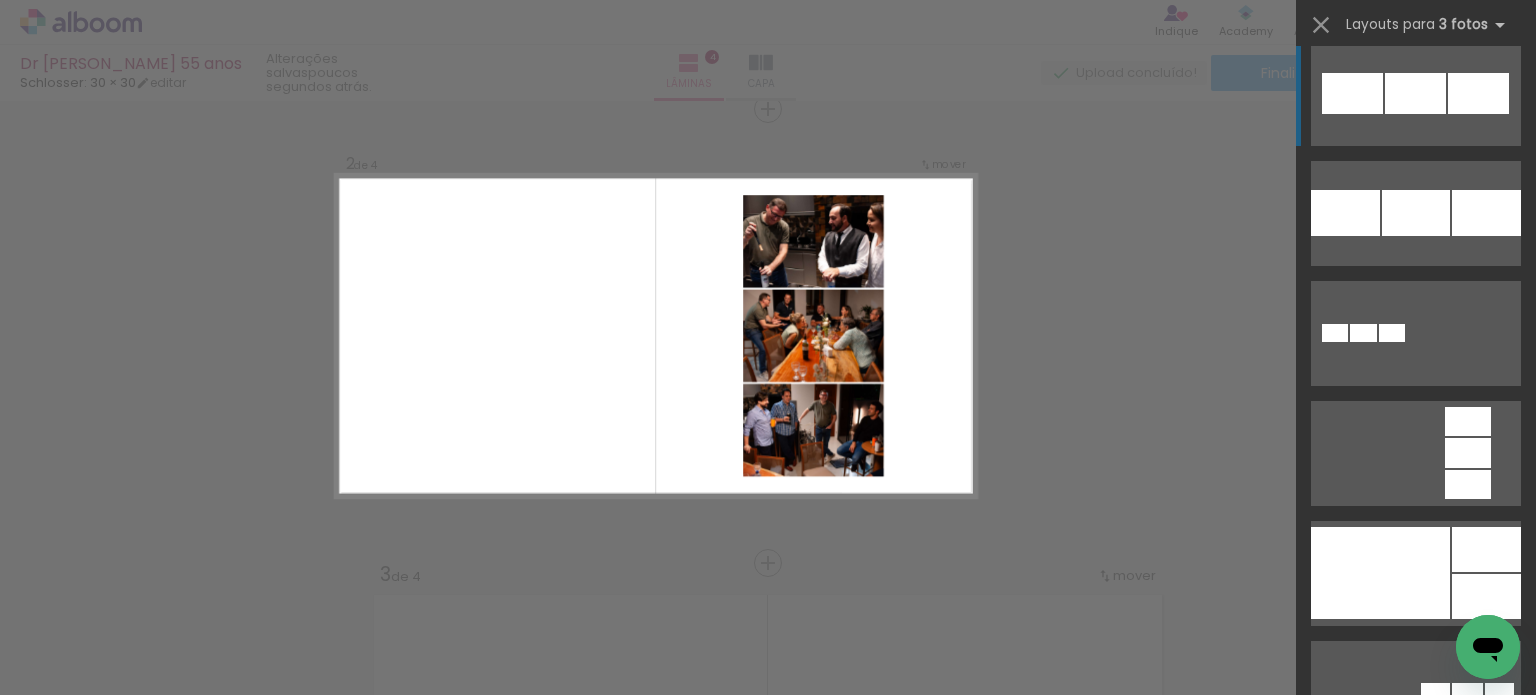 click at bounding box center [1416, 213] 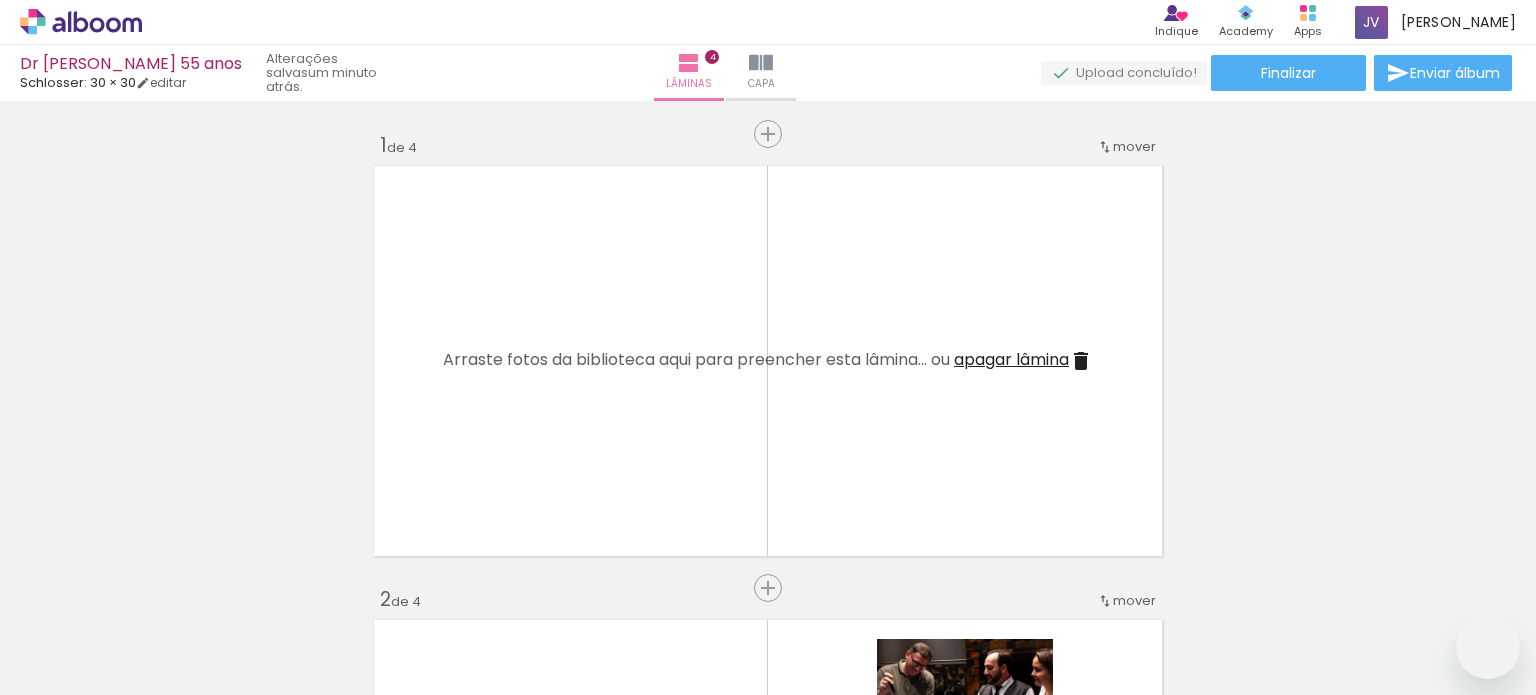 scroll, scrollTop: 0, scrollLeft: 0, axis: both 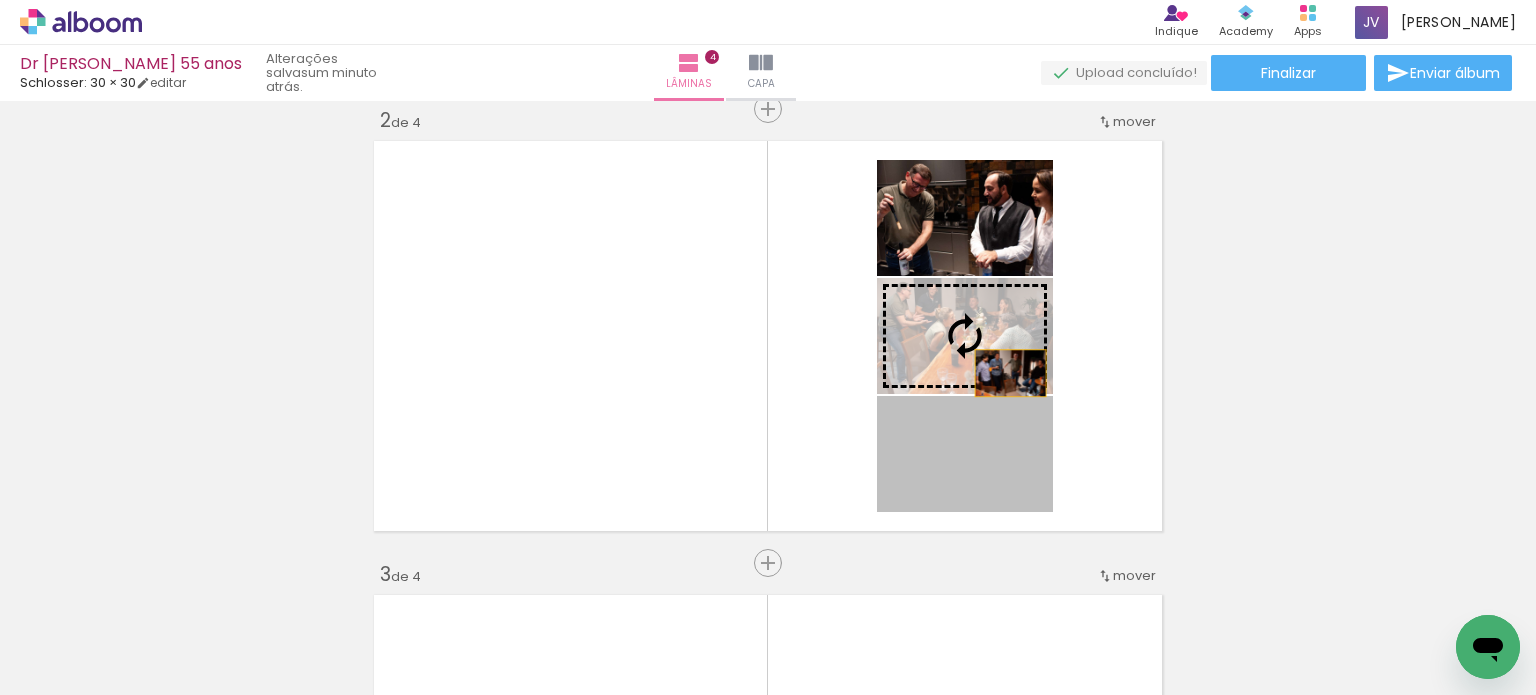 drag, startPoint x: 0, startPoint y: 0, endPoint x: 1003, endPoint y: 373, distance: 1070.1112 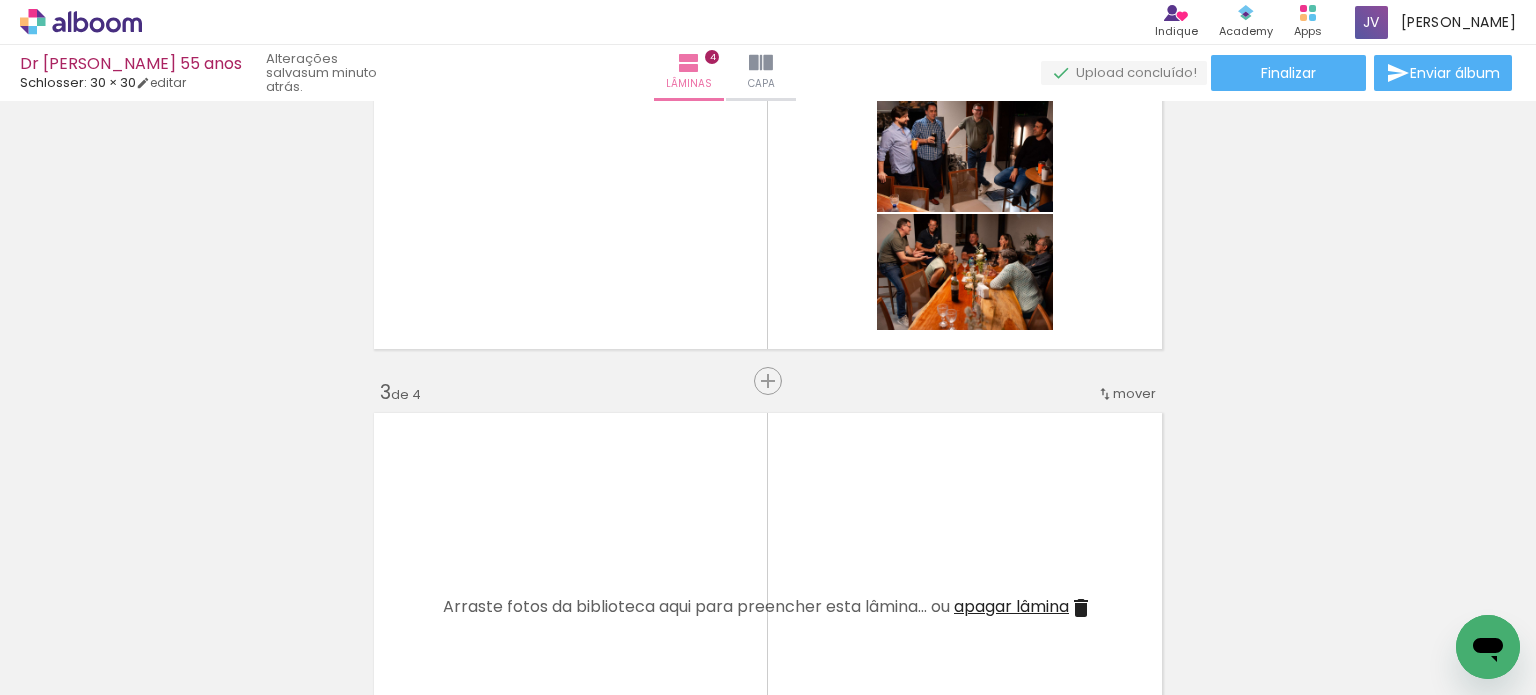 scroll, scrollTop: 879, scrollLeft: 0, axis: vertical 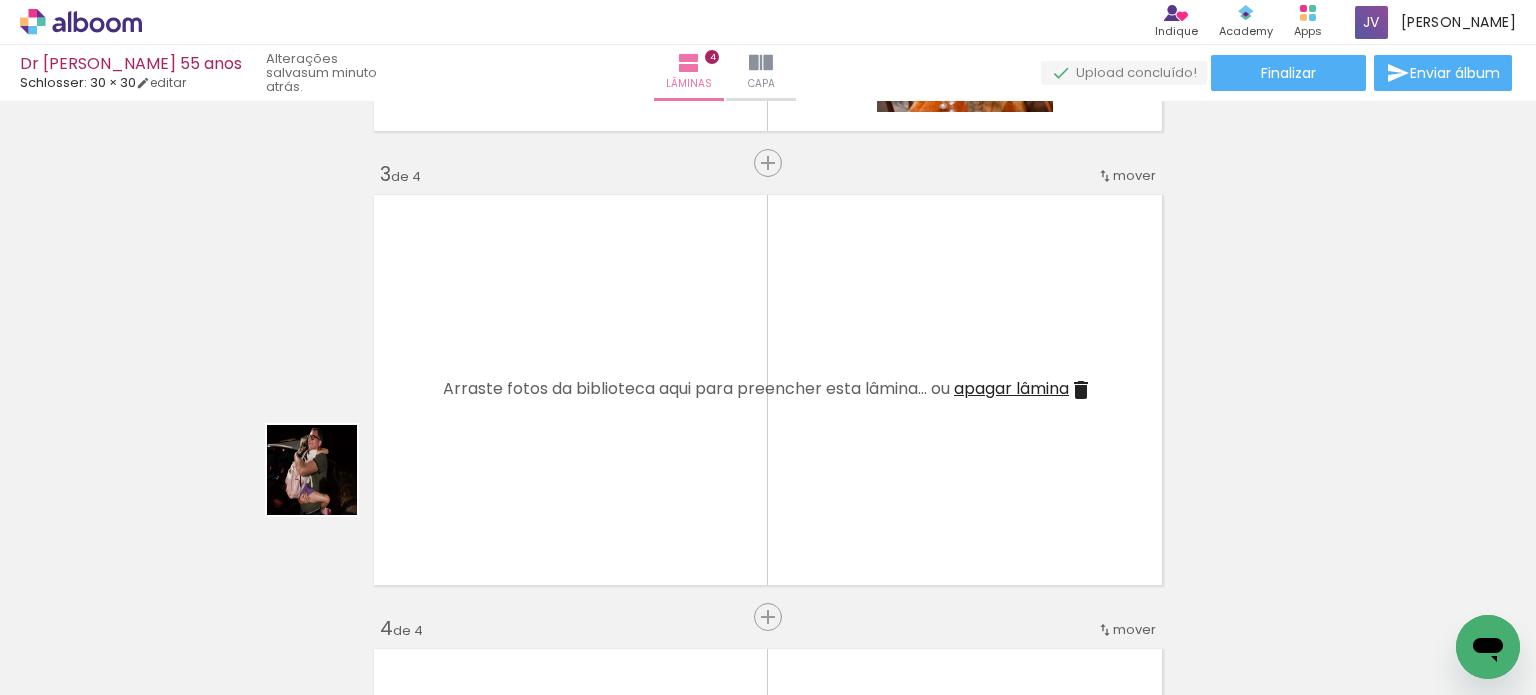 drag, startPoint x: 208, startPoint y: 637, endPoint x: 369, endPoint y: 455, distance: 242.99178 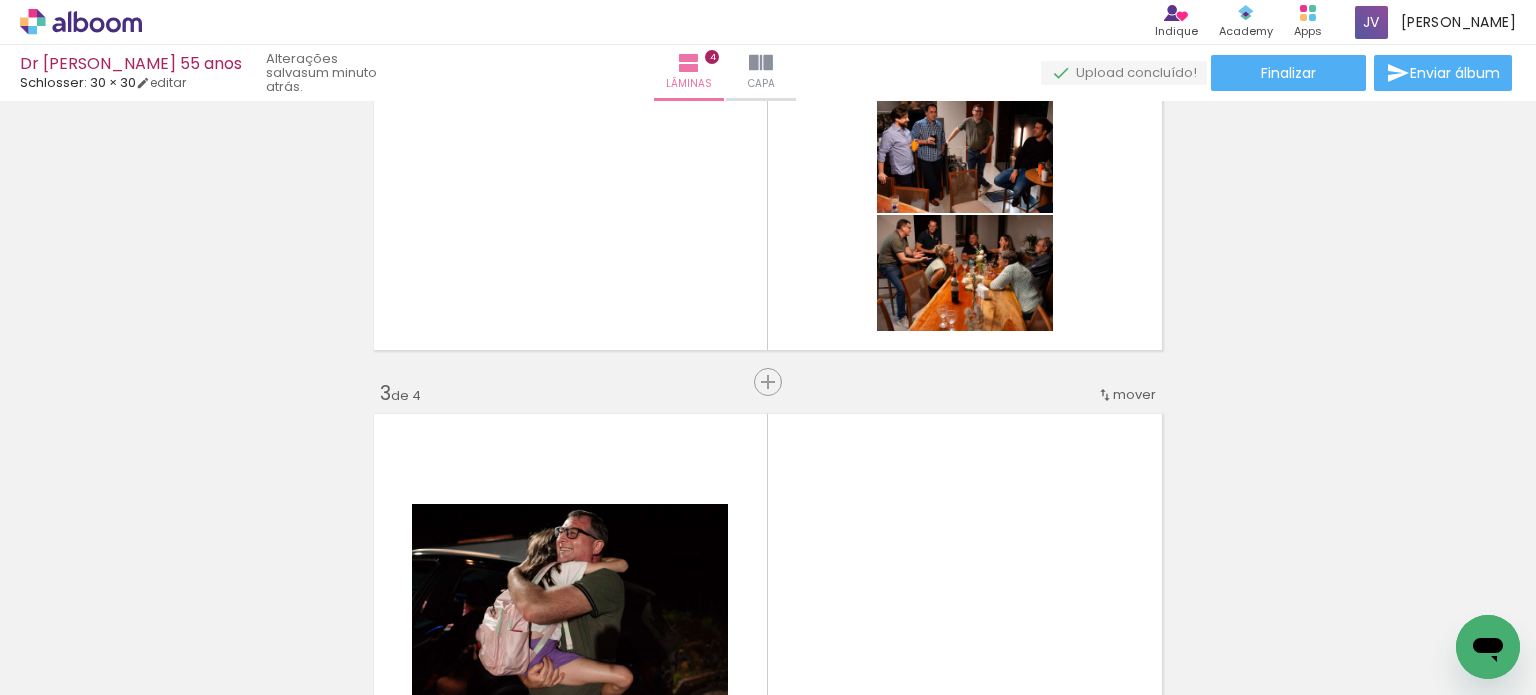 scroll, scrollTop: 979, scrollLeft: 0, axis: vertical 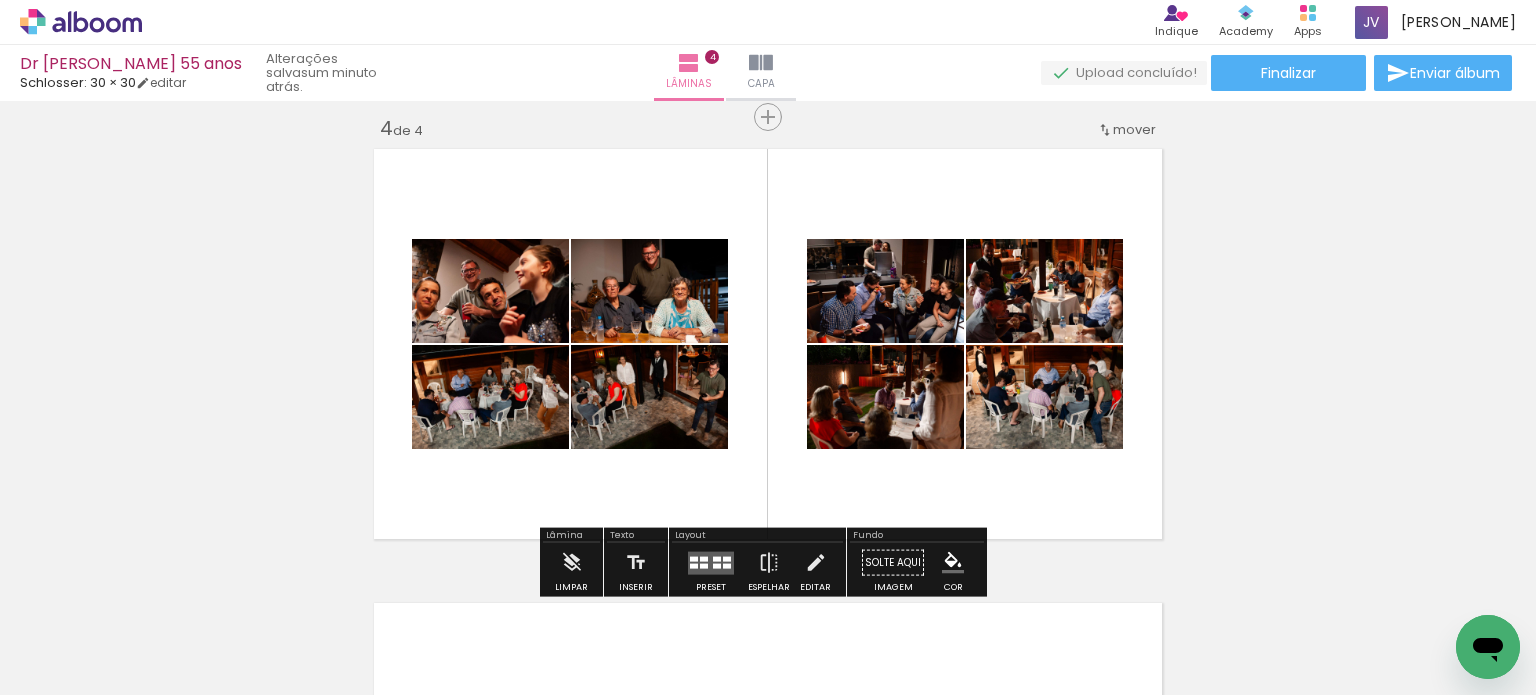 drag, startPoint x: 966, startPoint y: 271, endPoint x: 1090, endPoint y: 359, distance: 152.05263 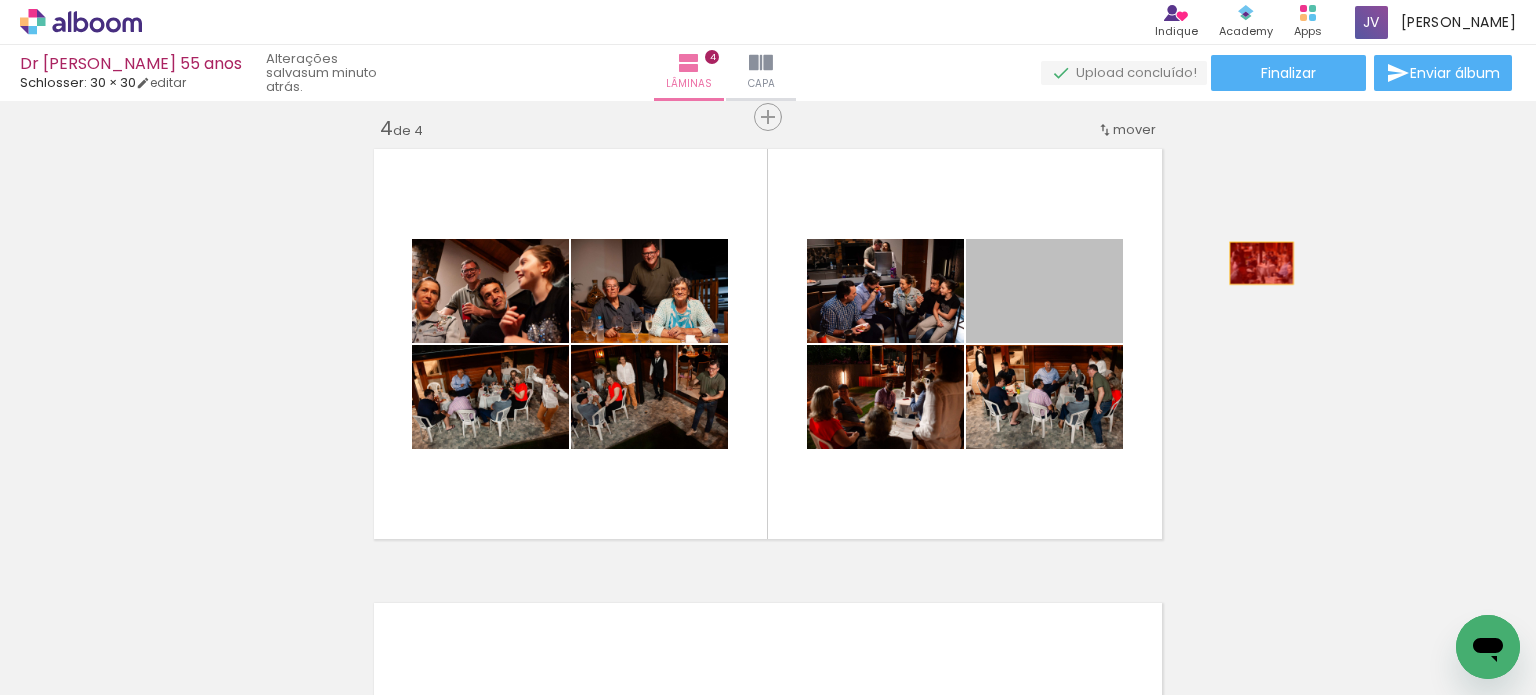 click on "Inserir lâmina 1  de 4  Inserir lâmina 2  de 4  Inserir lâmina 3  de 4  Inserir lâmina 4  de 4" at bounding box center [768, -136] 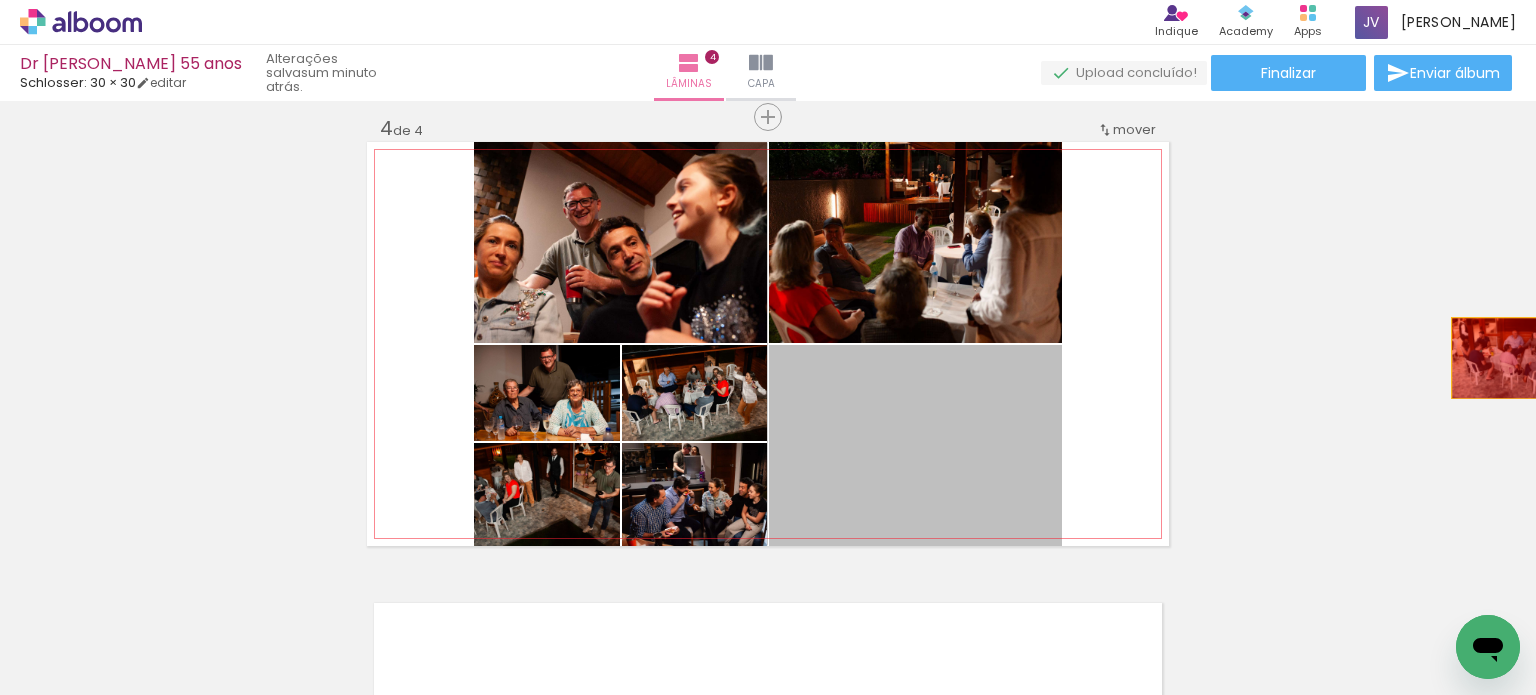 drag, startPoint x: 991, startPoint y: 387, endPoint x: 1503, endPoint y: 358, distance: 512.8206 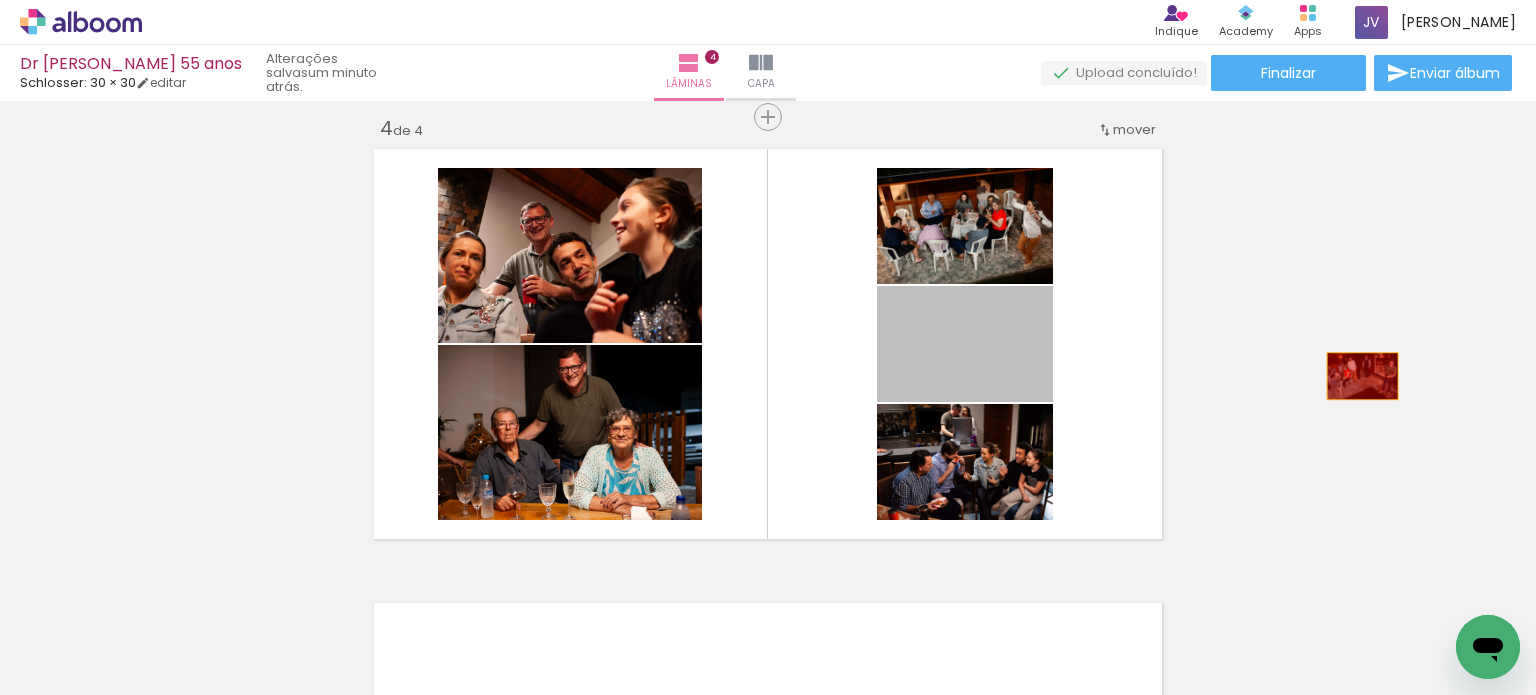 drag, startPoint x: 1304, startPoint y: 376, endPoint x: 1091, endPoint y: 348, distance: 214.83249 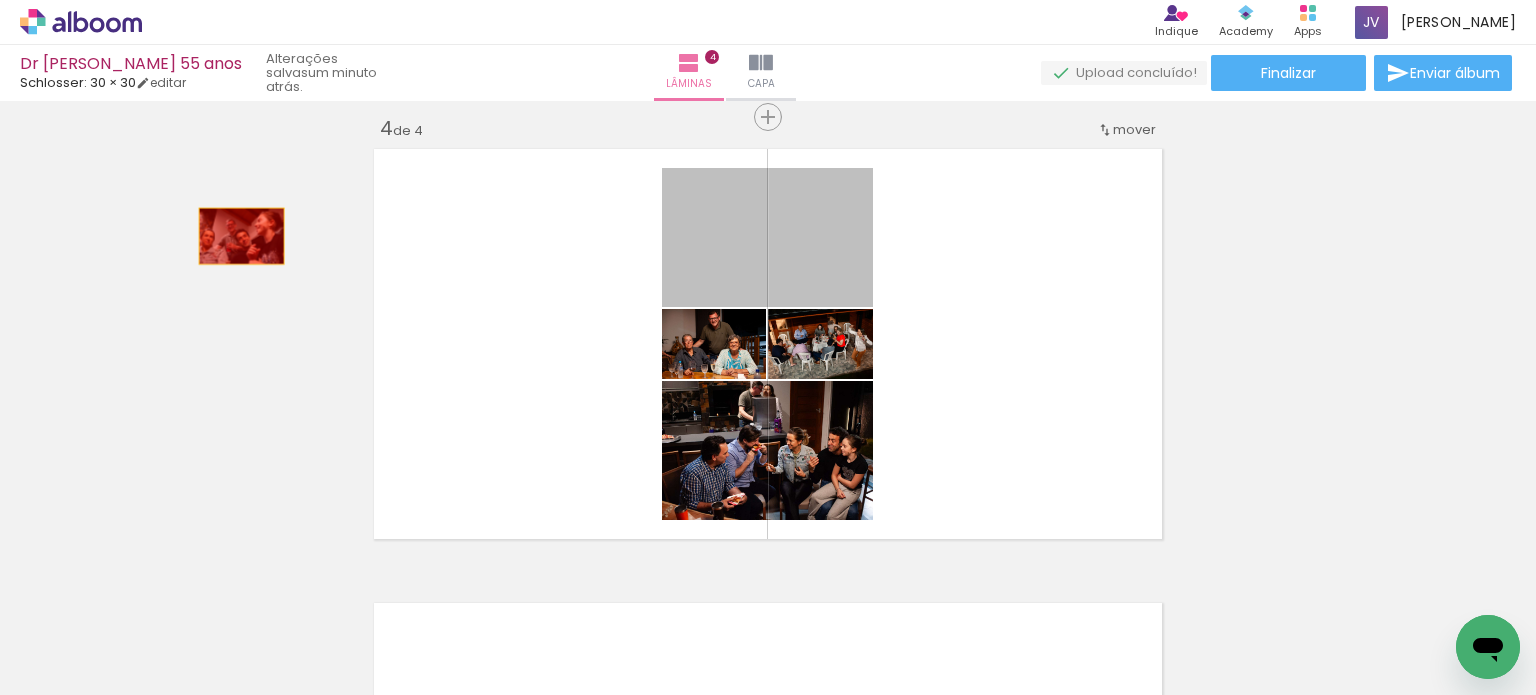 drag, startPoint x: 718, startPoint y: 243, endPoint x: 256, endPoint y: 269, distance: 462.73102 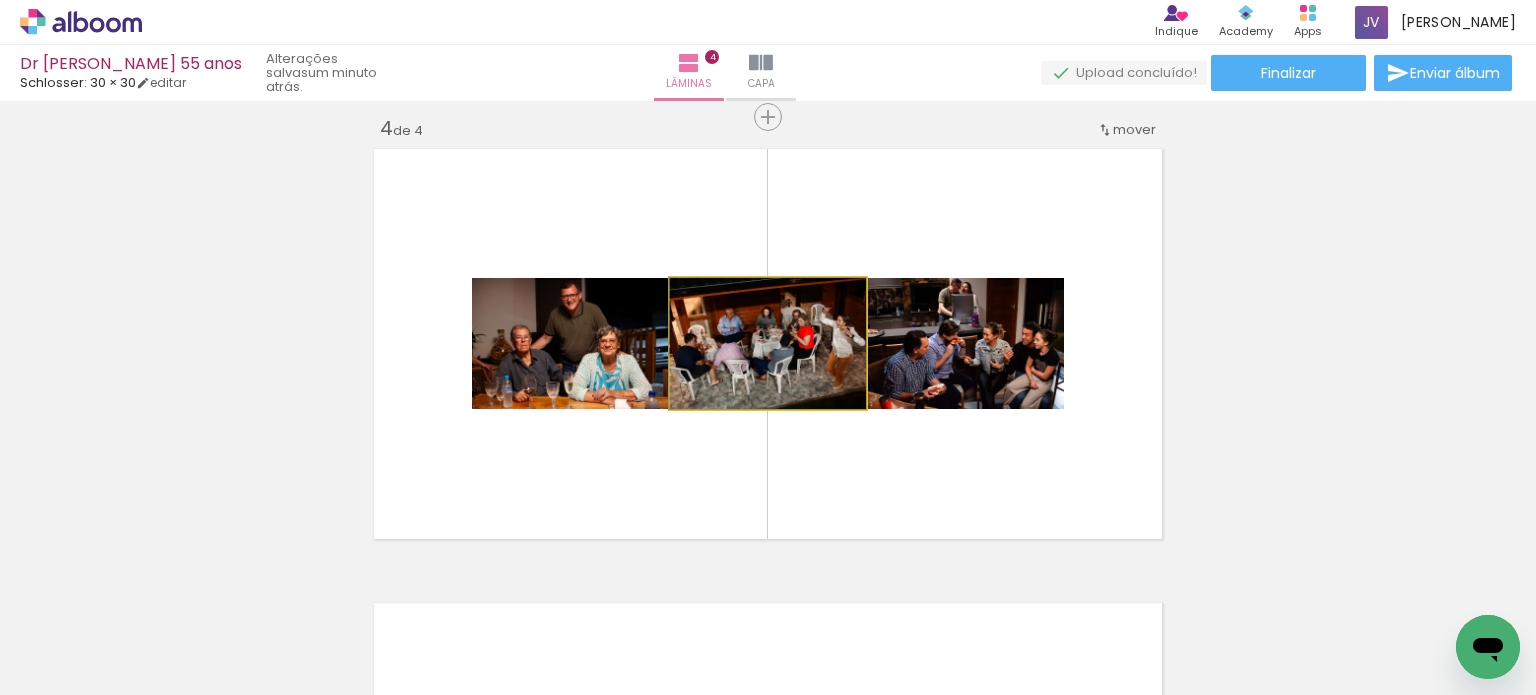 drag, startPoint x: 779, startPoint y: 311, endPoint x: 167, endPoint y: 339, distance: 612.6402 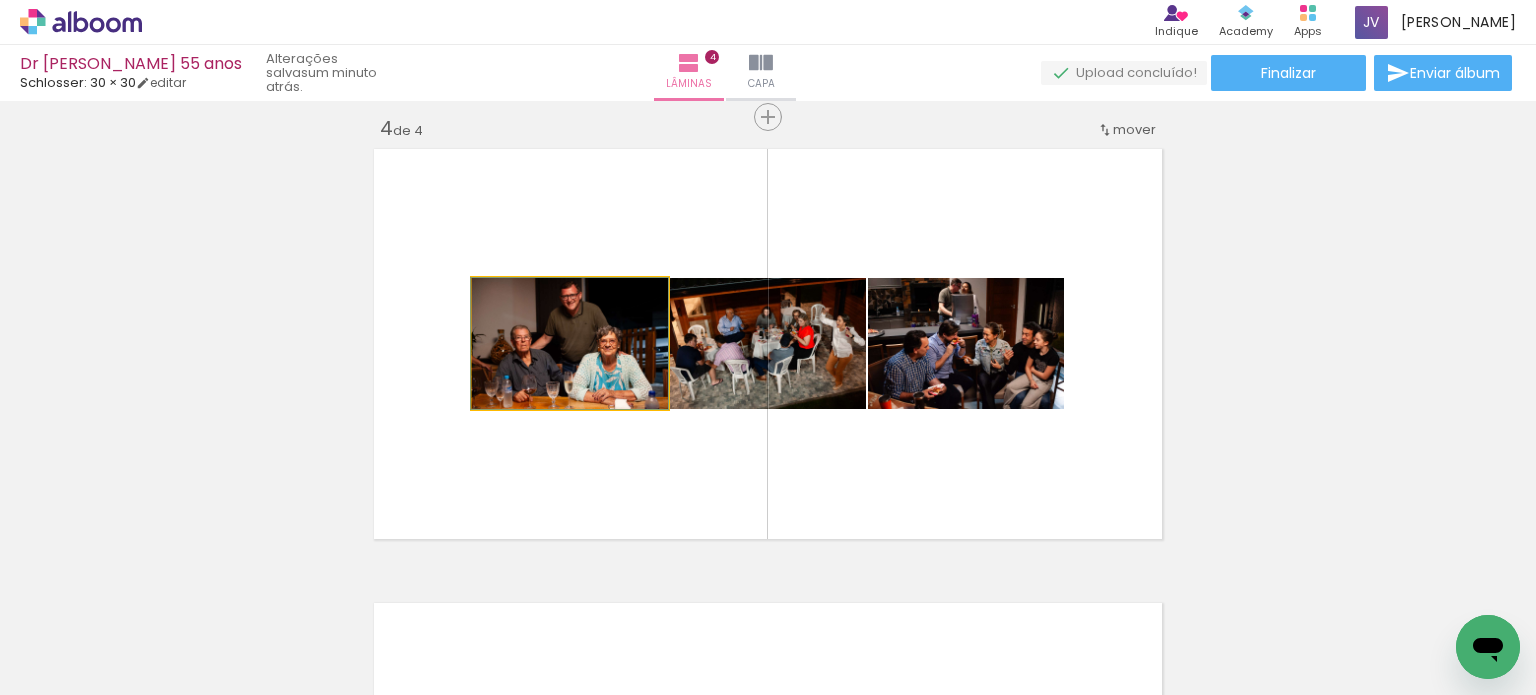 drag, startPoint x: 524, startPoint y: 339, endPoint x: 349, endPoint y: 331, distance: 175.18275 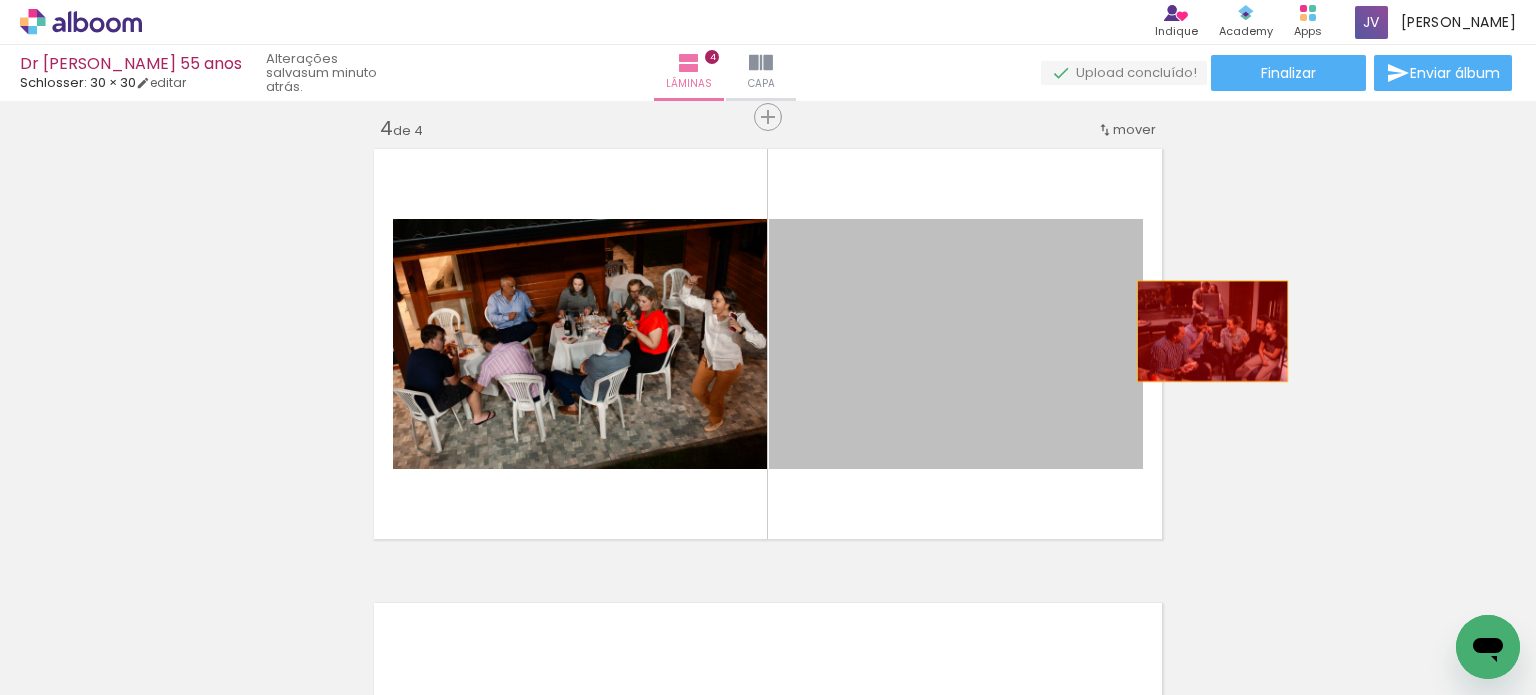 drag, startPoint x: 907, startPoint y: 339, endPoint x: 1326, endPoint y: 339, distance: 419 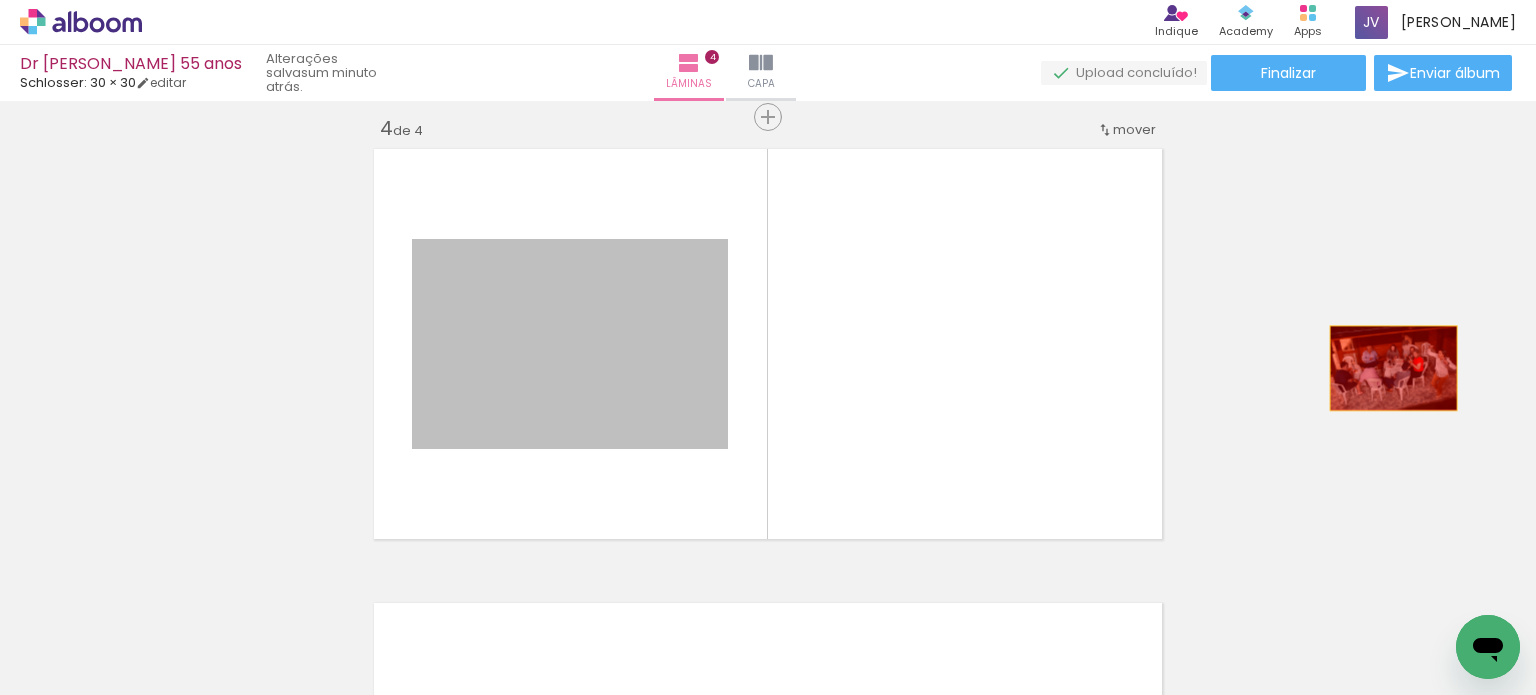 drag, startPoint x: 618, startPoint y: 382, endPoint x: 1396, endPoint y: 368, distance: 778.126 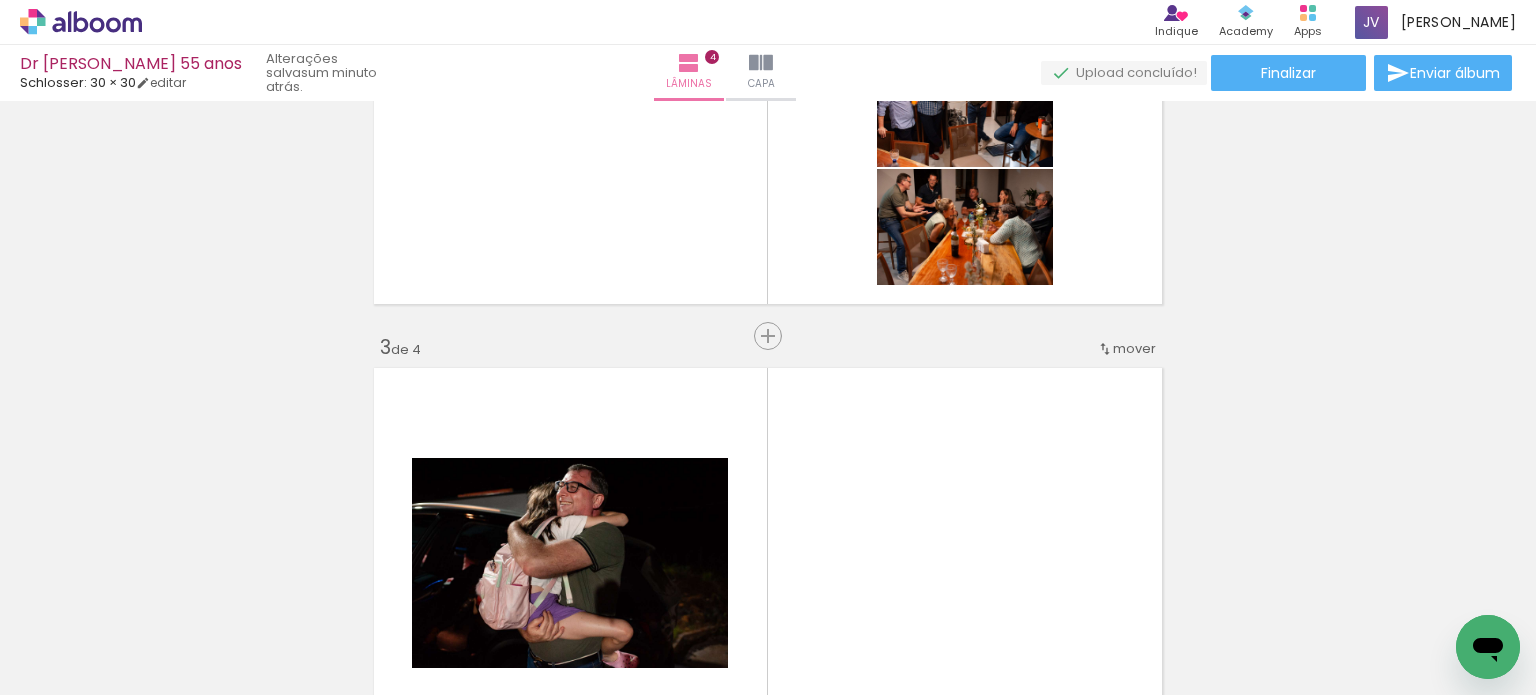 scroll, scrollTop: 879, scrollLeft: 0, axis: vertical 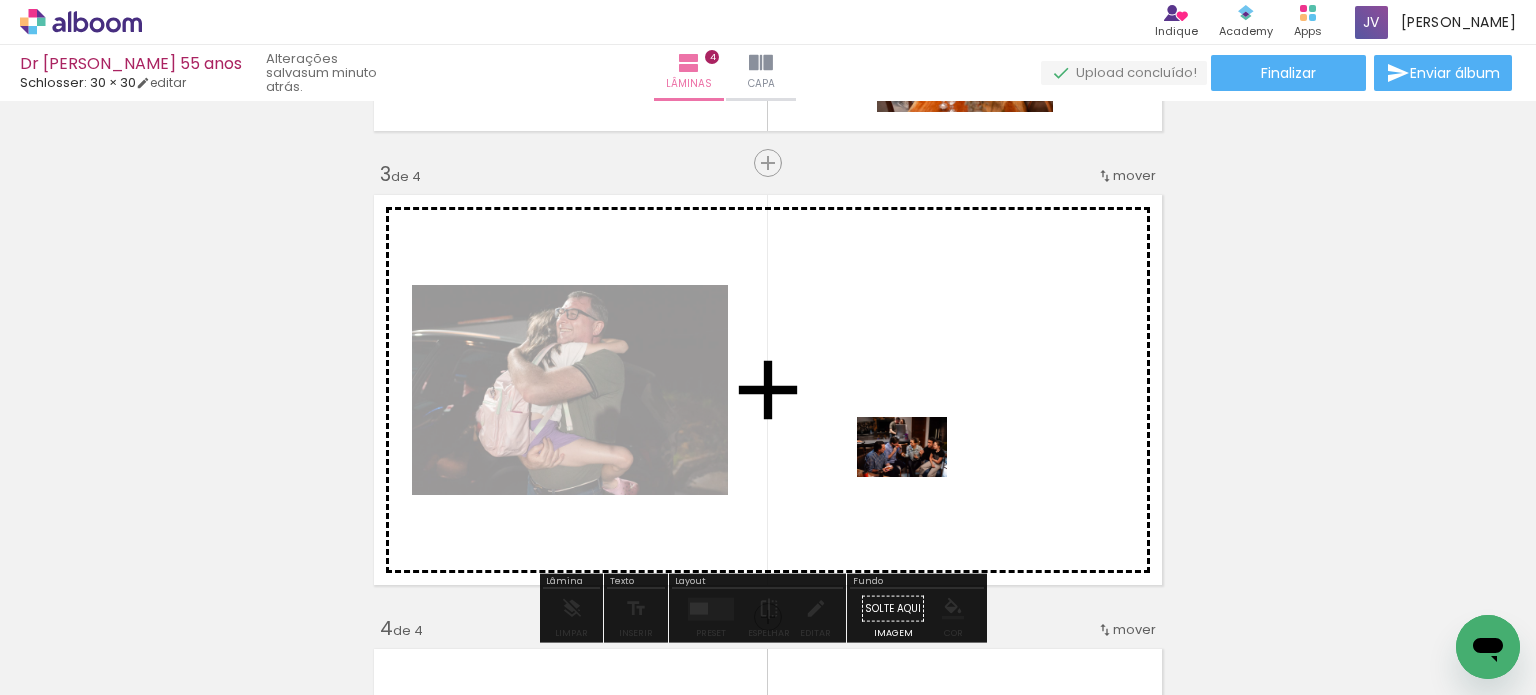 drag, startPoint x: 1115, startPoint y: 647, endPoint x: 917, endPoint y: 477, distance: 260.96744 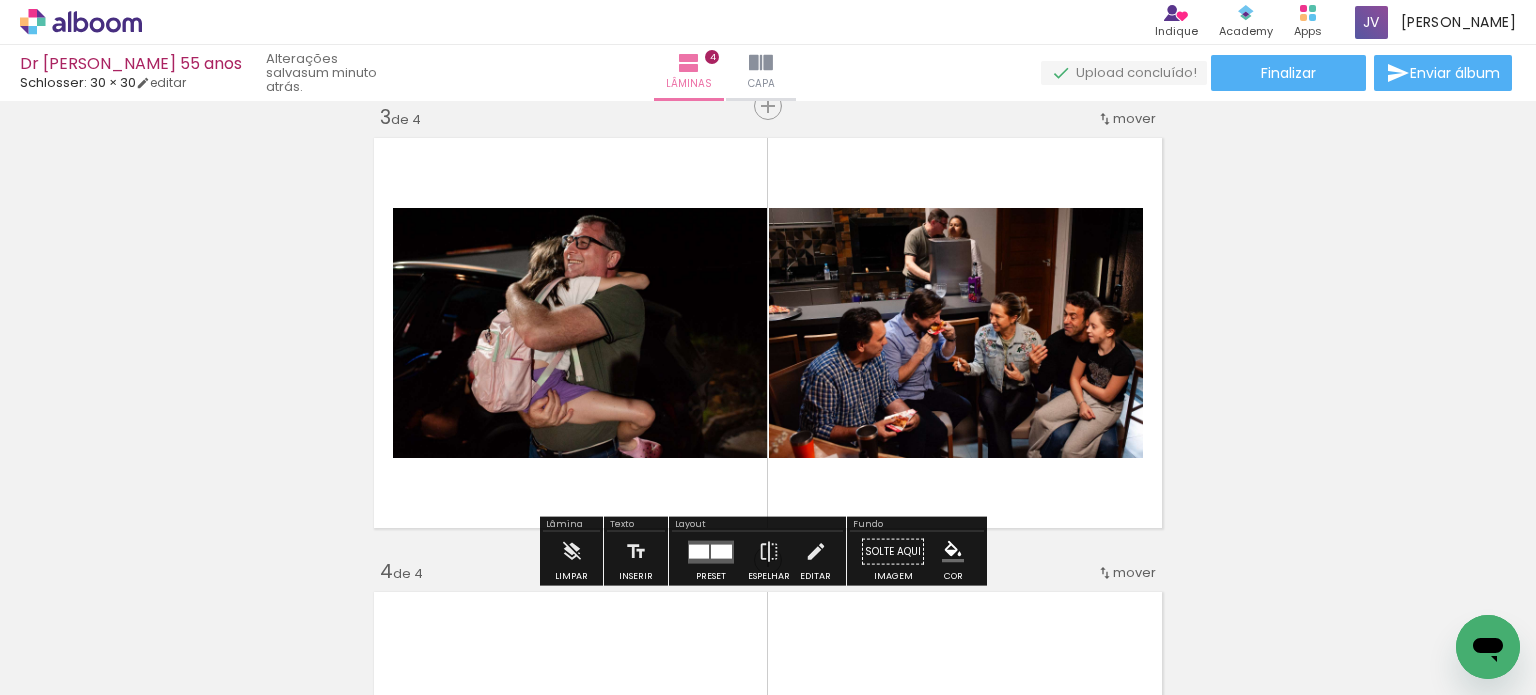 scroll, scrollTop: 979, scrollLeft: 0, axis: vertical 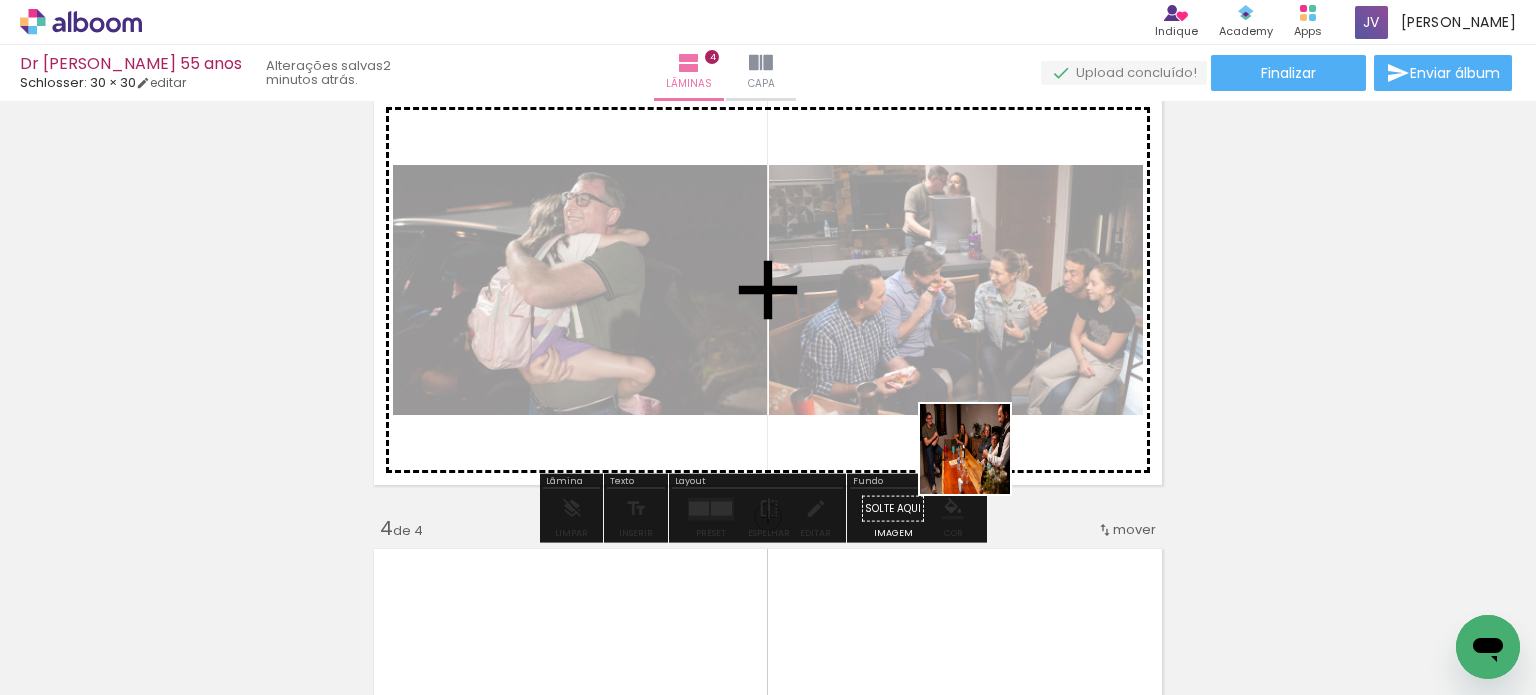 drag, startPoint x: 1114, startPoint y: 634, endPoint x: 1247, endPoint y: 514, distance: 179.13403 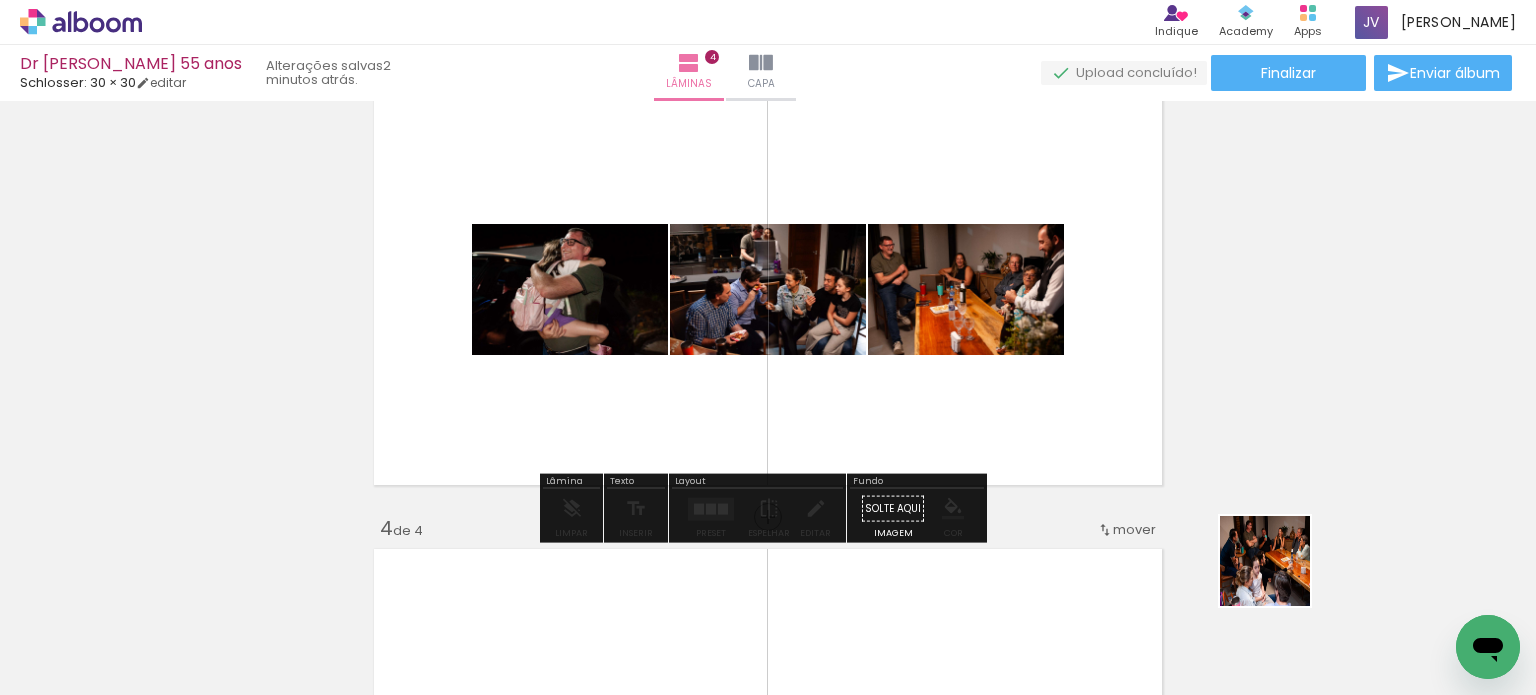drag, startPoint x: 1378, startPoint y: 642, endPoint x: 1056, endPoint y: 407, distance: 398.6339 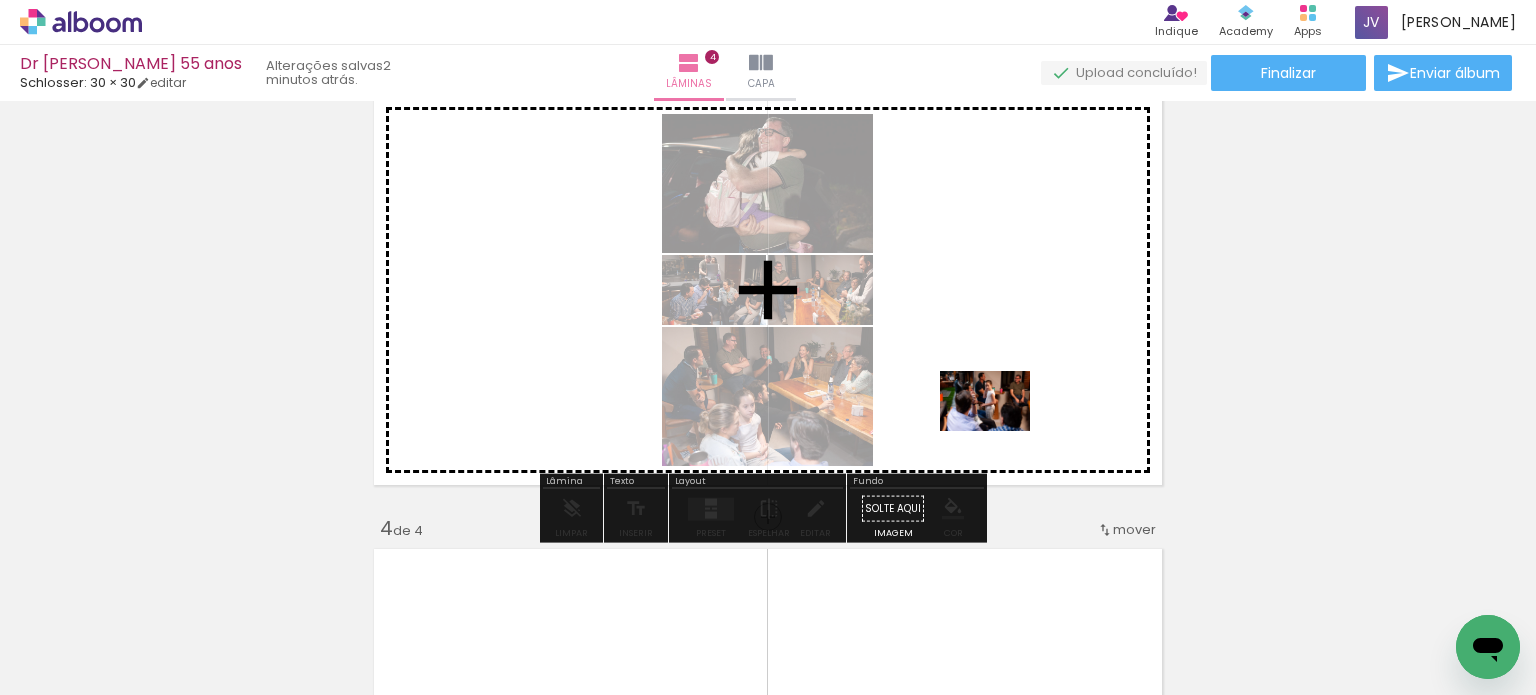drag, startPoint x: 1231, startPoint y: 631, endPoint x: 1000, endPoint y: 431, distance: 305.55032 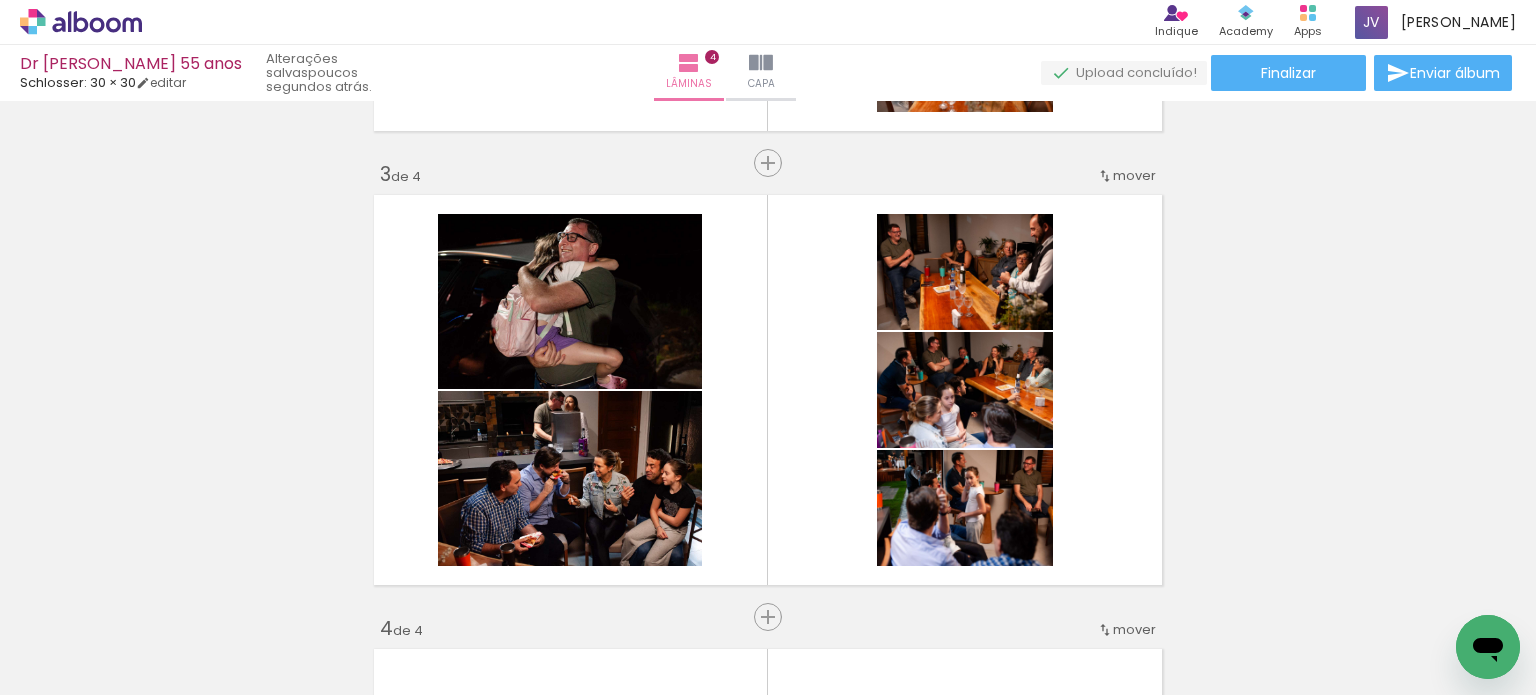 scroll, scrollTop: 579, scrollLeft: 0, axis: vertical 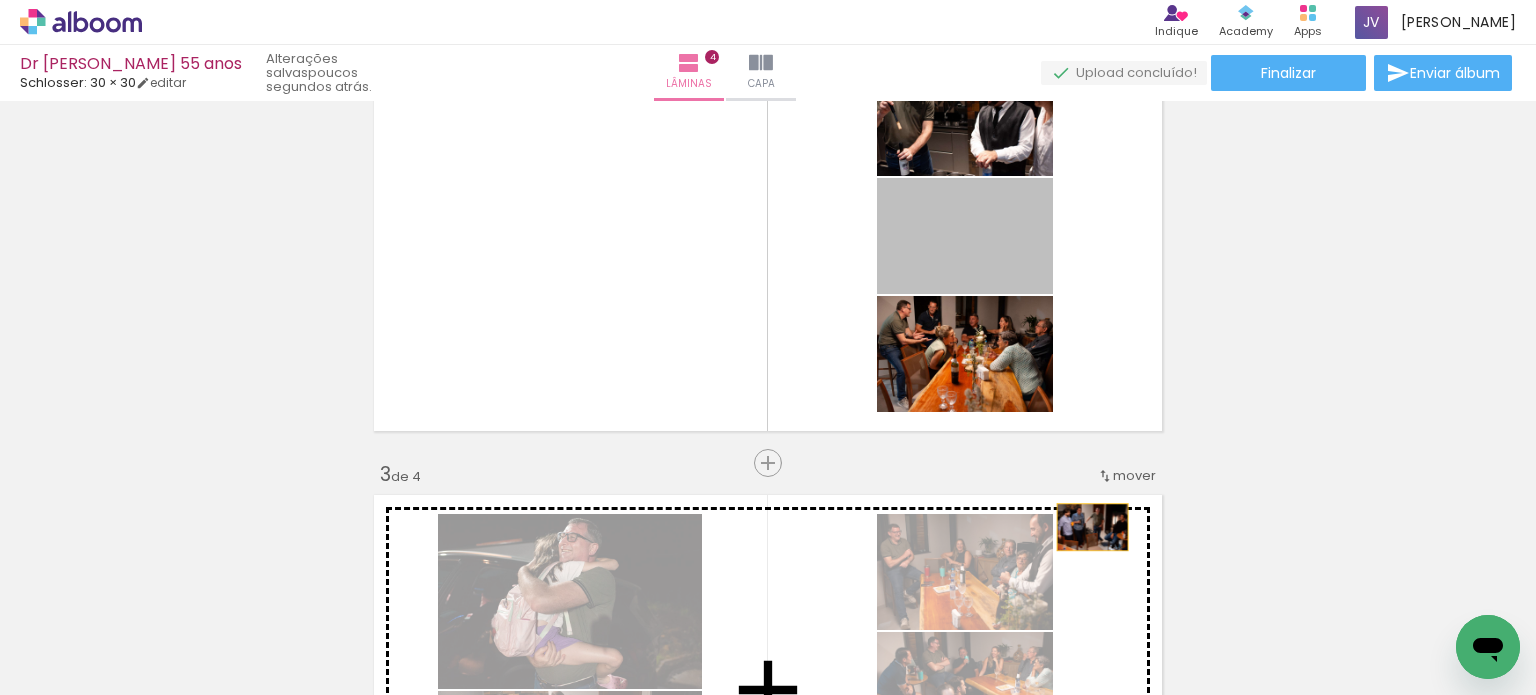 drag, startPoint x: 1005, startPoint y: 243, endPoint x: 1085, endPoint y: 527, distance: 295.05255 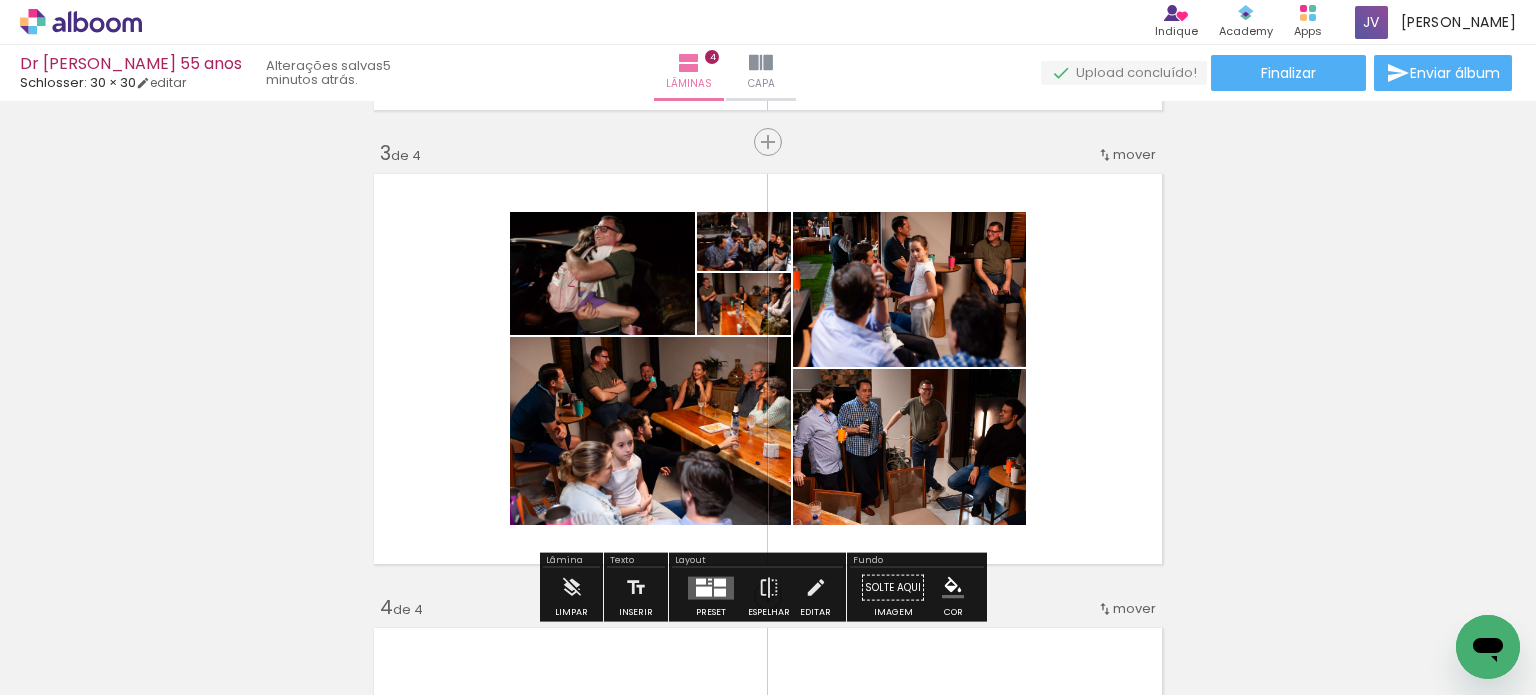 scroll, scrollTop: 800, scrollLeft: 0, axis: vertical 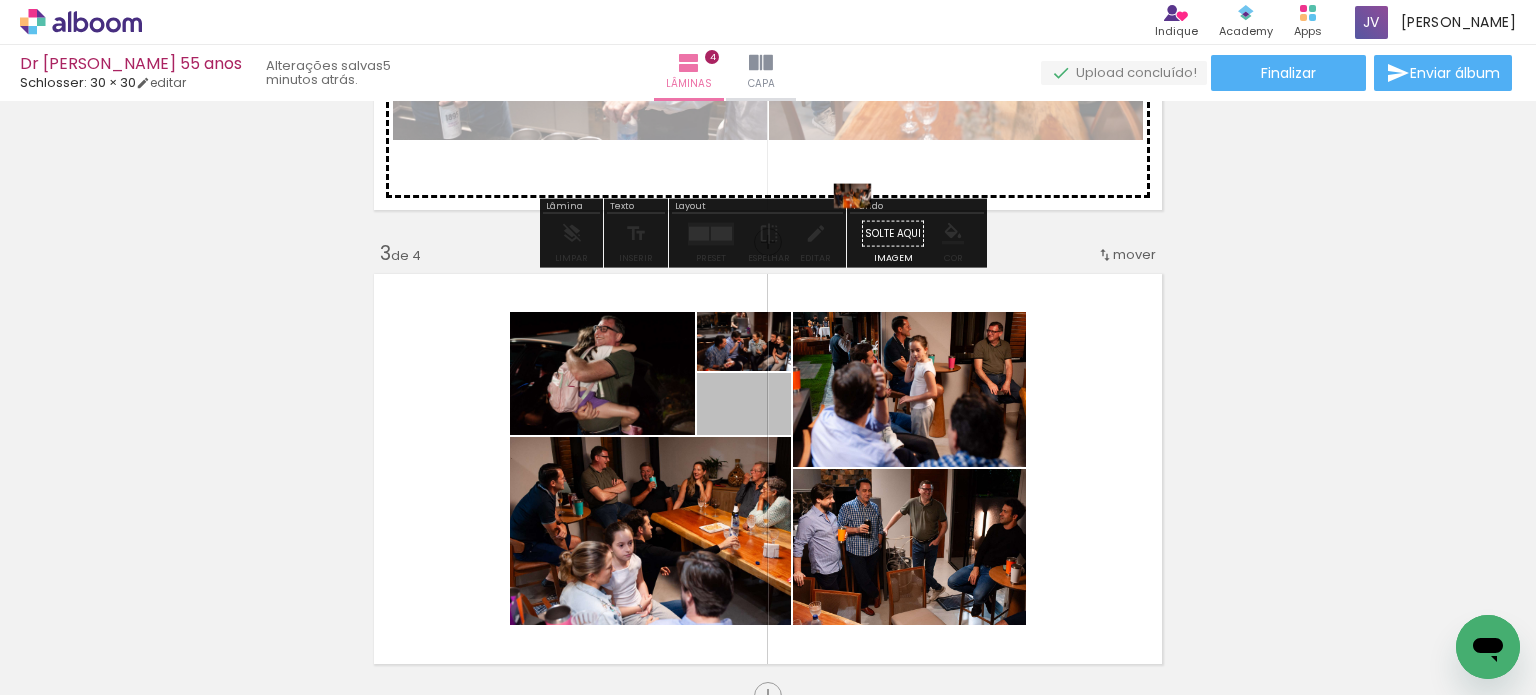 drag, startPoint x: 761, startPoint y: 430, endPoint x: 845, endPoint y: 196, distance: 248.6202 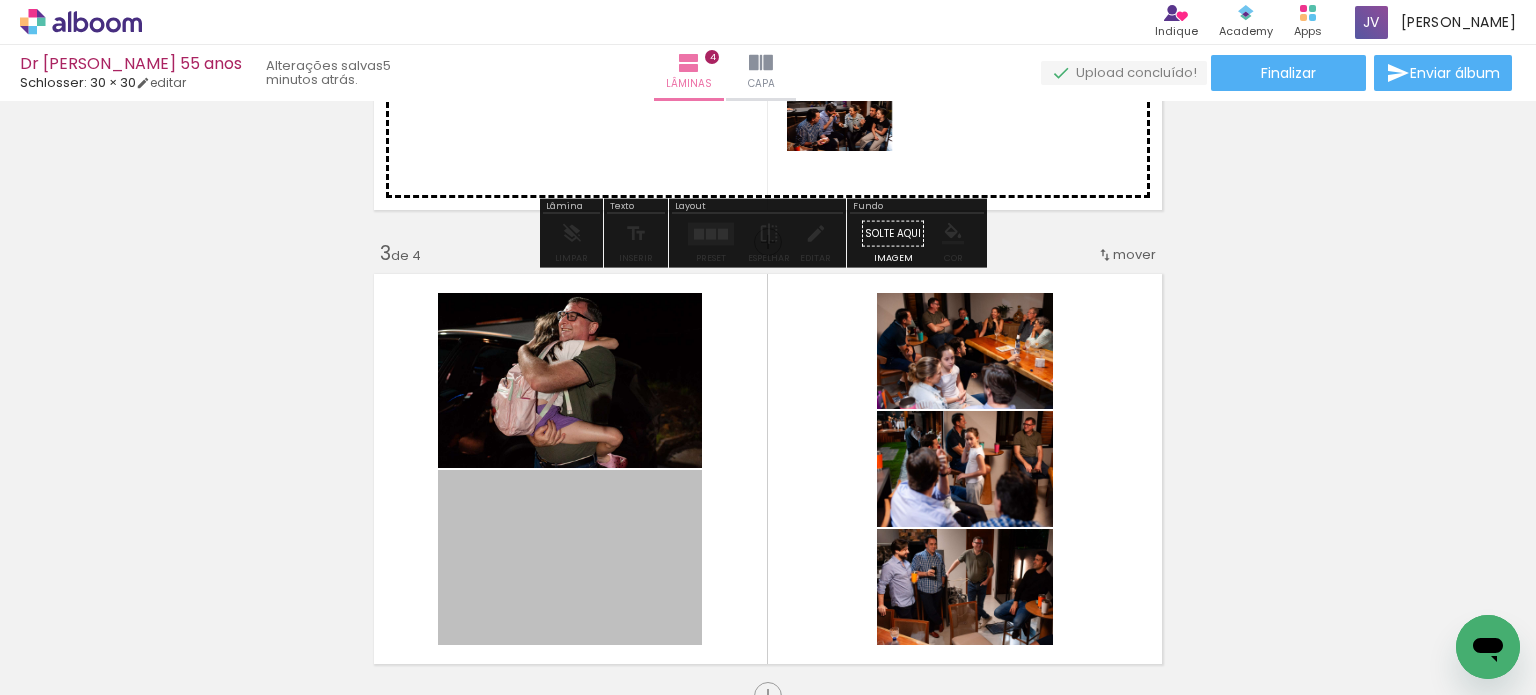 drag, startPoint x: 640, startPoint y: 512, endPoint x: 832, endPoint y: 115, distance: 440.99094 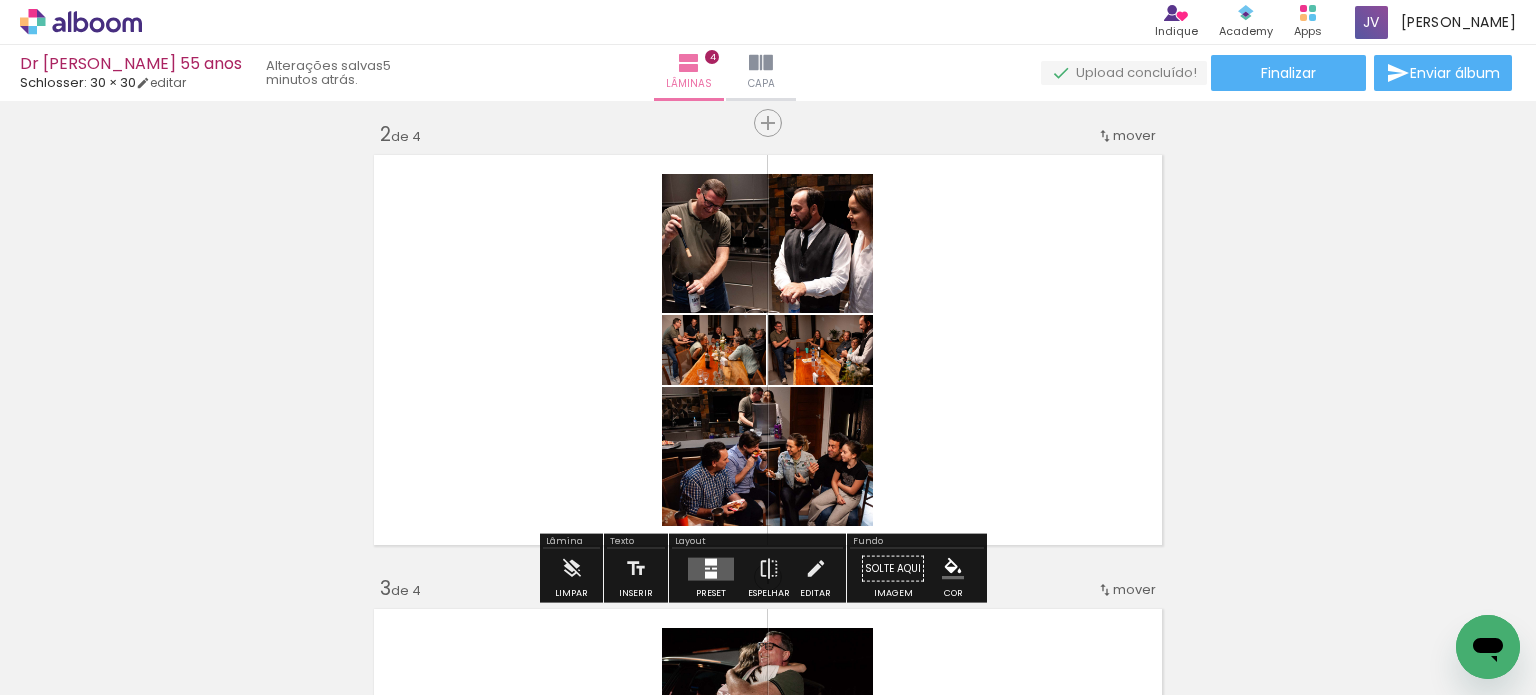 scroll, scrollTop: 500, scrollLeft: 0, axis: vertical 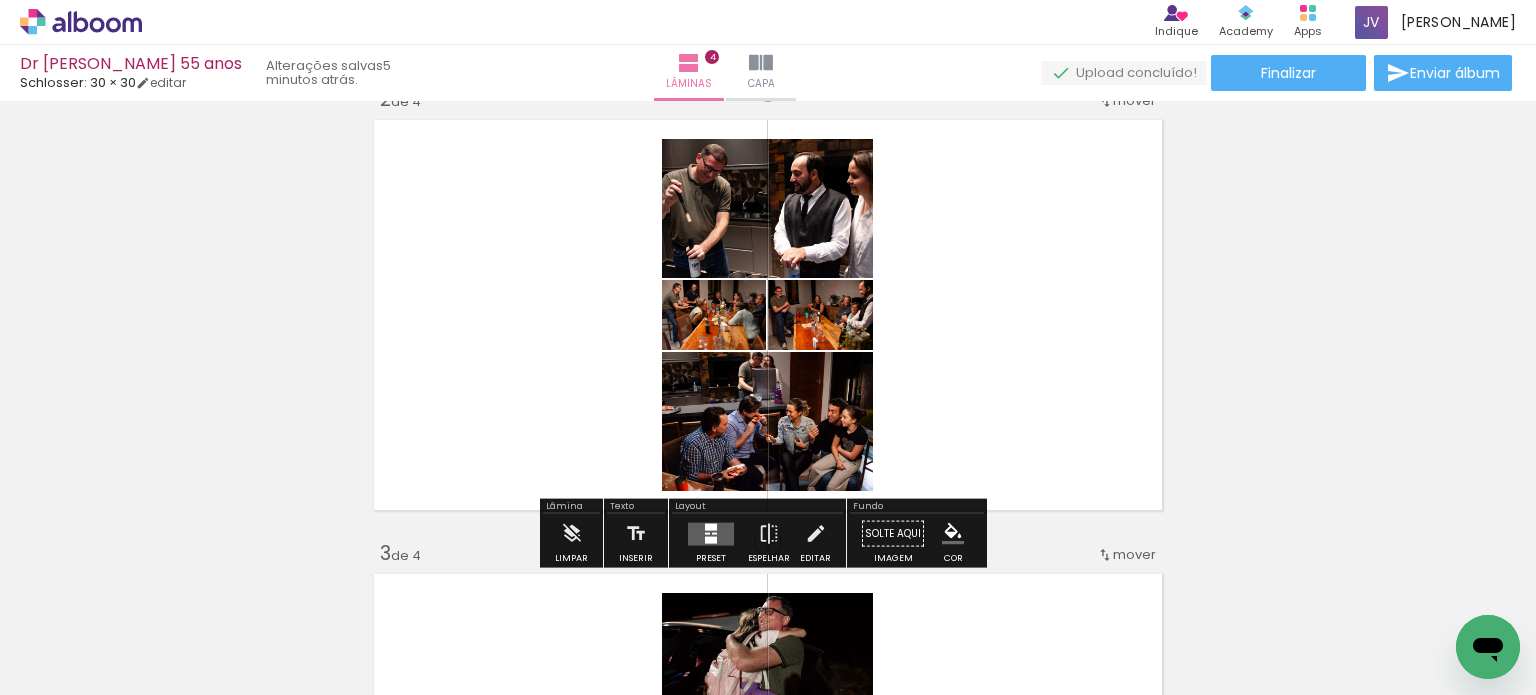 click at bounding box center [711, 533] 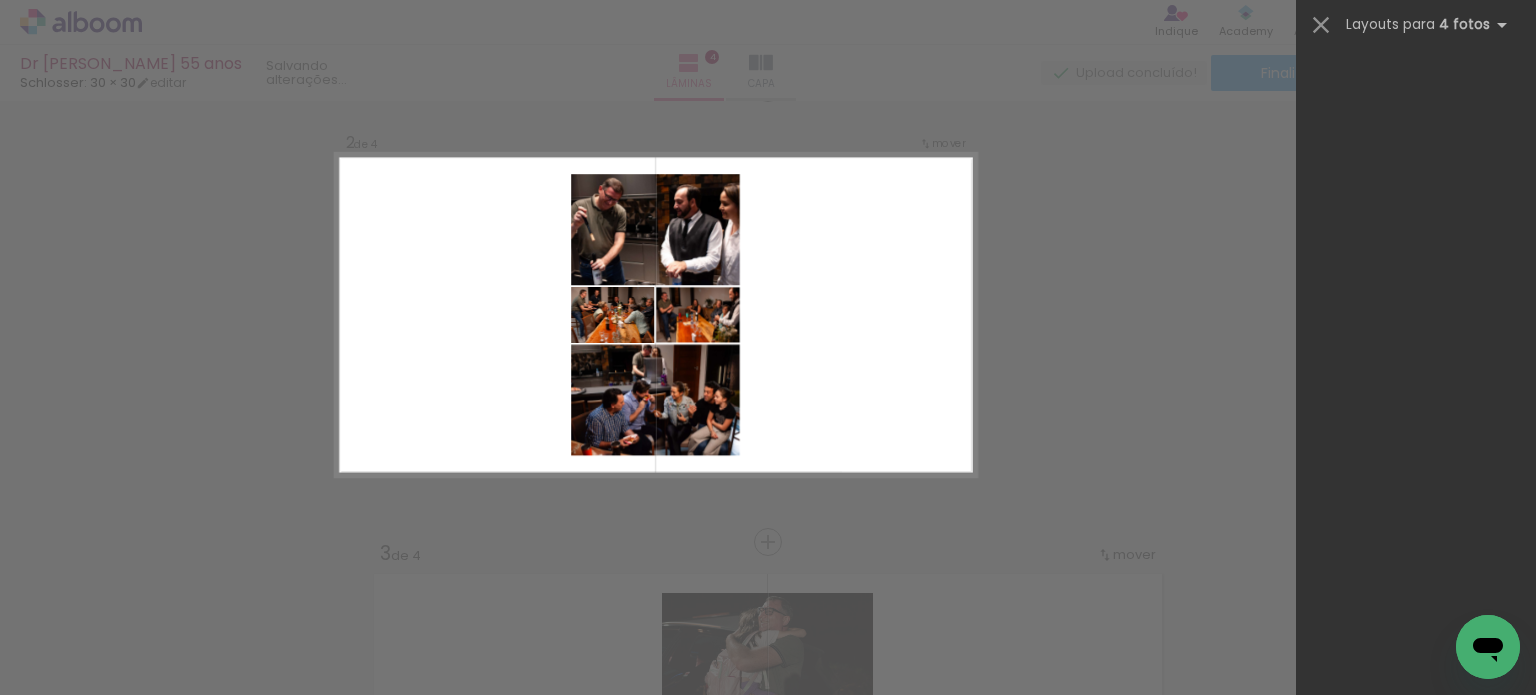 scroll, scrollTop: 0, scrollLeft: 0, axis: both 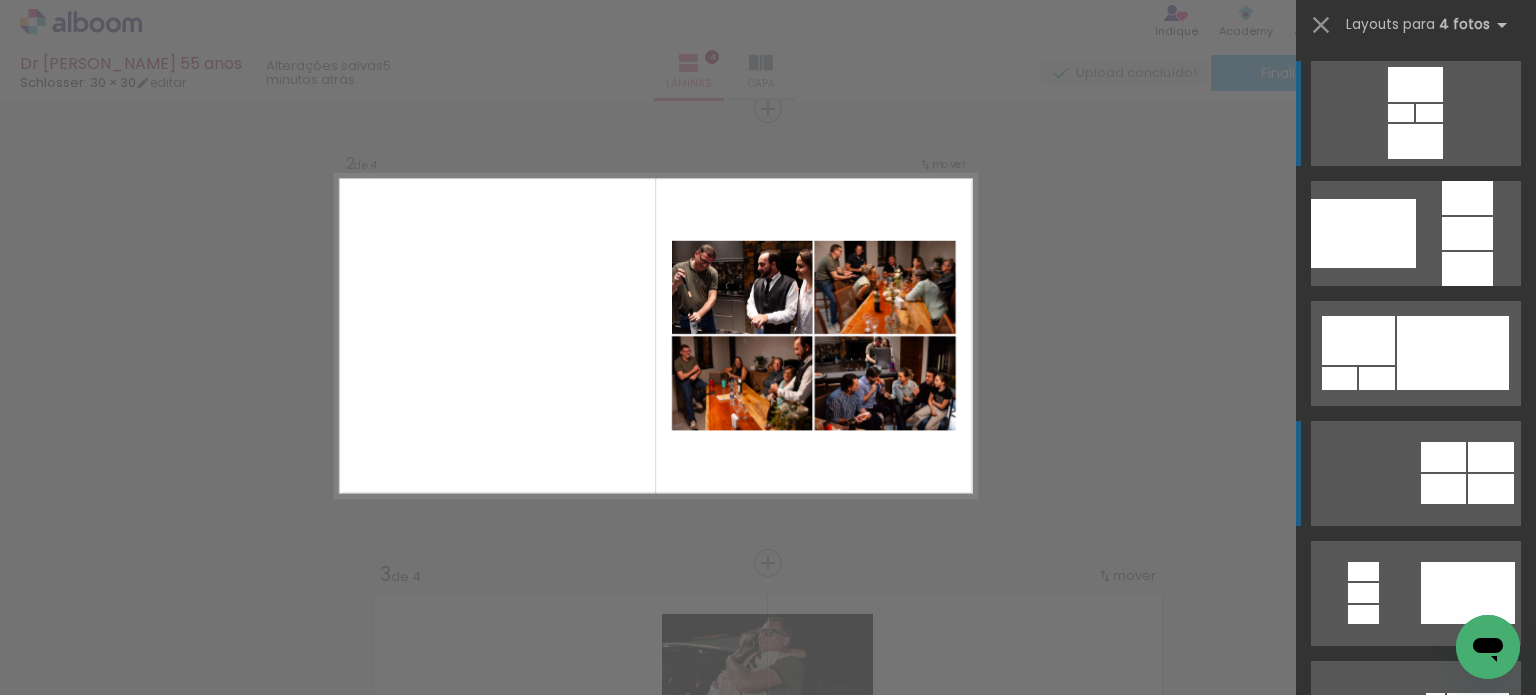 click at bounding box center (1363, 233) 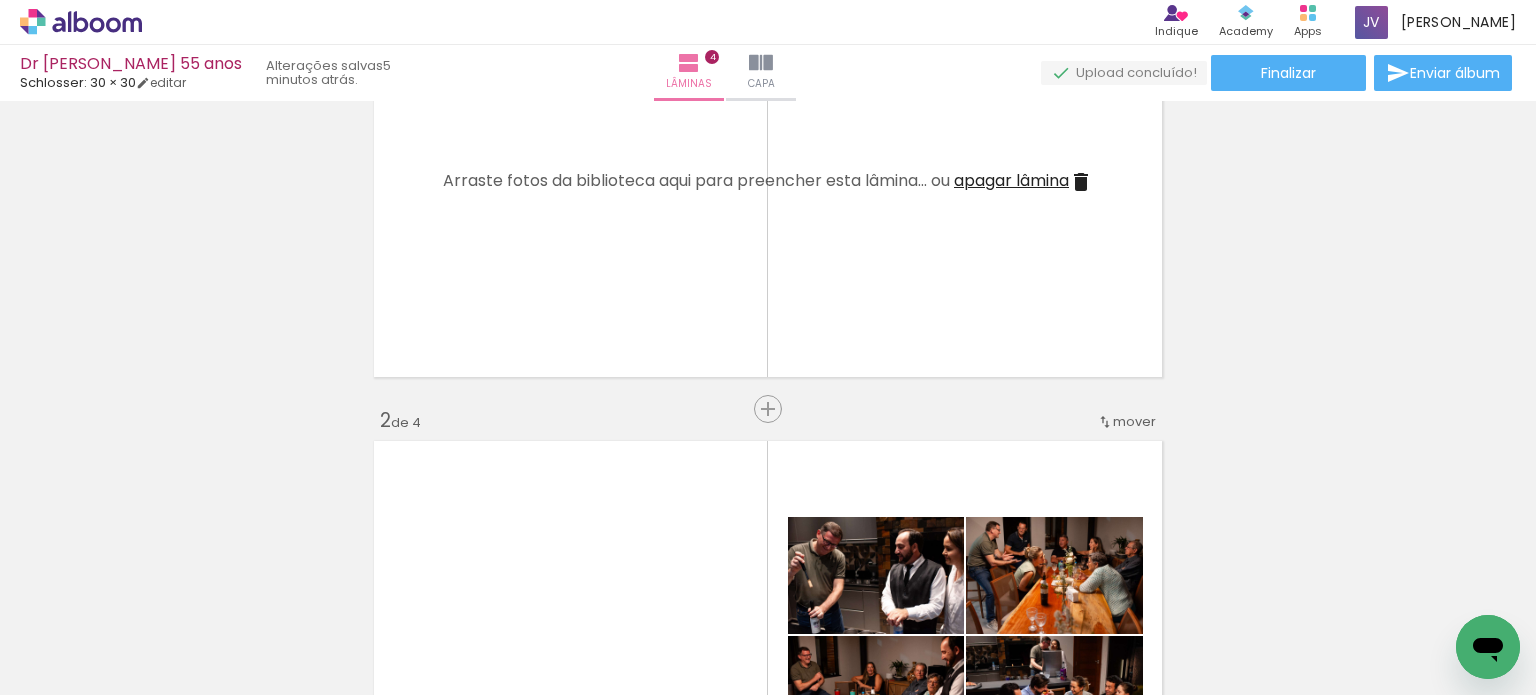 scroll, scrollTop: 479, scrollLeft: 0, axis: vertical 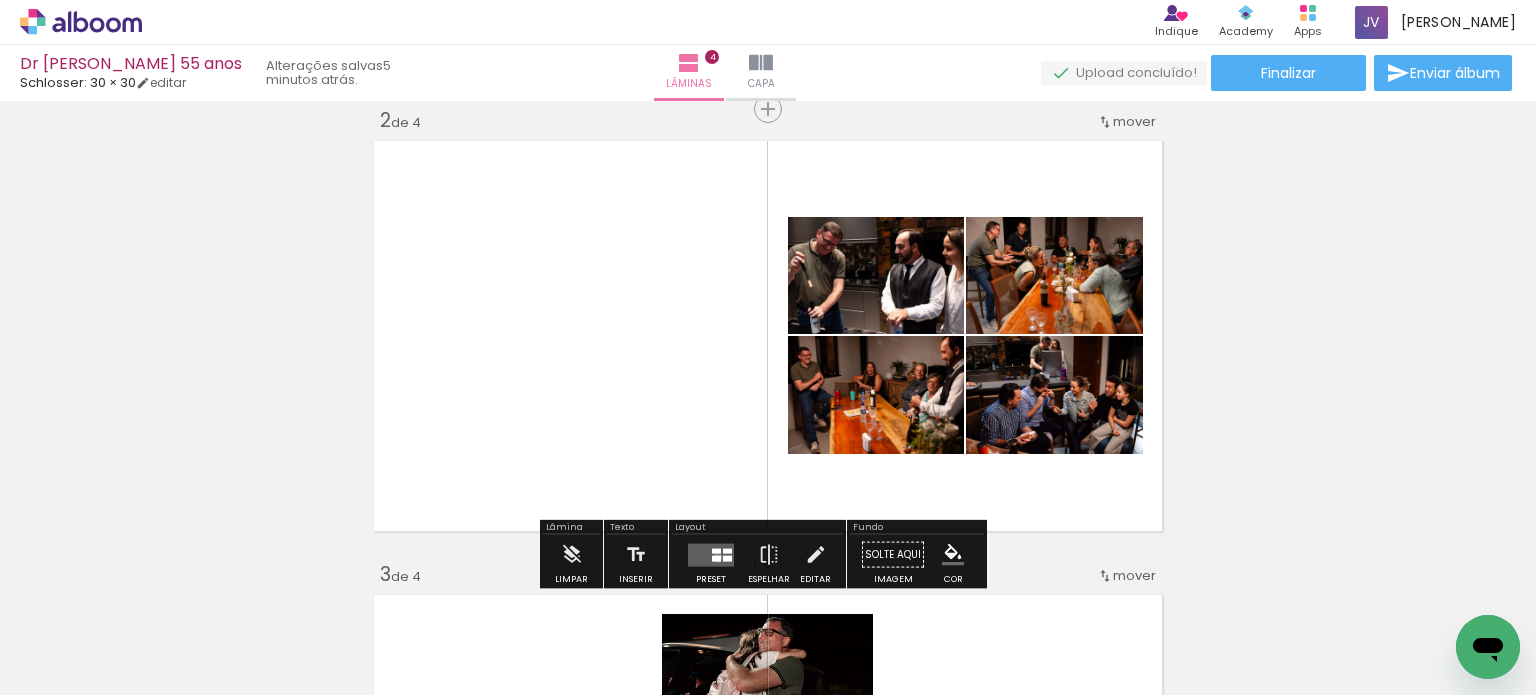 click at bounding box center [716, 558] 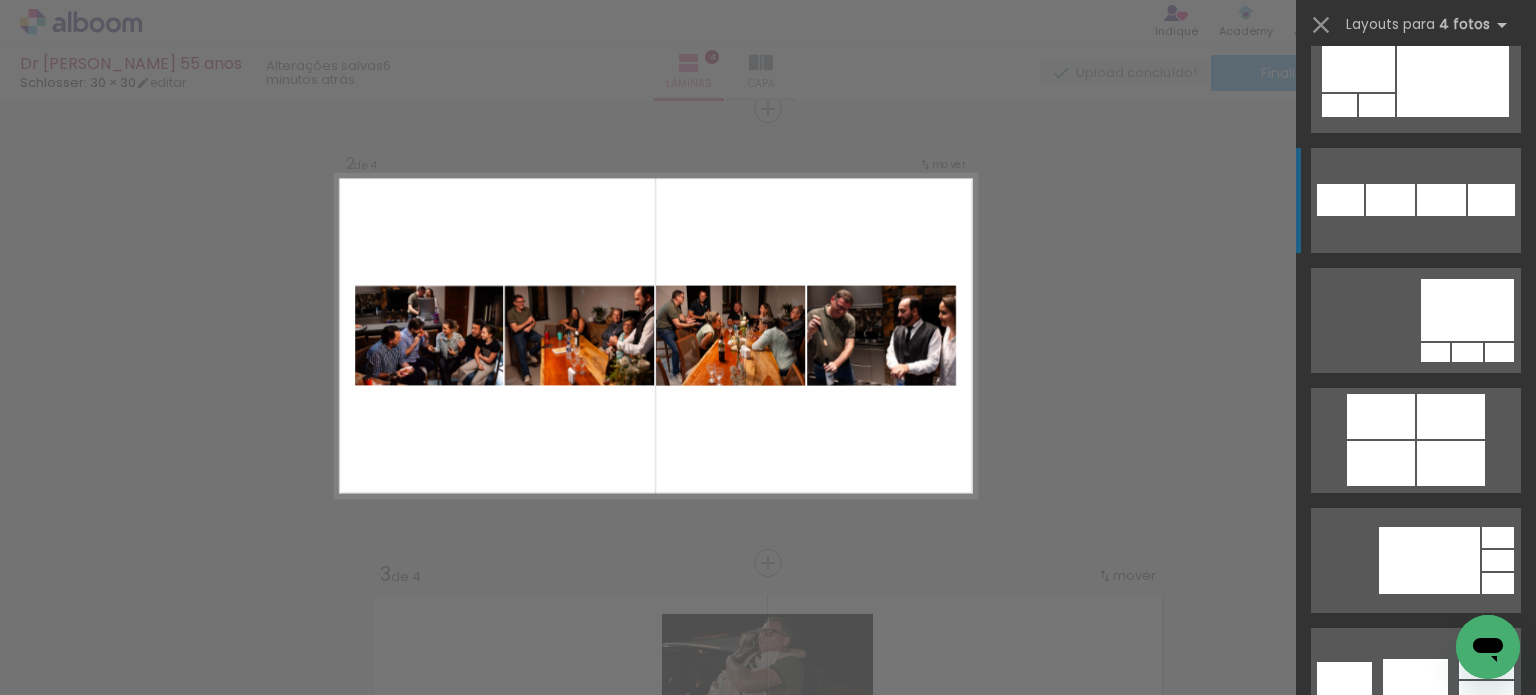 scroll, scrollTop: 4800, scrollLeft: 0, axis: vertical 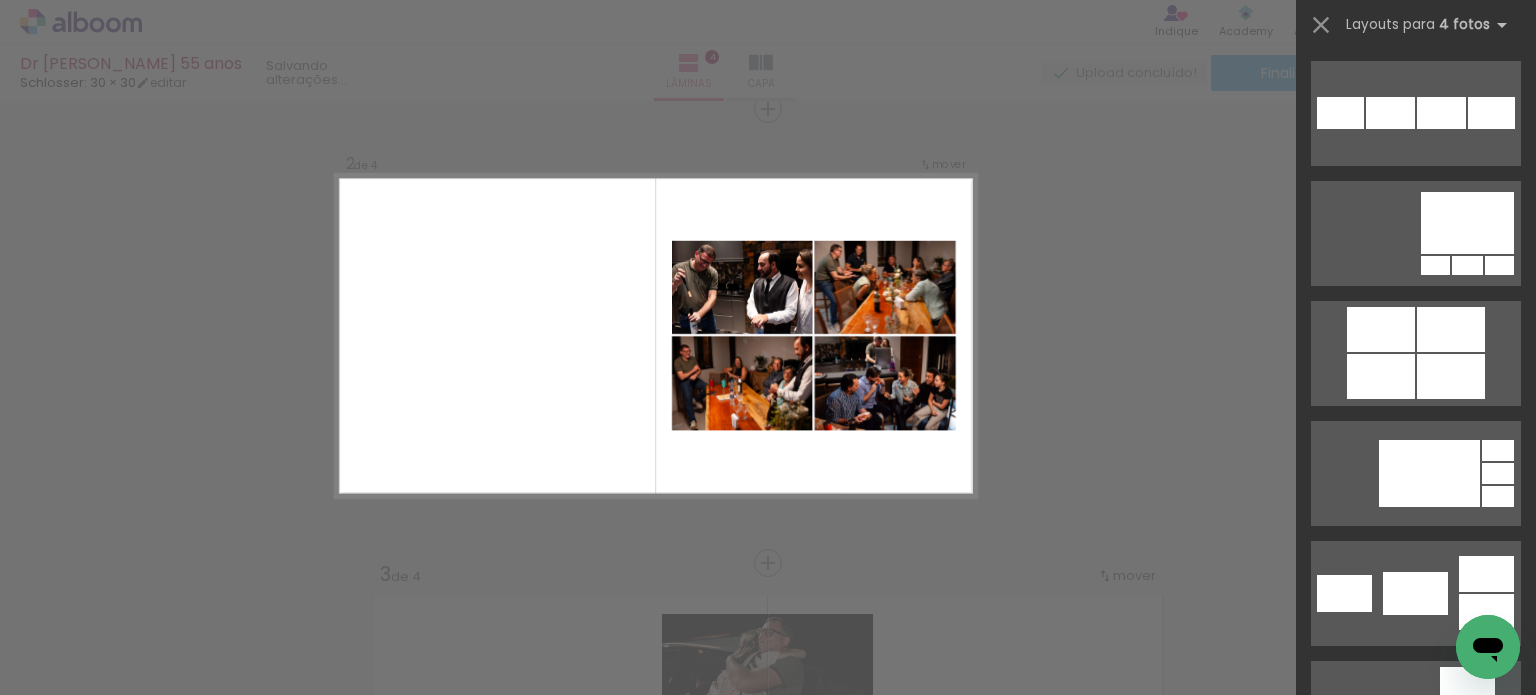 click on "Confirmar Cancelar" at bounding box center [768, 781] 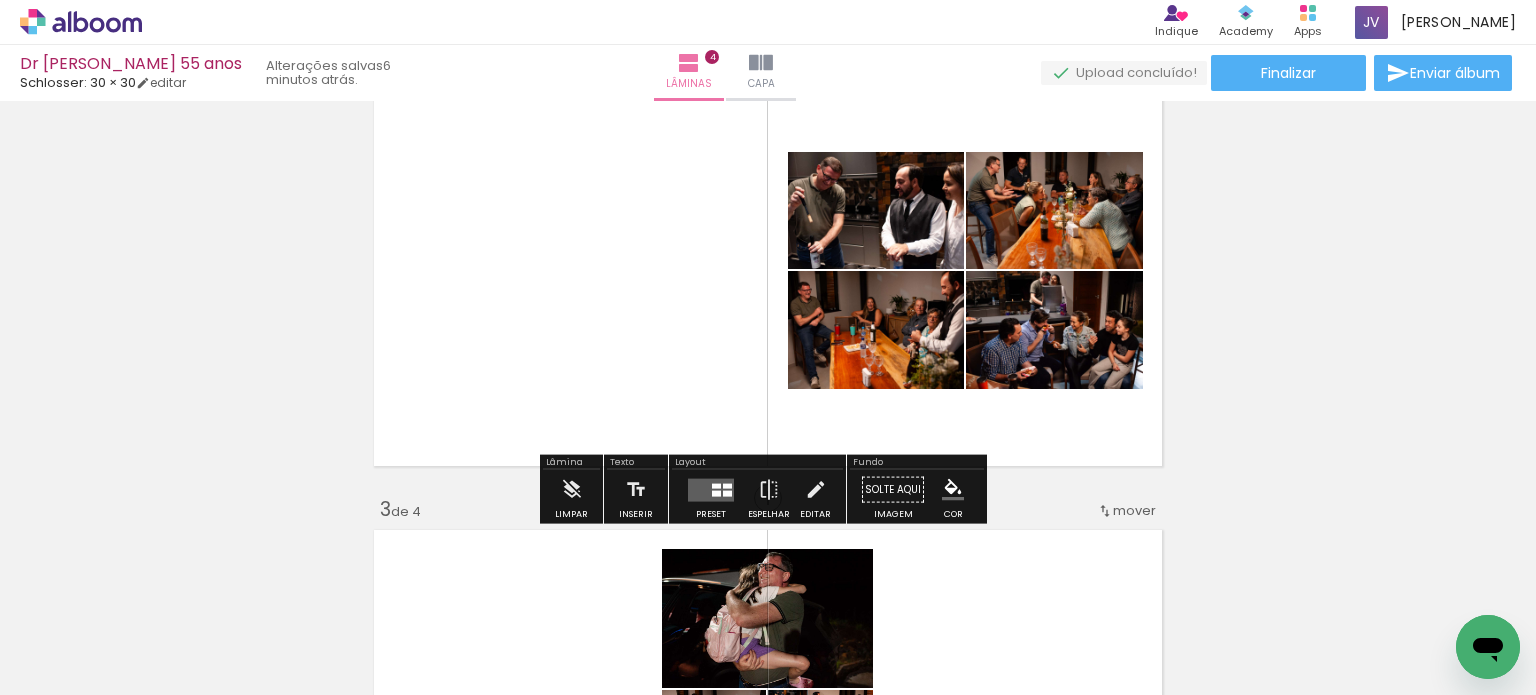 scroll, scrollTop: 579, scrollLeft: 0, axis: vertical 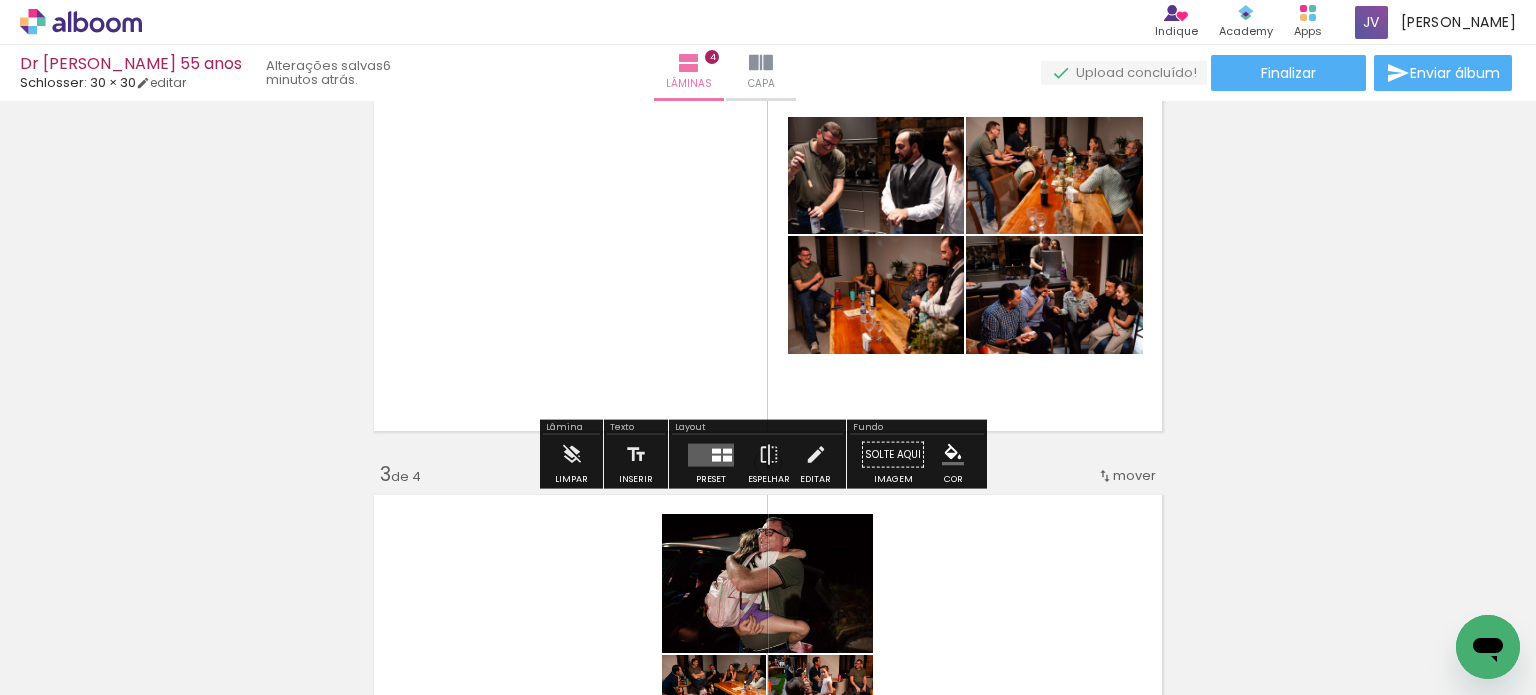 click on "Inserir lâmina 1  de 4  Inserir lâmina 2  de 4  Inserir lâmina 3  de 4  Inserir lâmina 4  de 4" at bounding box center (768, 664) 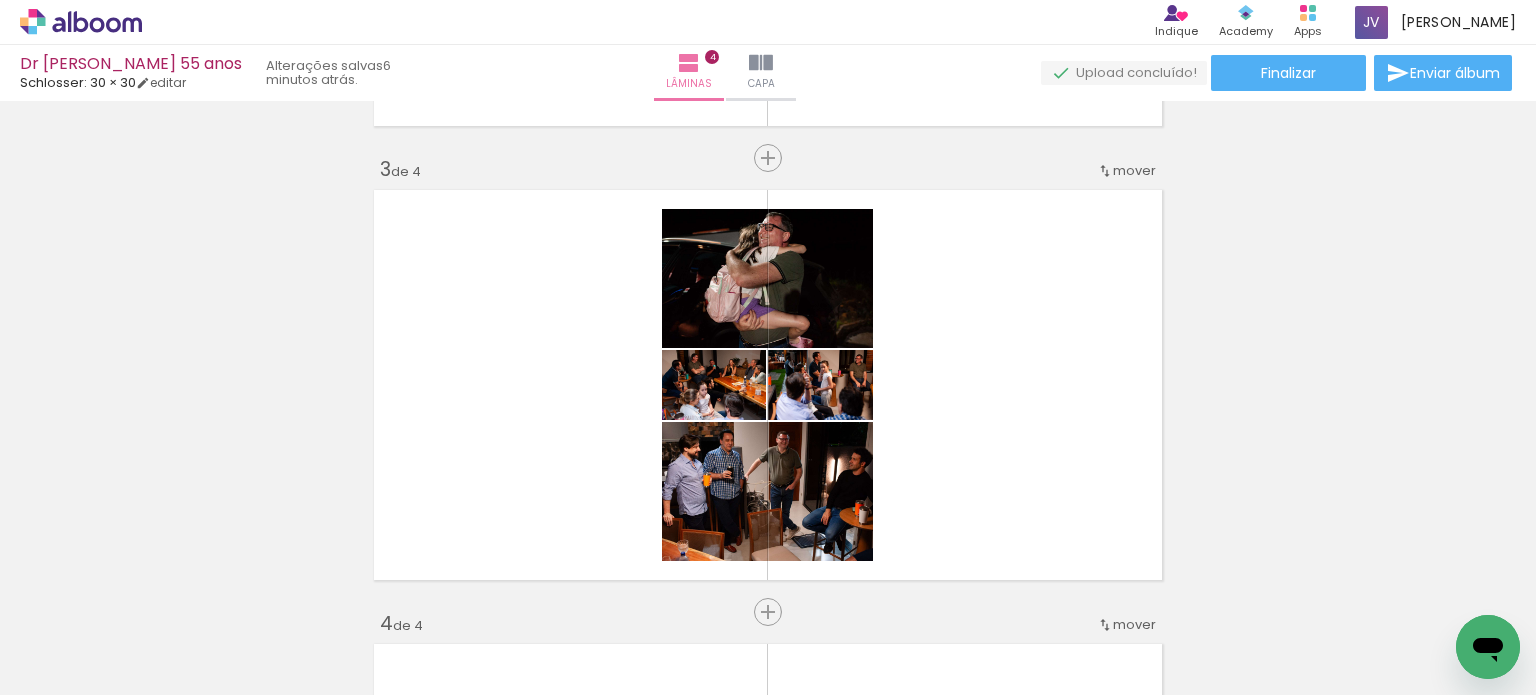 scroll, scrollTop: 900, scrollLeft: 0, axis: vertical 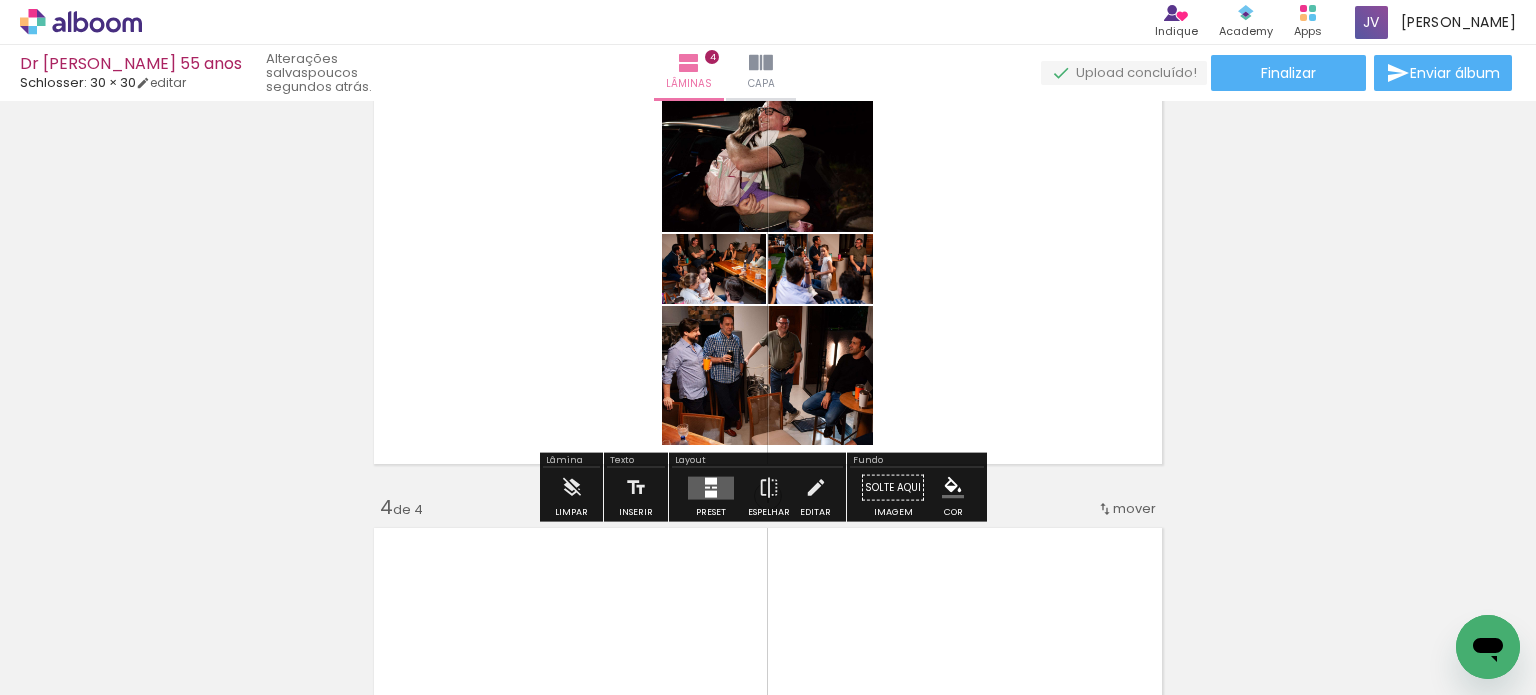 click at bounding box center (711, 487) 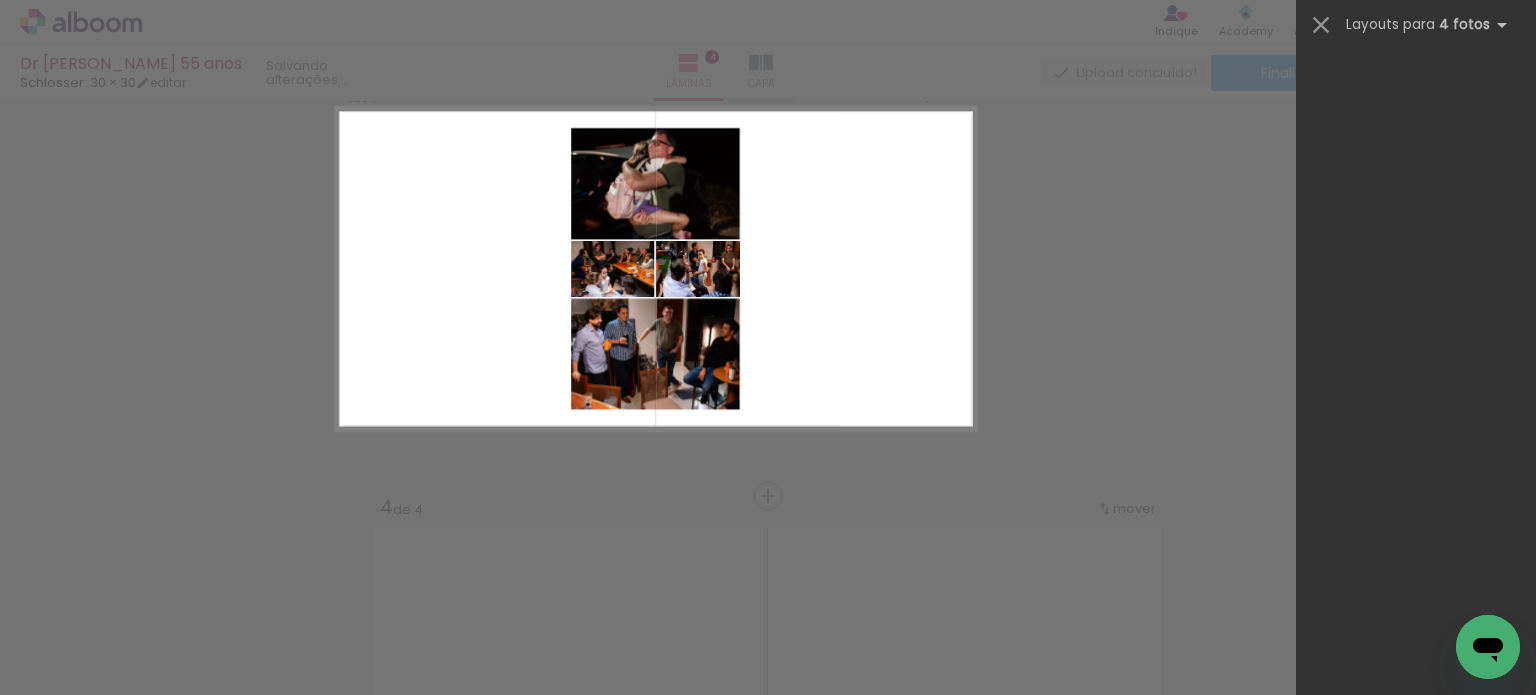 scroll, scrollTop: 0, scrollLeft: 0, axis: both 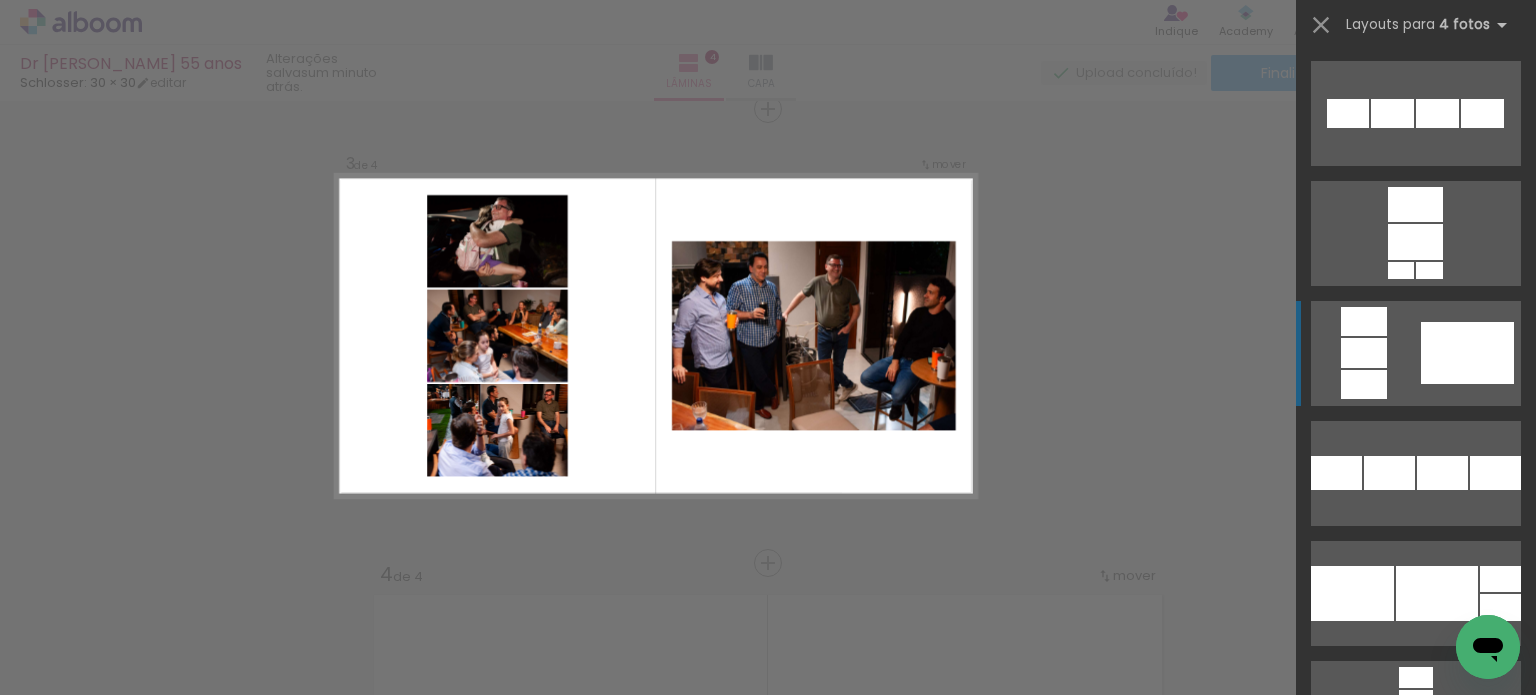 click at bounding box center (1500, -356) 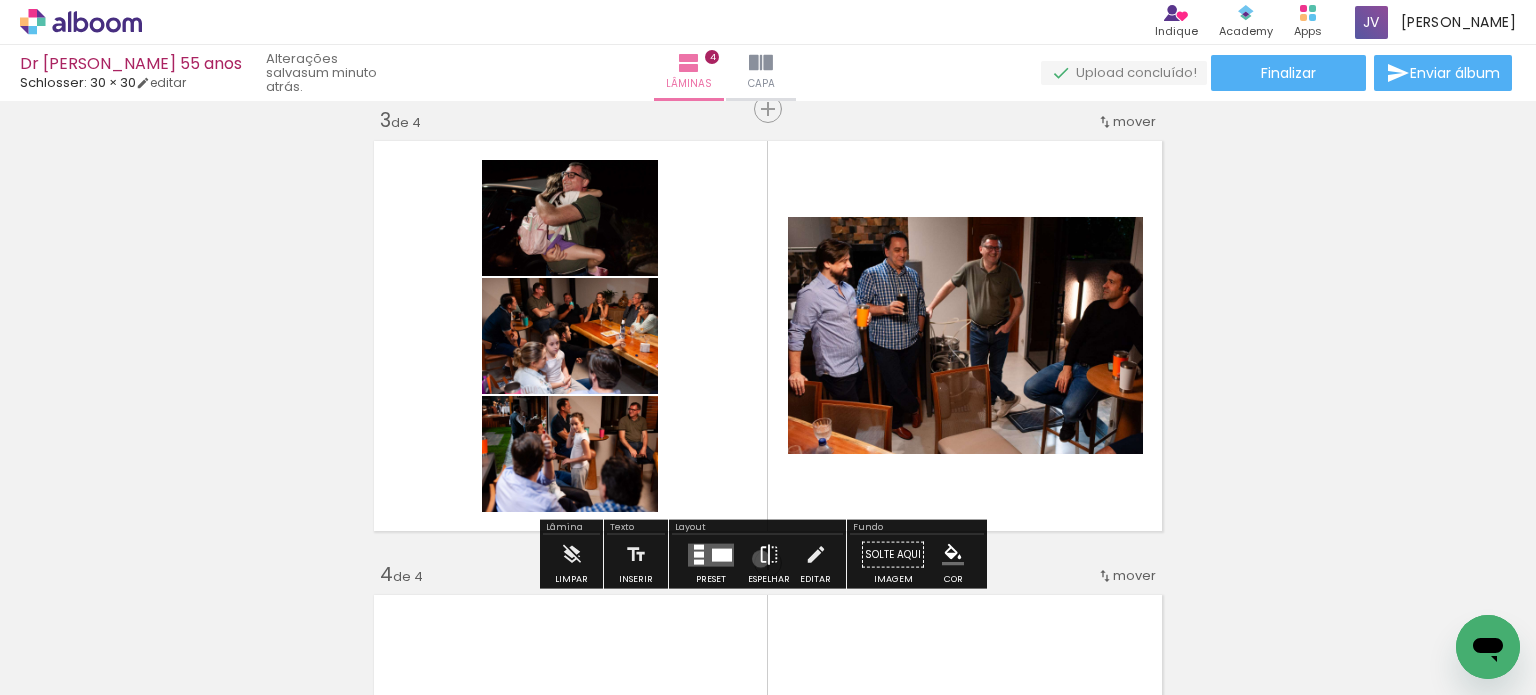 click at bounding box center (769, 555) 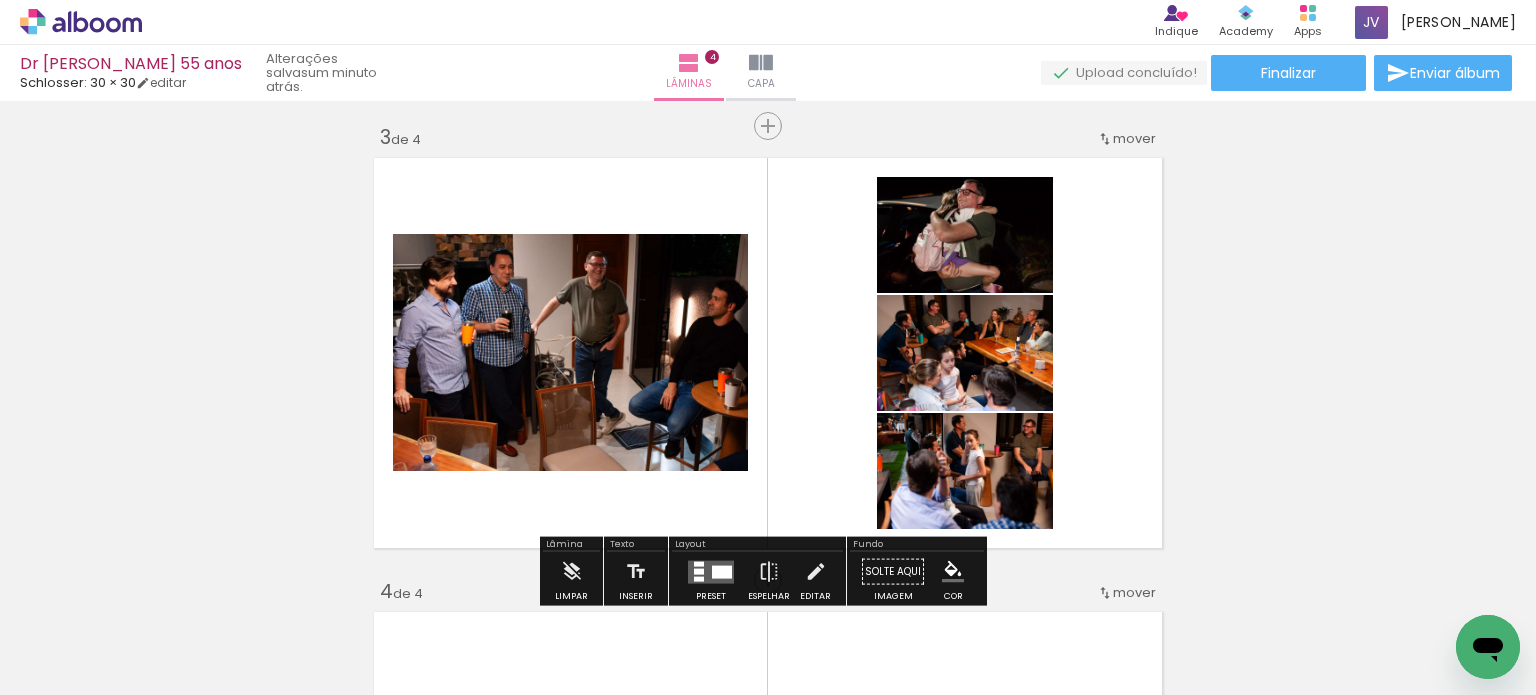 scroll, scrollTop: 933, scrollLeft: 0, axis: vertical 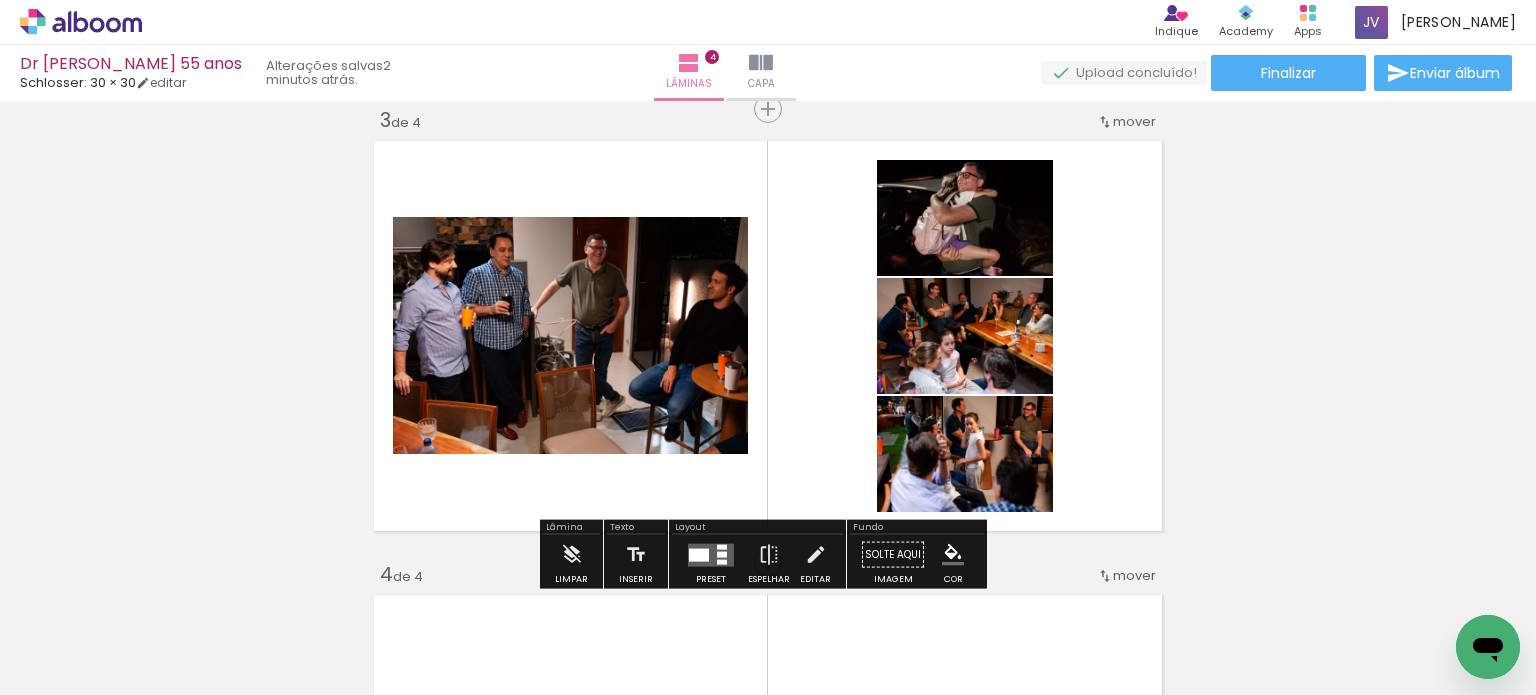 click at bounding box center (711, 554) 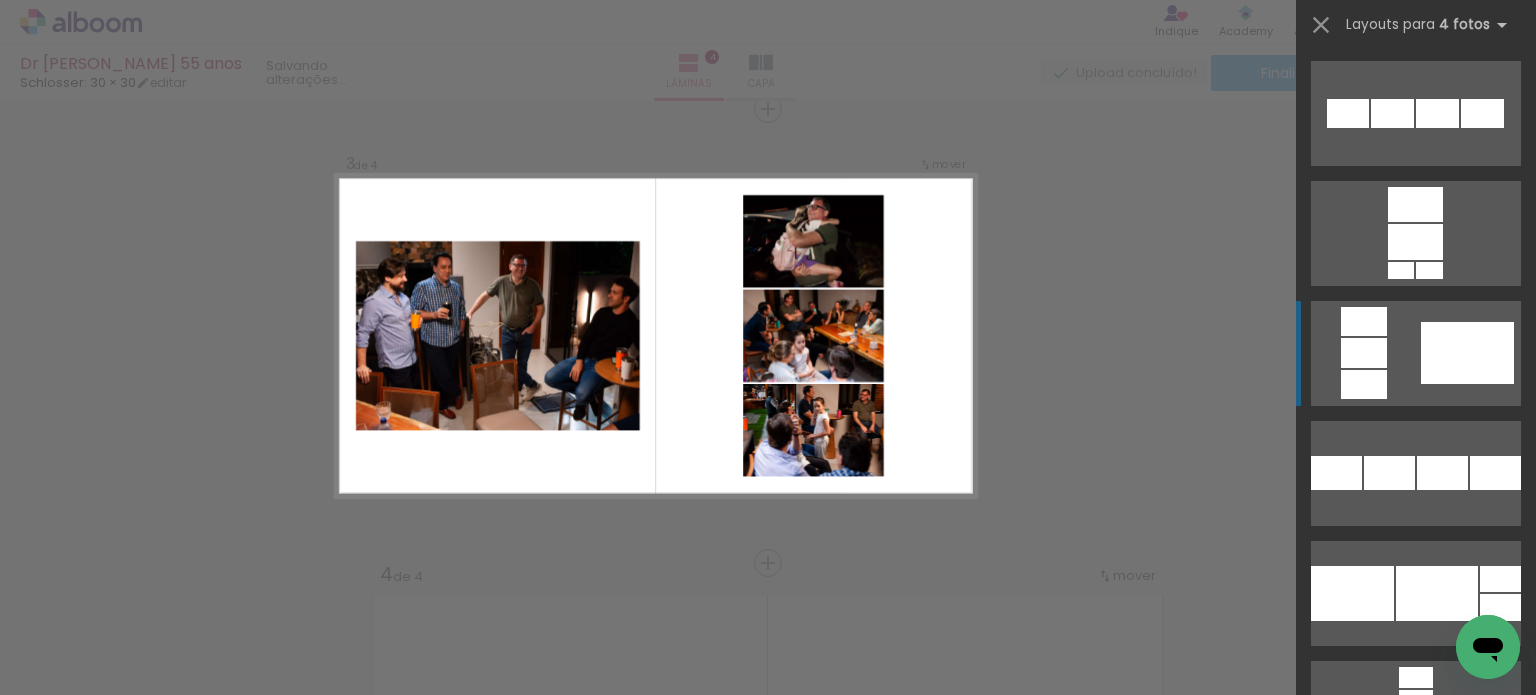 scroll, scrollTop: 8040, scrollLeft: 0, axis: vertical 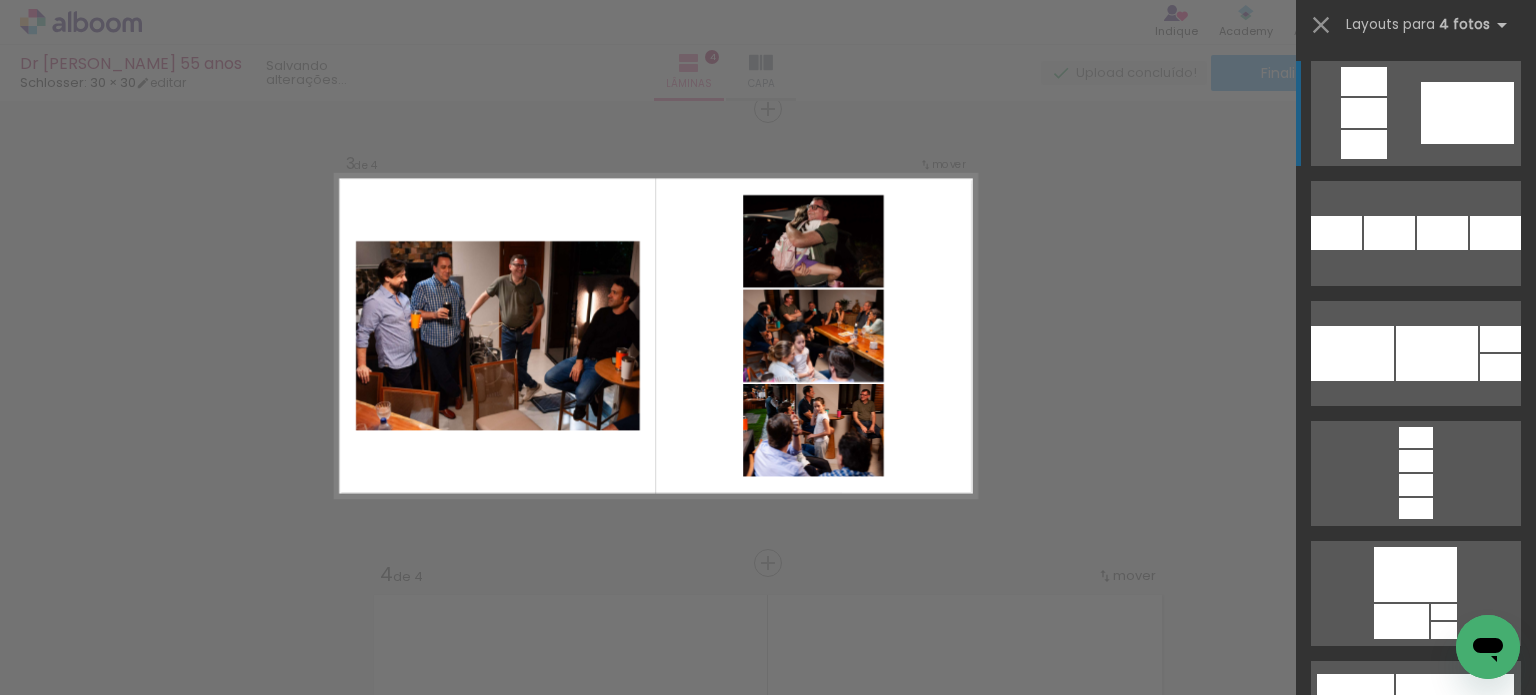 click at bounding box center (1467, 861) 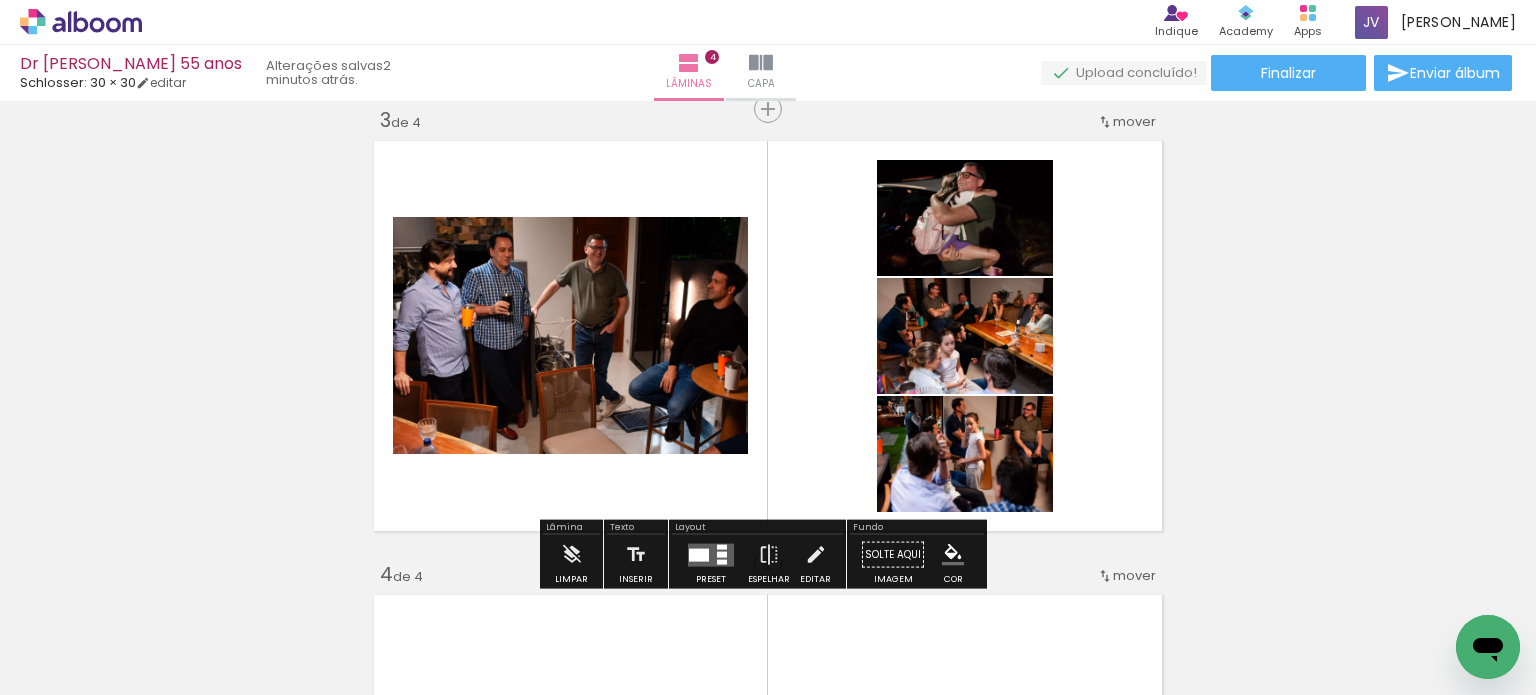 scroll, scrollTop: 533, scrollLeft: 0, axis: vertical 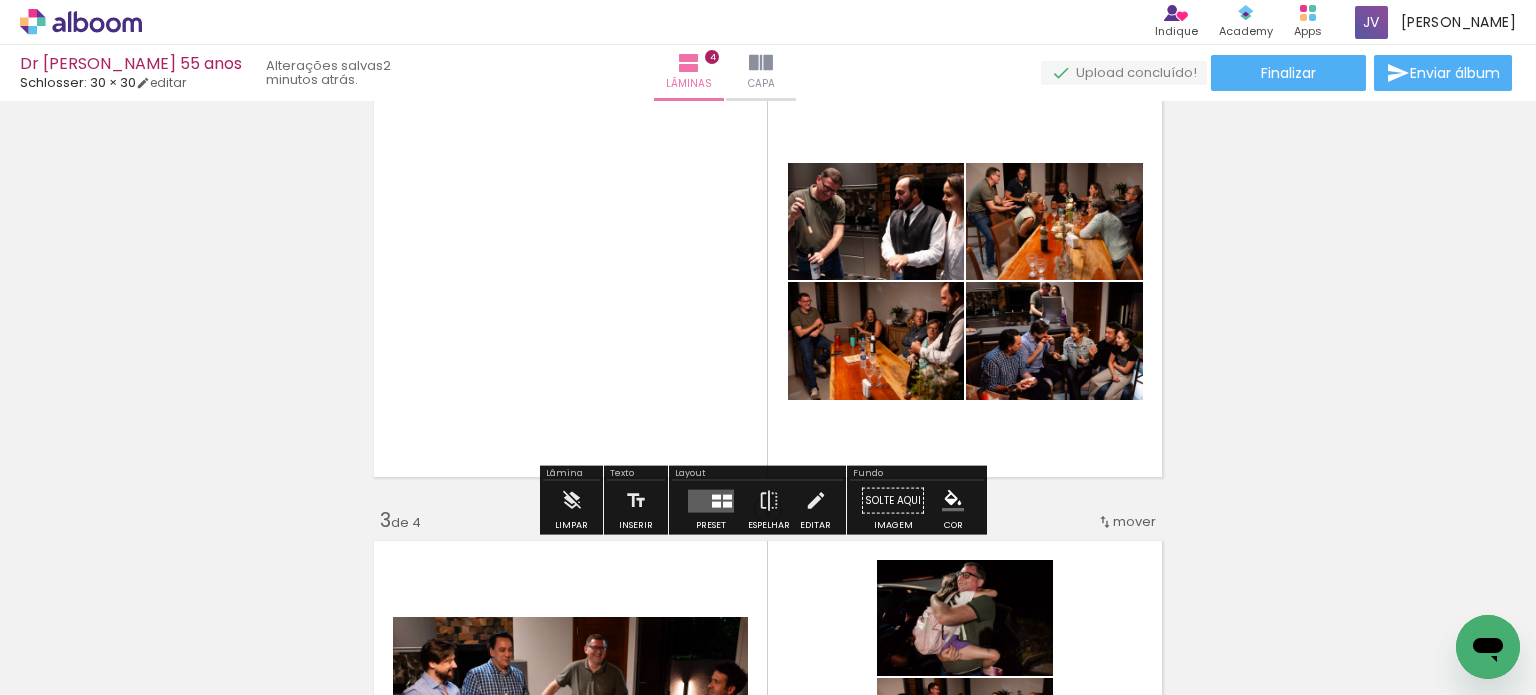 click at bounding box center [711, 500] 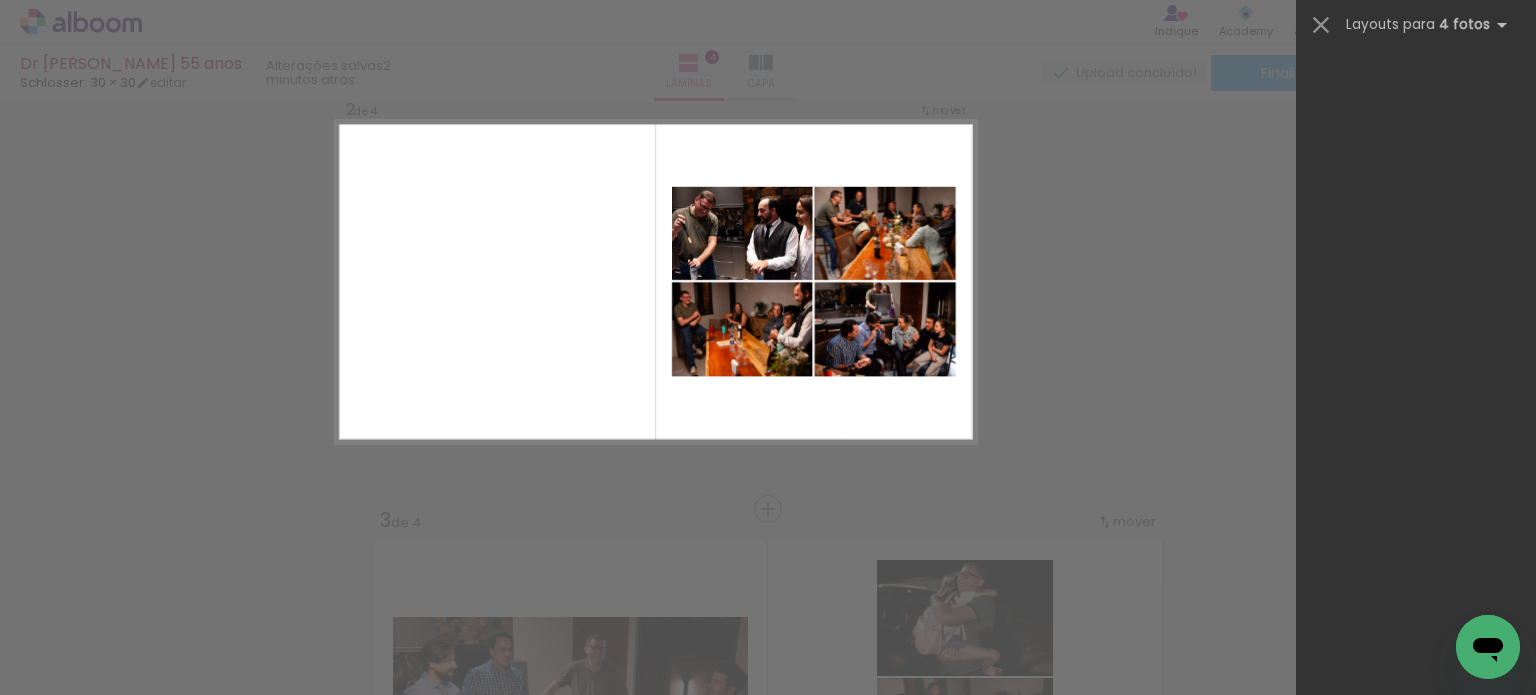 scroll, scrollTop: 360, scrollLeft: 0, axis: vertical 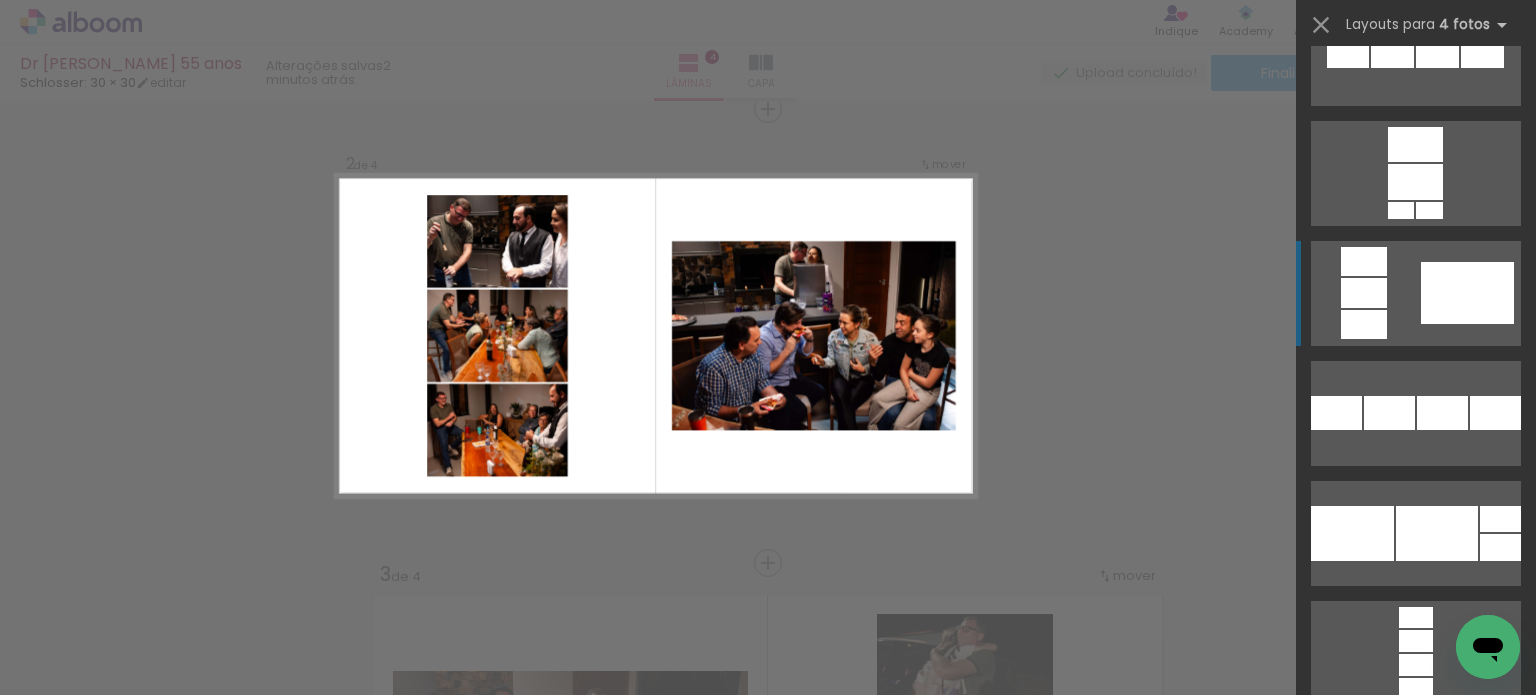 click at bounding box center [1455, 893] 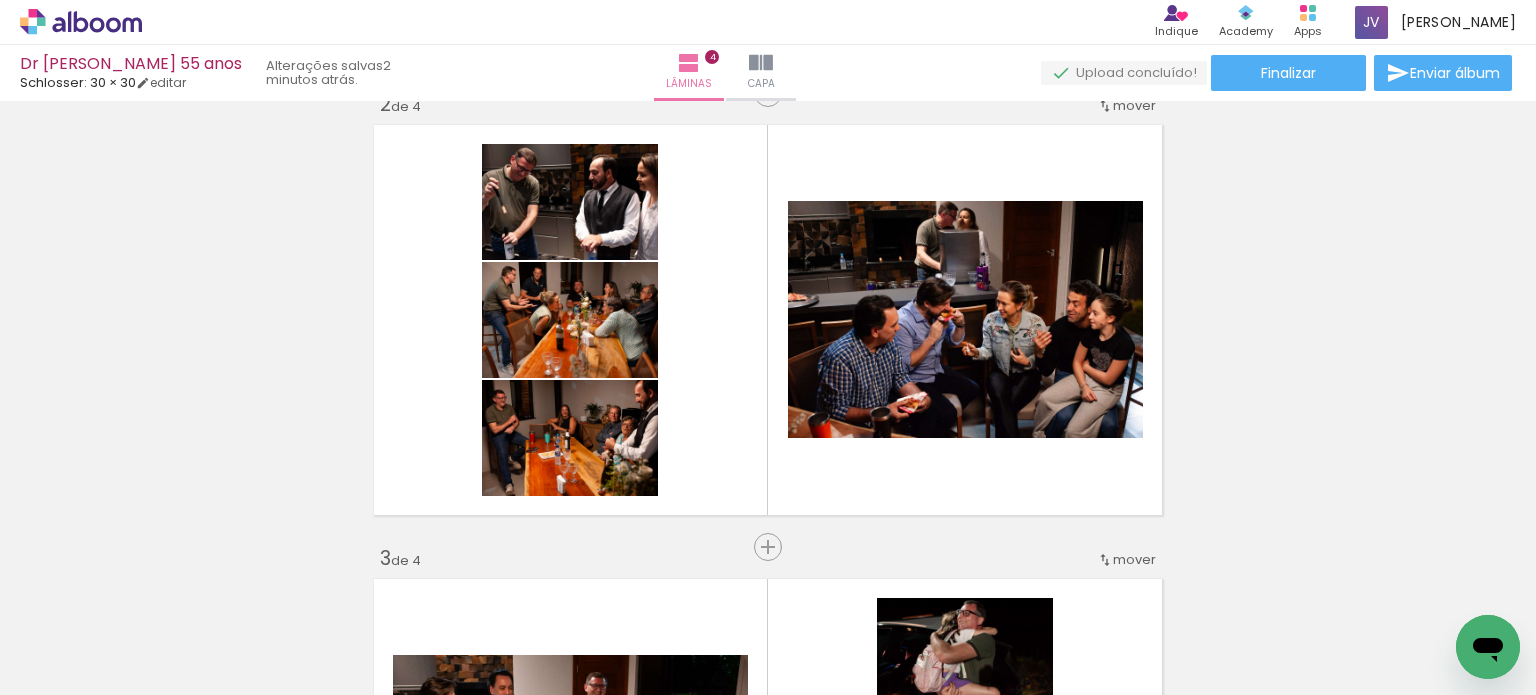 scroll, scrollTop: 479, scrollLeft: 0, axis: vertical 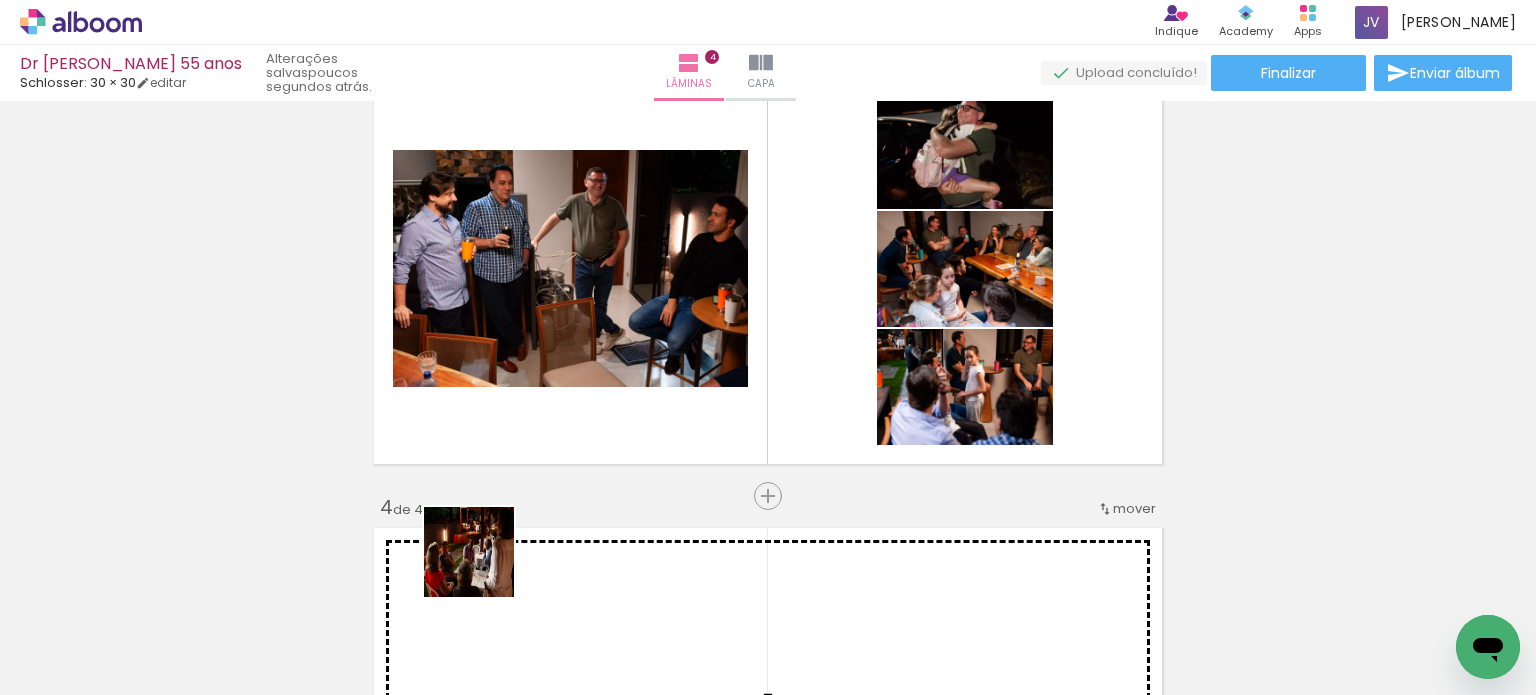 drag, startPoint x: 464, startPoint y: 622, endPoint x: 484, endPoint y: 567, distance: 58.5235 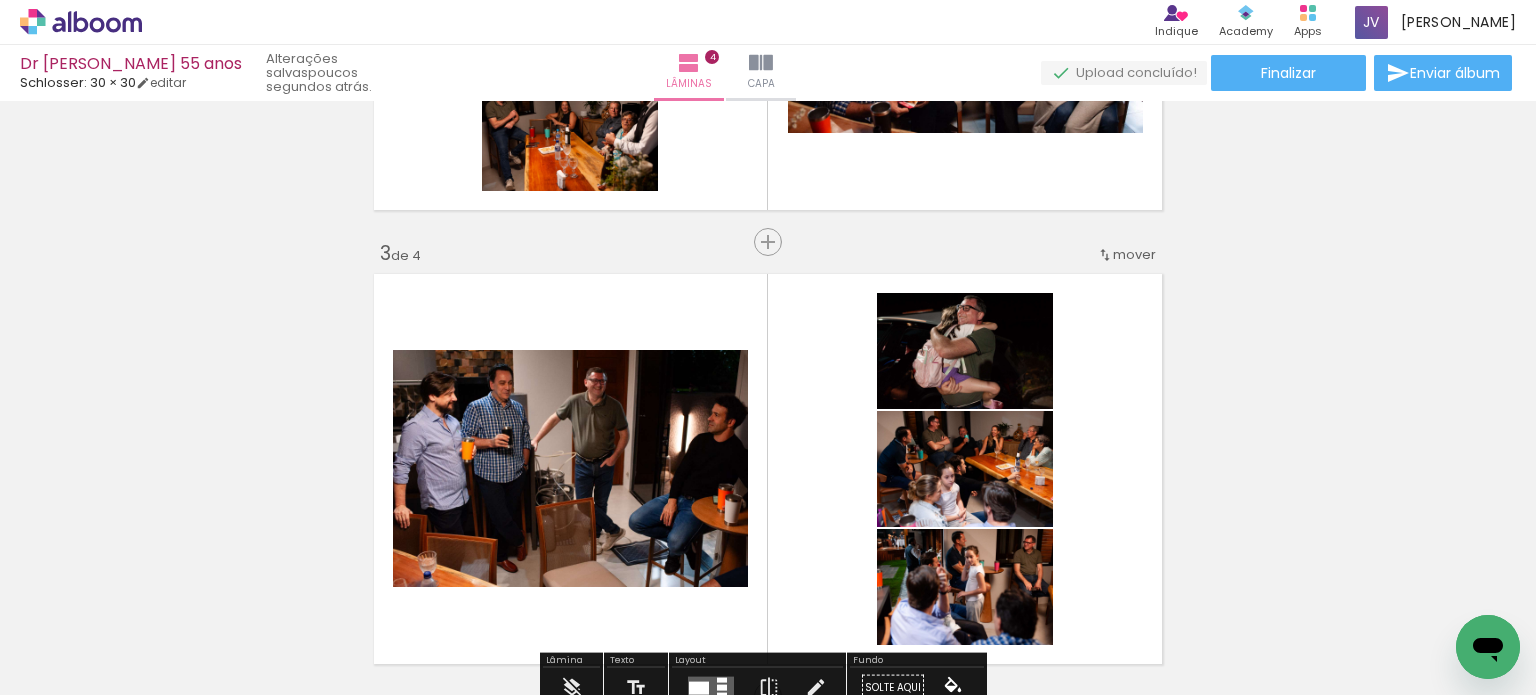 scroll, scrollTop: 855, scrollLeft: 0, axis: vertical 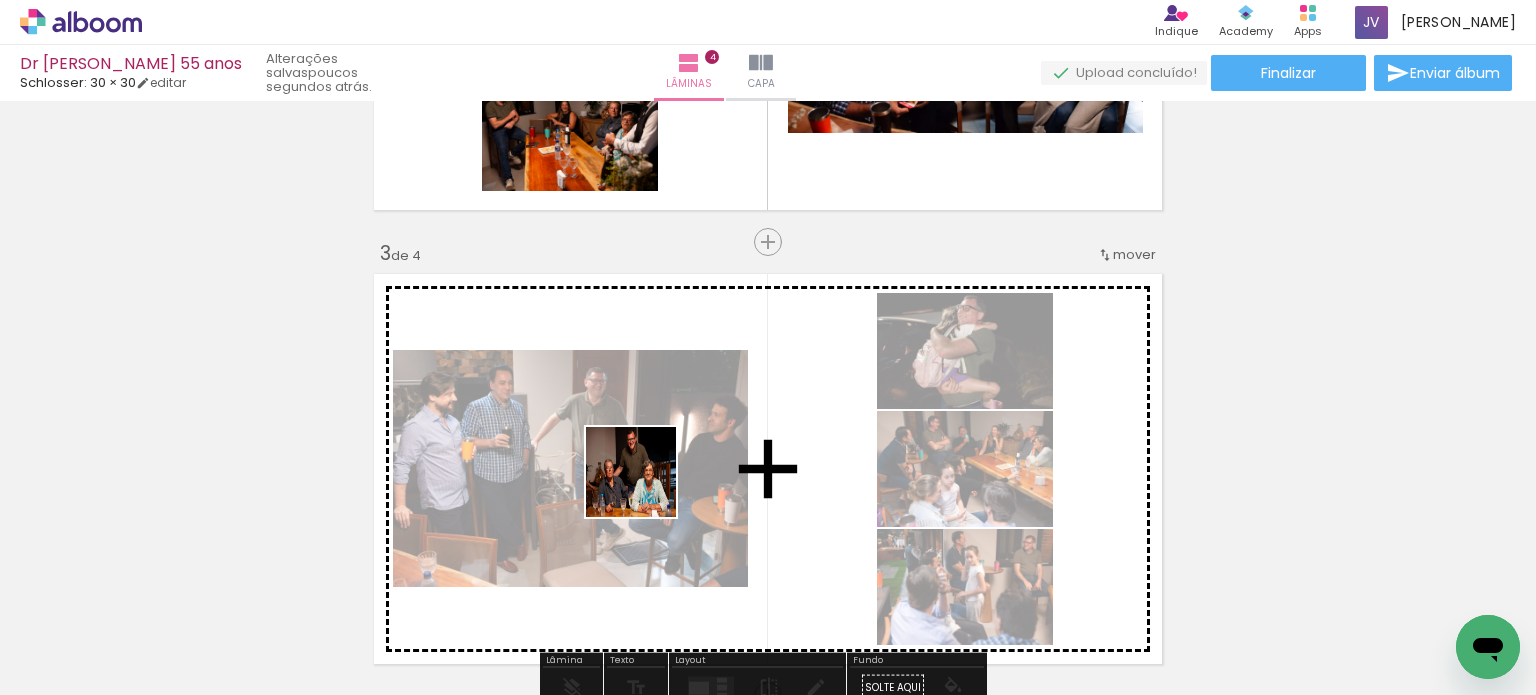 drag, startPoint x: 760, startPoint y: 641, endPoint x: 976, endPoint y: 467, distance: 277.36618 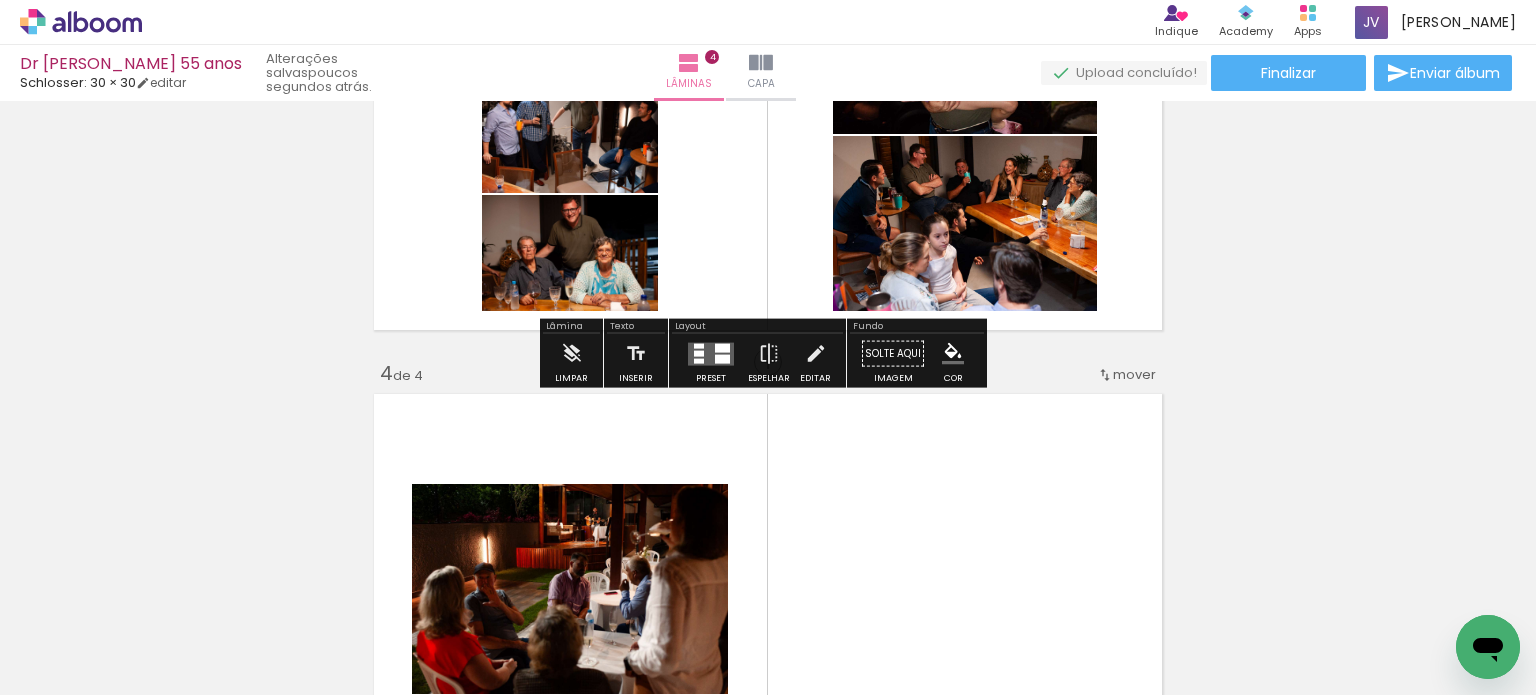 scroll, scrollTop: 1400, scrollLeft: 0, axis: vertical 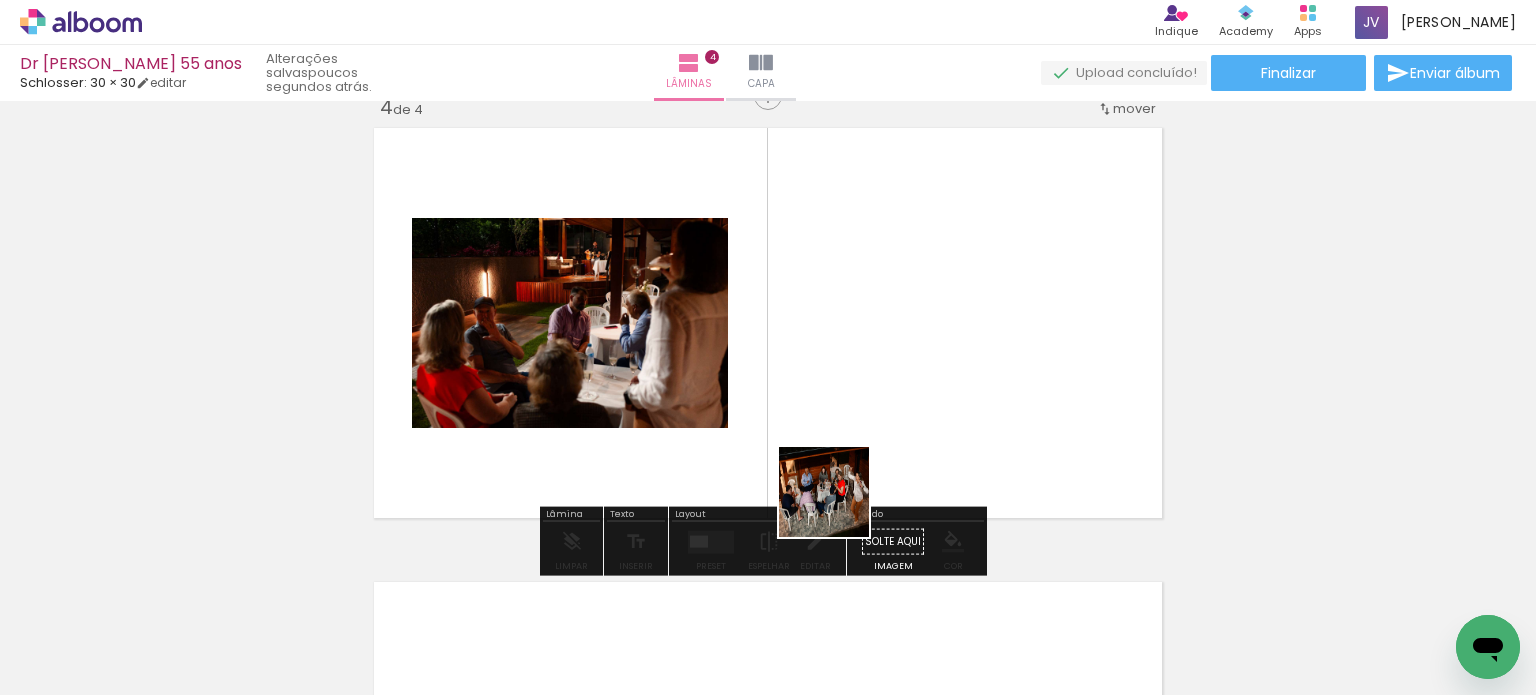 drag, startPoint x: 863, startPoint y: 629, endPoint x: 892, endPoint y: 488, distance: 143.95139 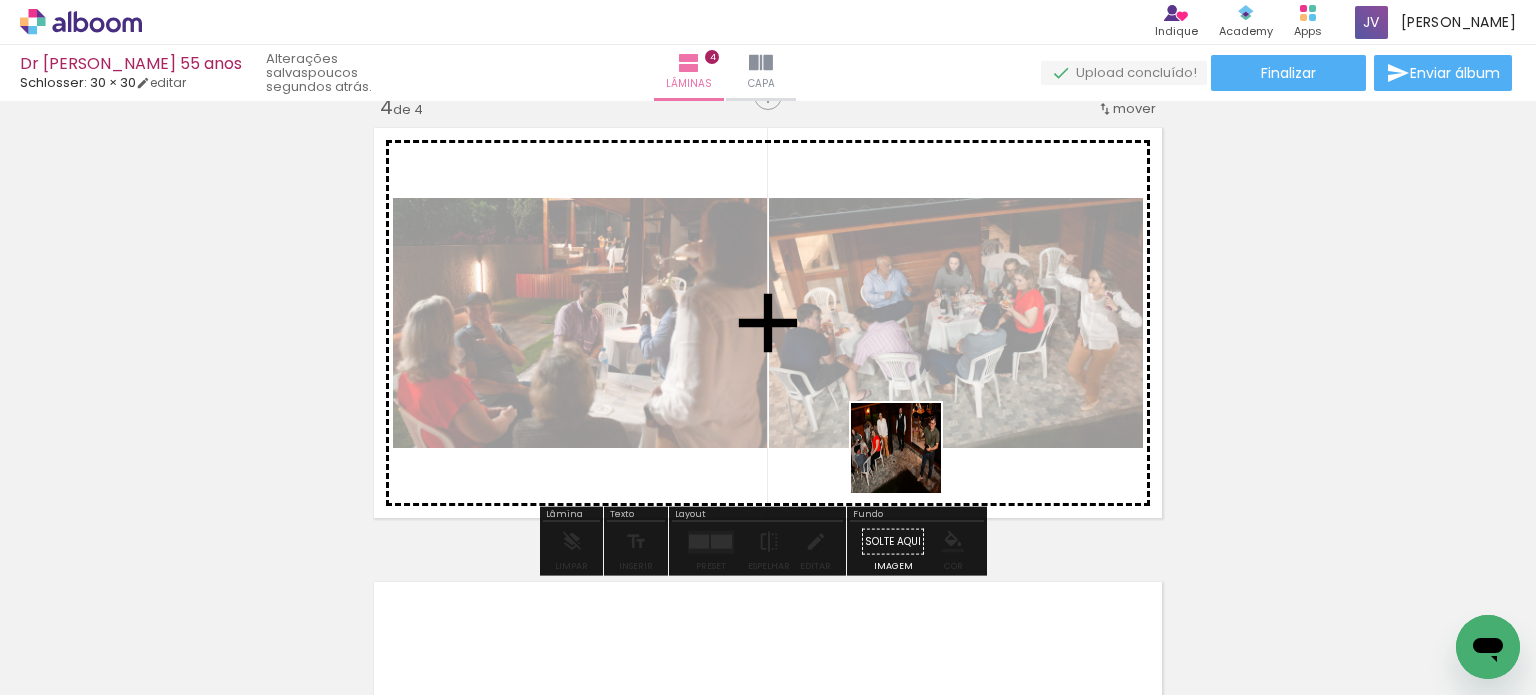 drag, startPoint x: 1008, startPoint y: 631, endPoint x: 1168, endPoint y: 566, distance: 172.69916 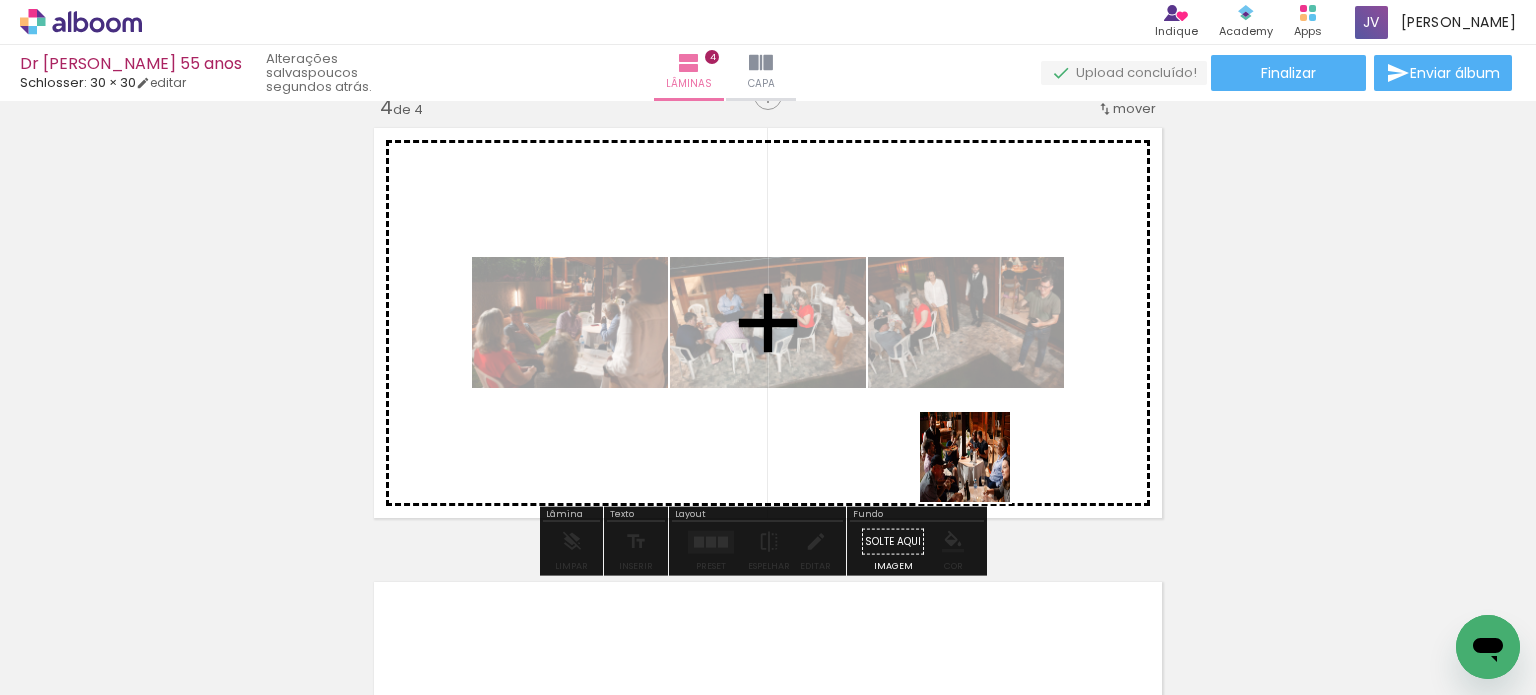drag, startPoint x: 1207, startPoint y: 626, endPoint x: 1021, endPoint y: 463, distance: 247.31558 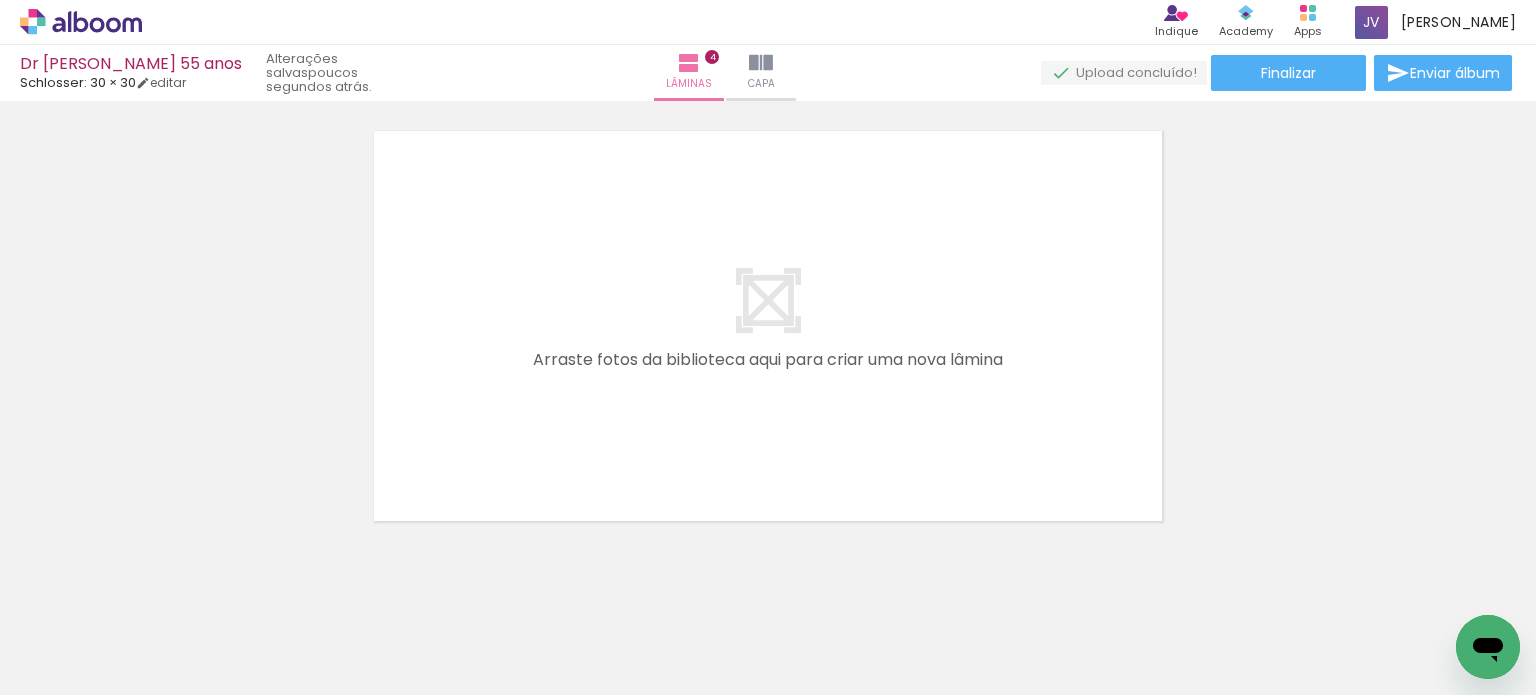 scroll, scrollTop: 1878, scrollLeft: 0, axis: vertical 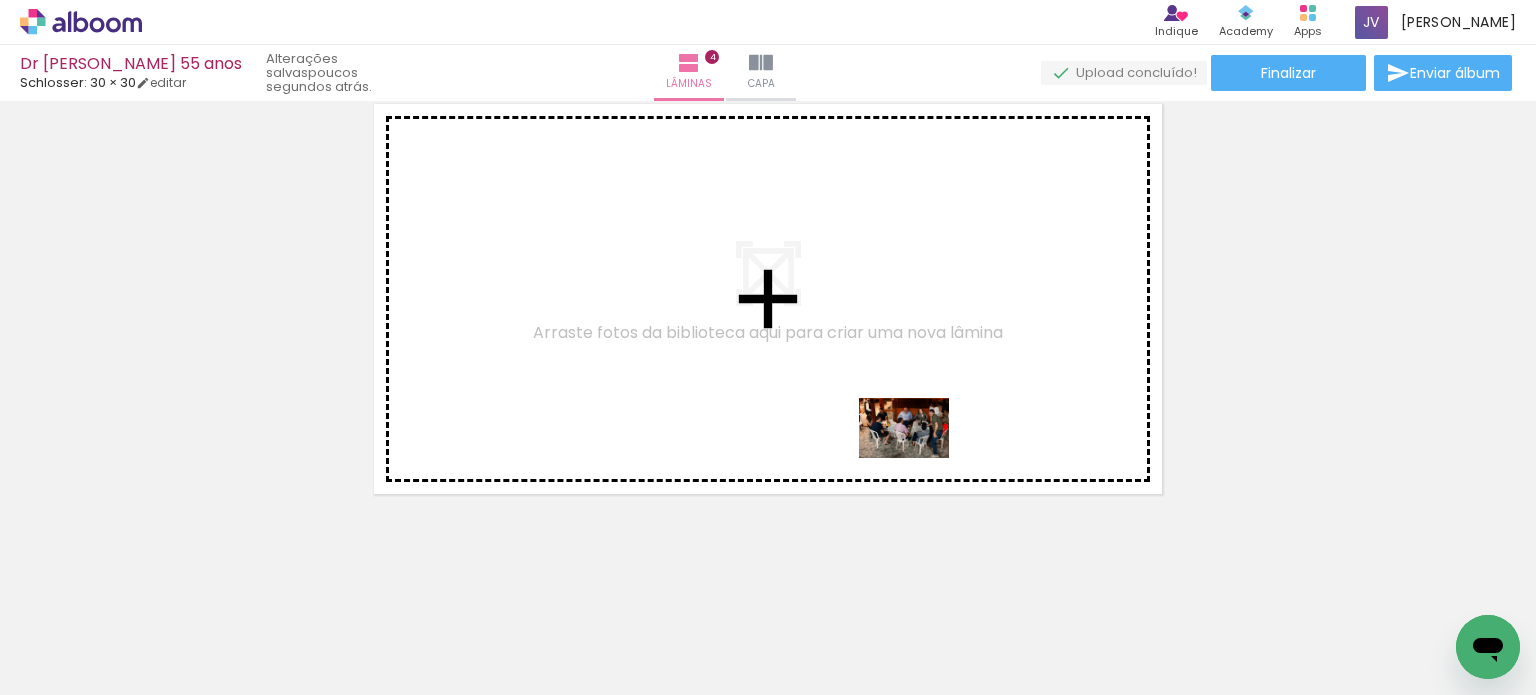 drag, startPoint x: 1326, startPoint y: 603, endPoint x: 919, endPoint y: 458, distance: 432.05786 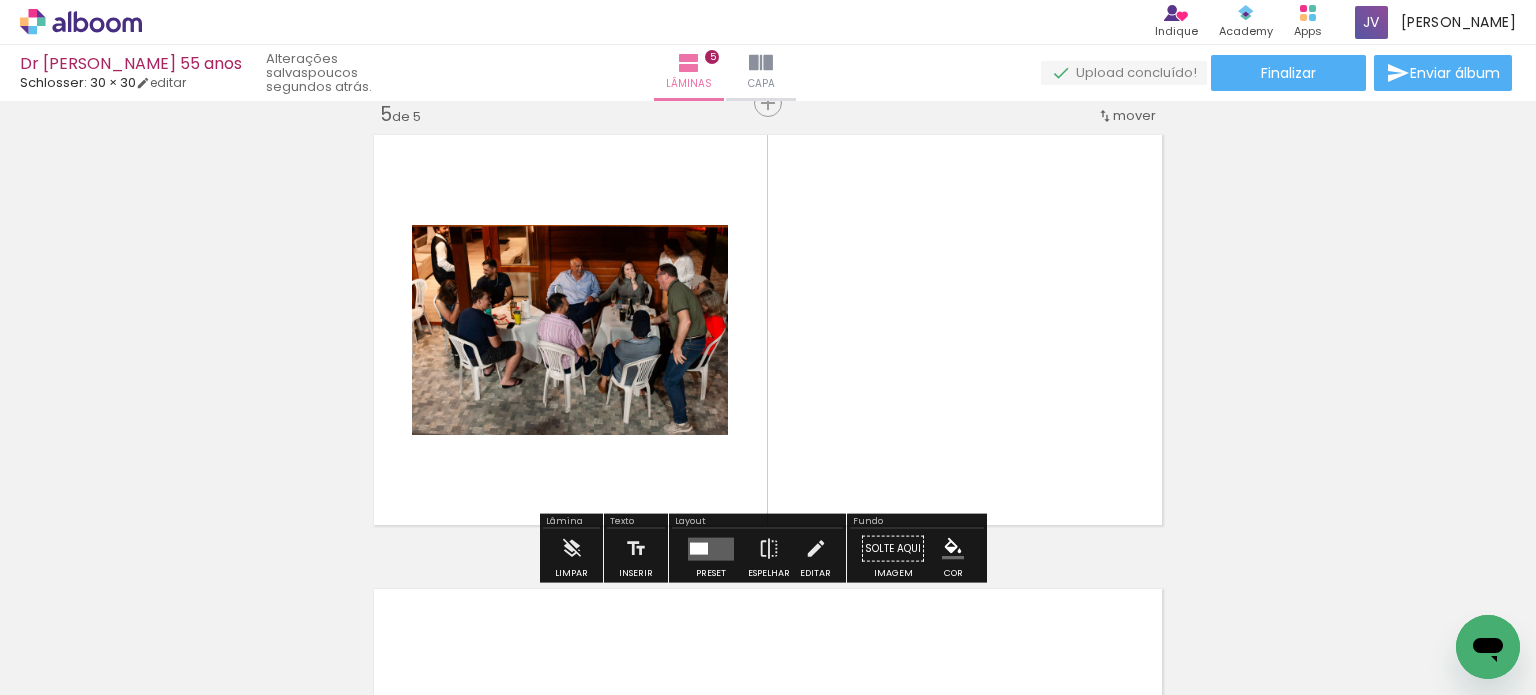 scroll, scrollTop: 1841, scrollLeft: 0, axis: vertical 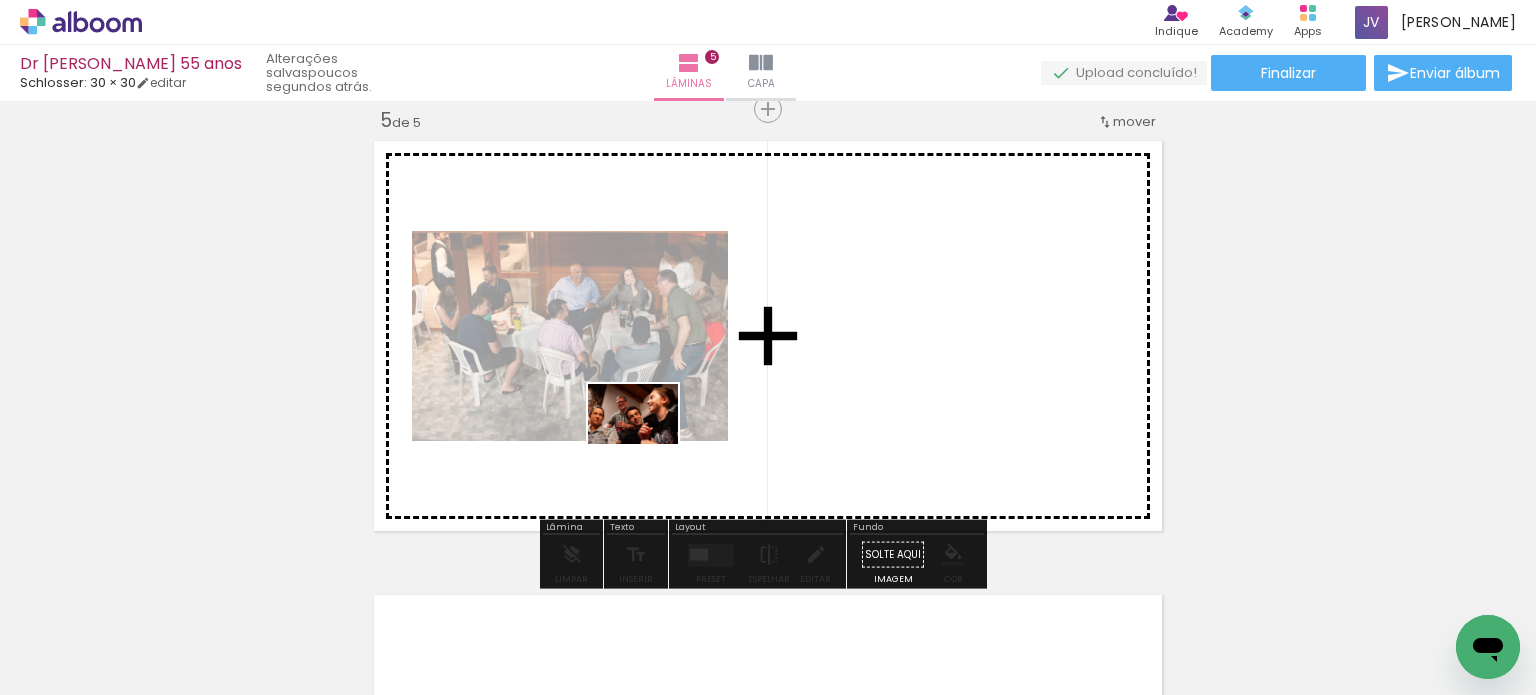 drag, startPoint x: 672, startPoint y: 628, endPoint x: 648, endPoint y: 444, distance: 185.55861 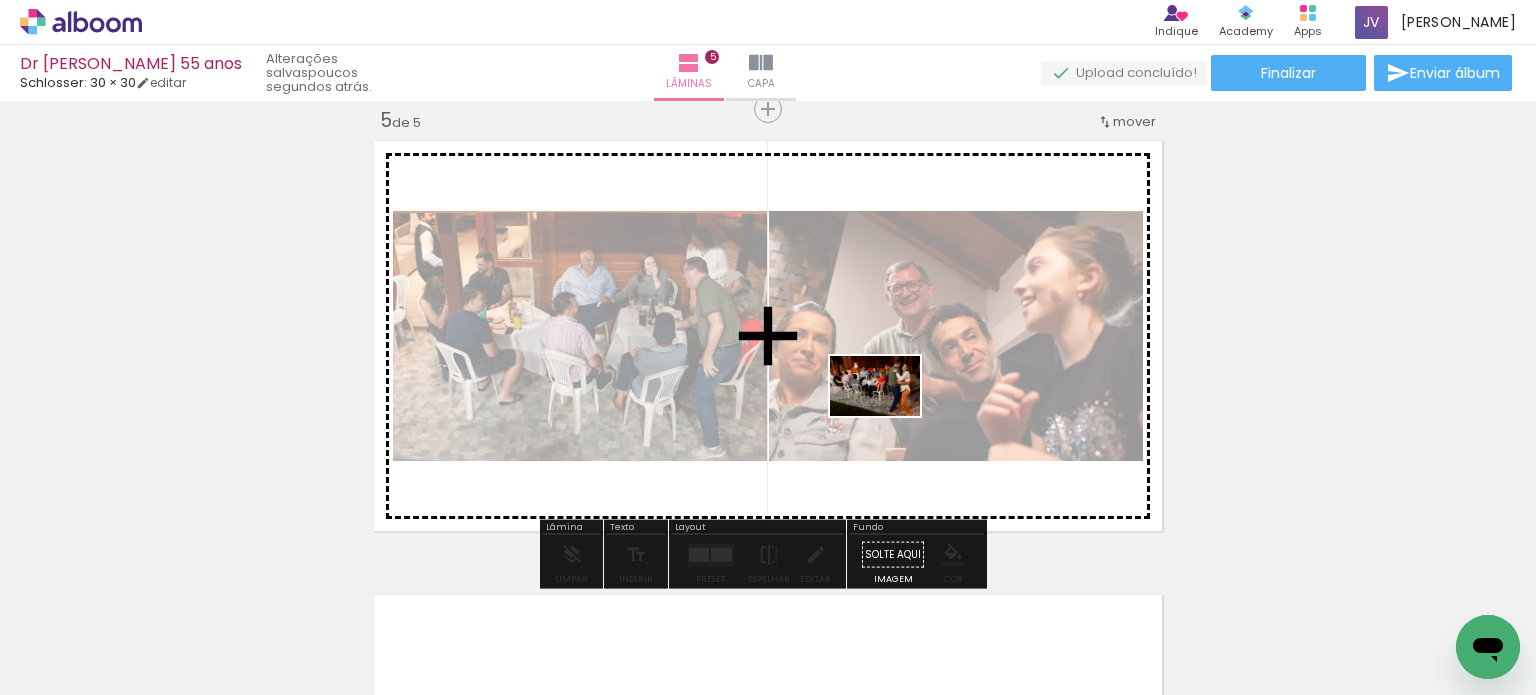 drag, startPoint x: 928, startPoint y: 623, endPoint x: 890, endPoint y: 413, distance: 213.4104 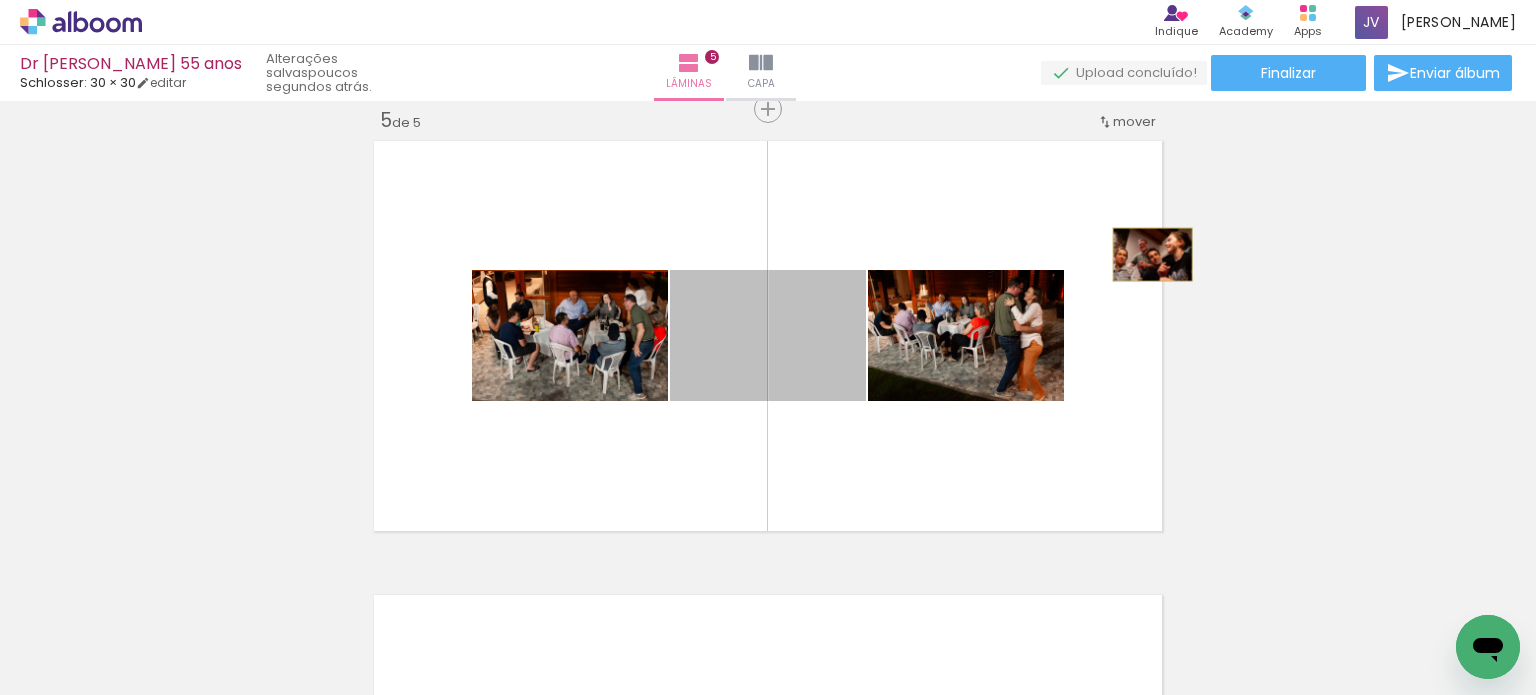 drag, startPoint x: 771, startPoint y: 382, endPoint x: 1145, endPoint y: 254, distance: 395.29736 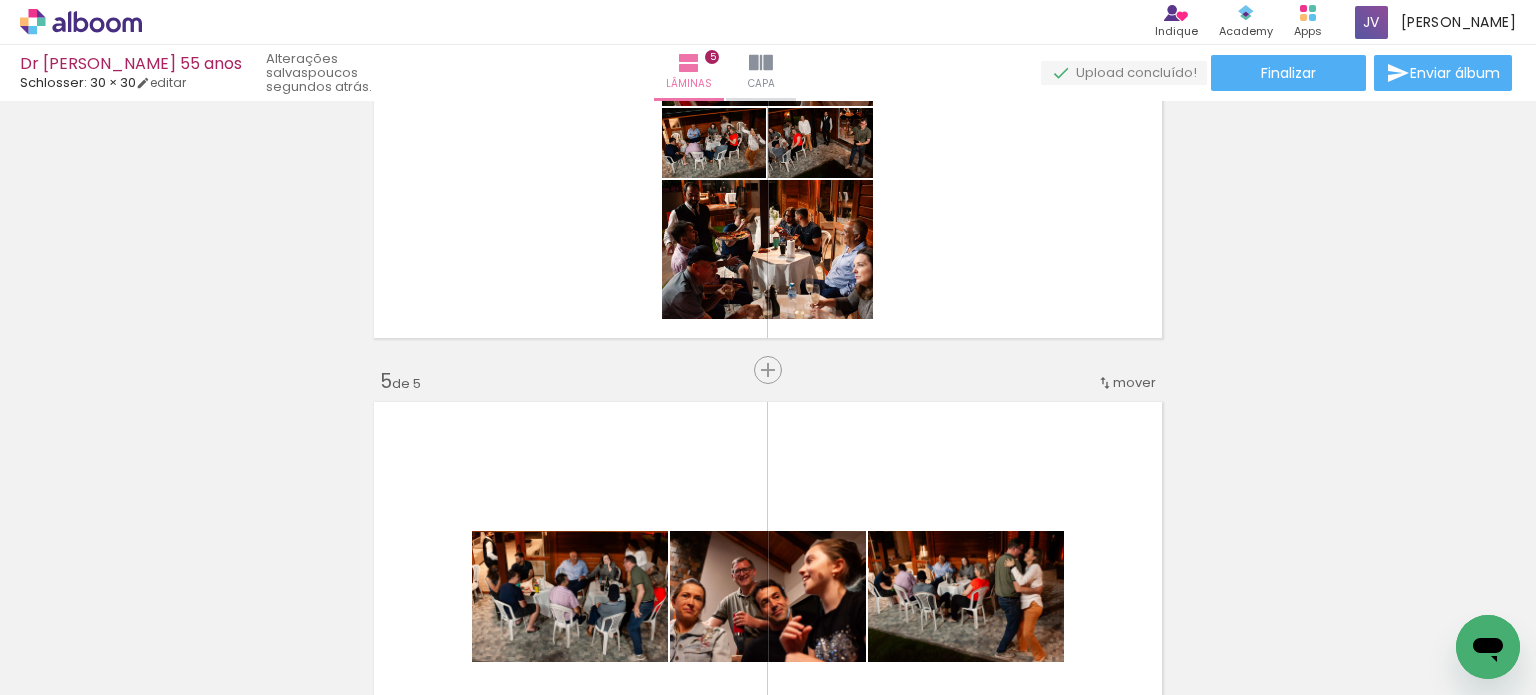 scroll, scrollTop: 1641, scrollLeft: 0, axis: vertical 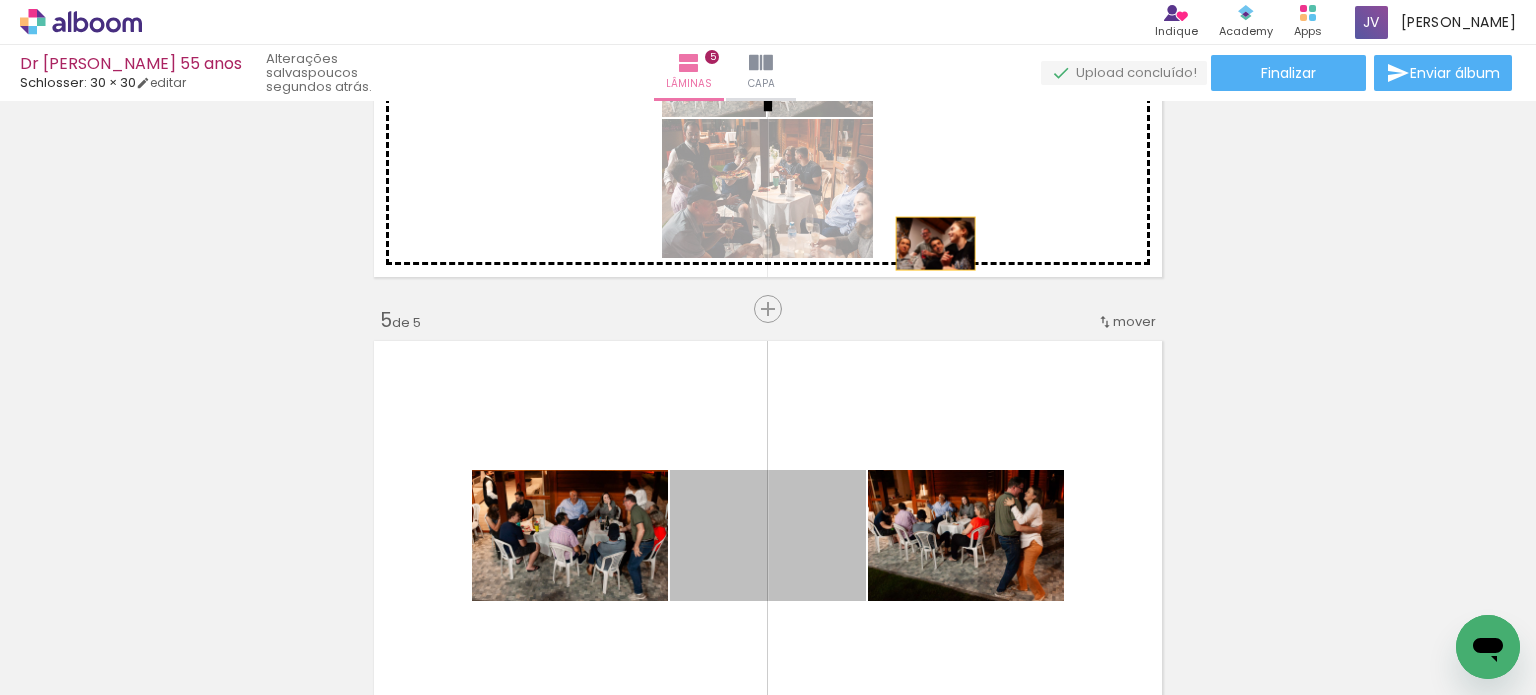 drag, startPoint x: 804, startPoint y: 503, endPoint x: 1019, endPoint y: 311, distance: 288.25162 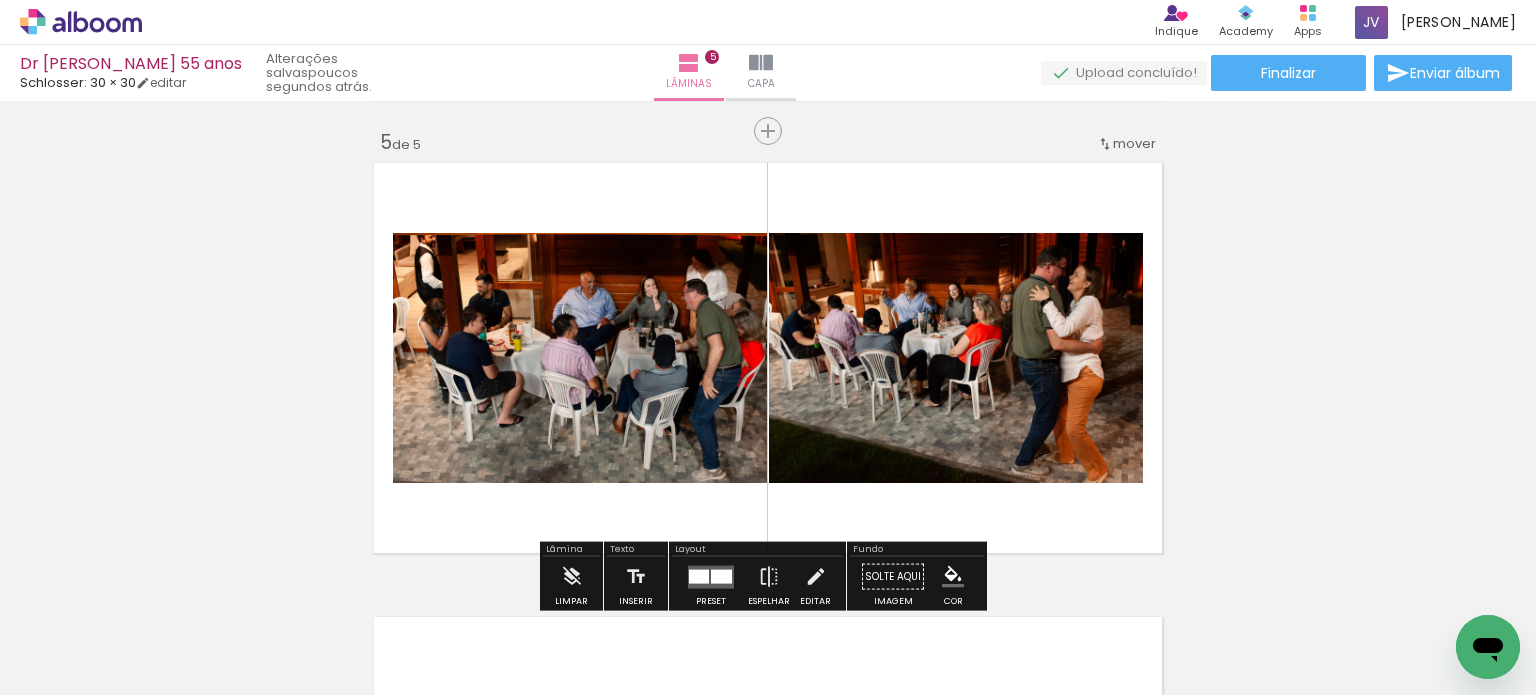 scroll, scrollTop: 2041, scrollLeft: 0, axis: vertical 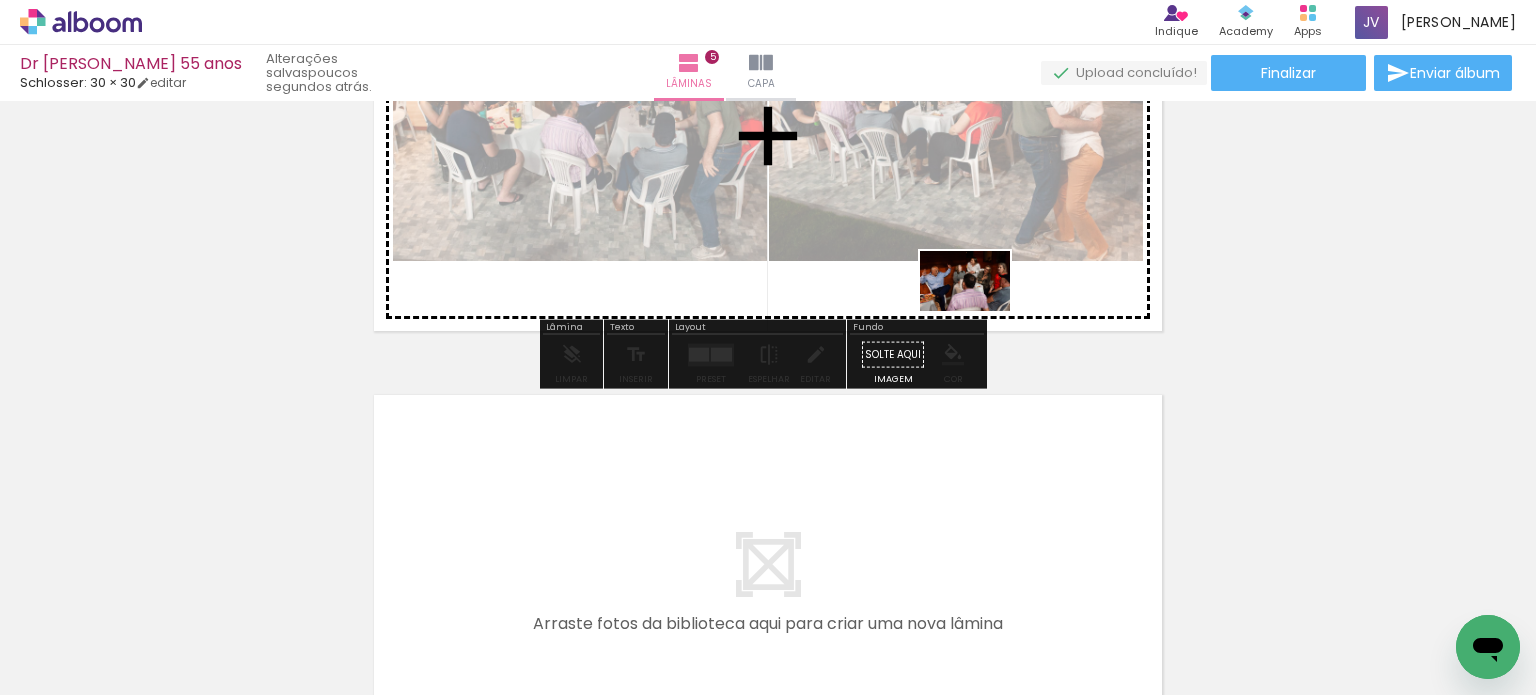 drag, startPoint x: 1017, startPoint y: 634, endPoint x: 894, endPoint y: 472, distance: 203.40353 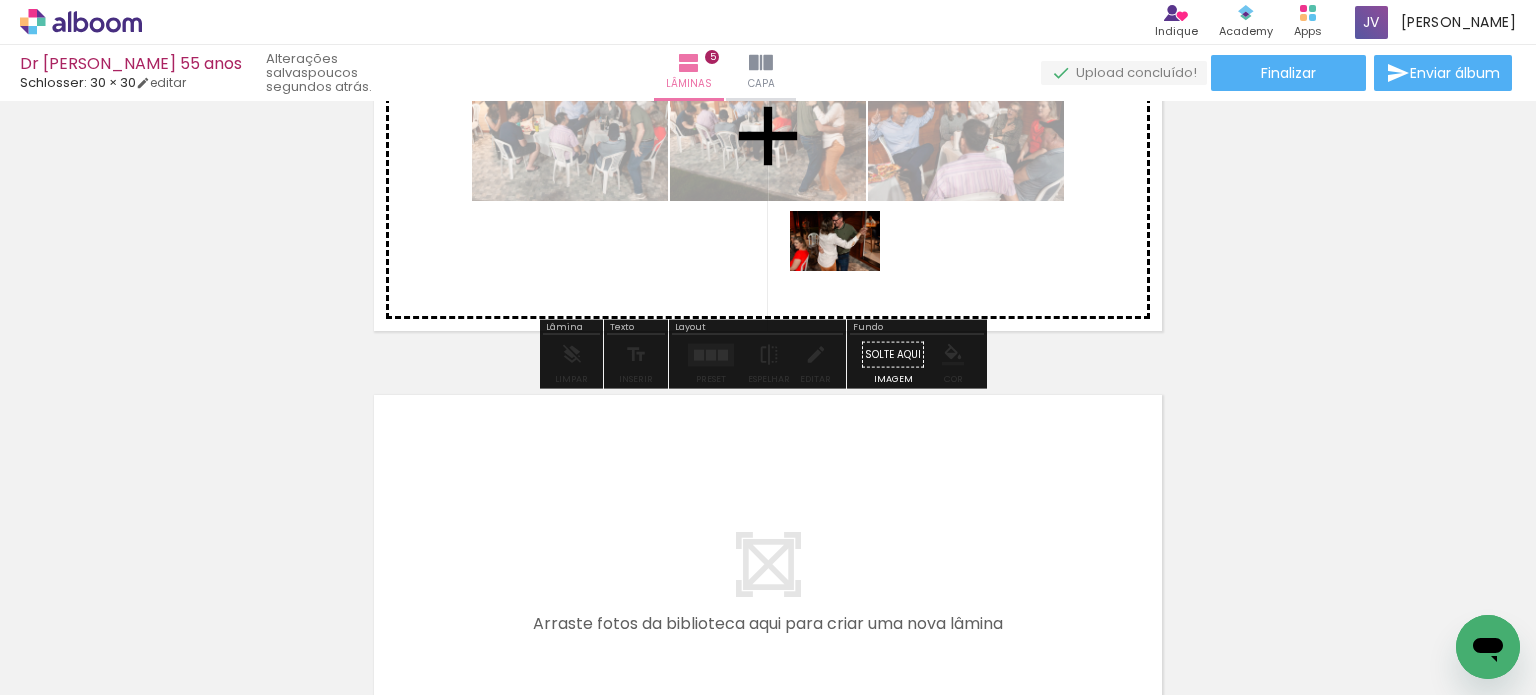 drag, startPoint x: 817, startPoint y: 620, endPoint x: 1089, endPoint y: 532, distance: 285.8811 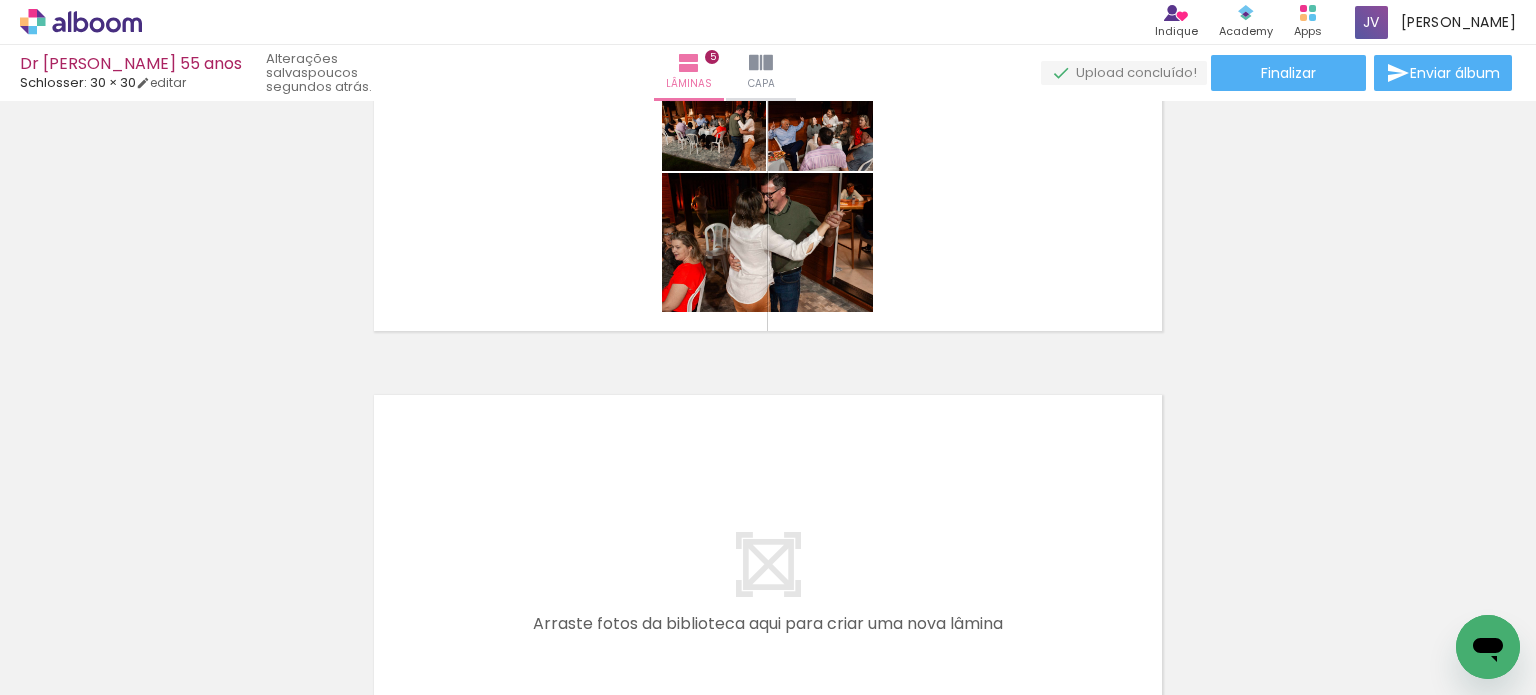 scroll, scrollTop: 0, scrollLeft: 1429, axis: horizontal 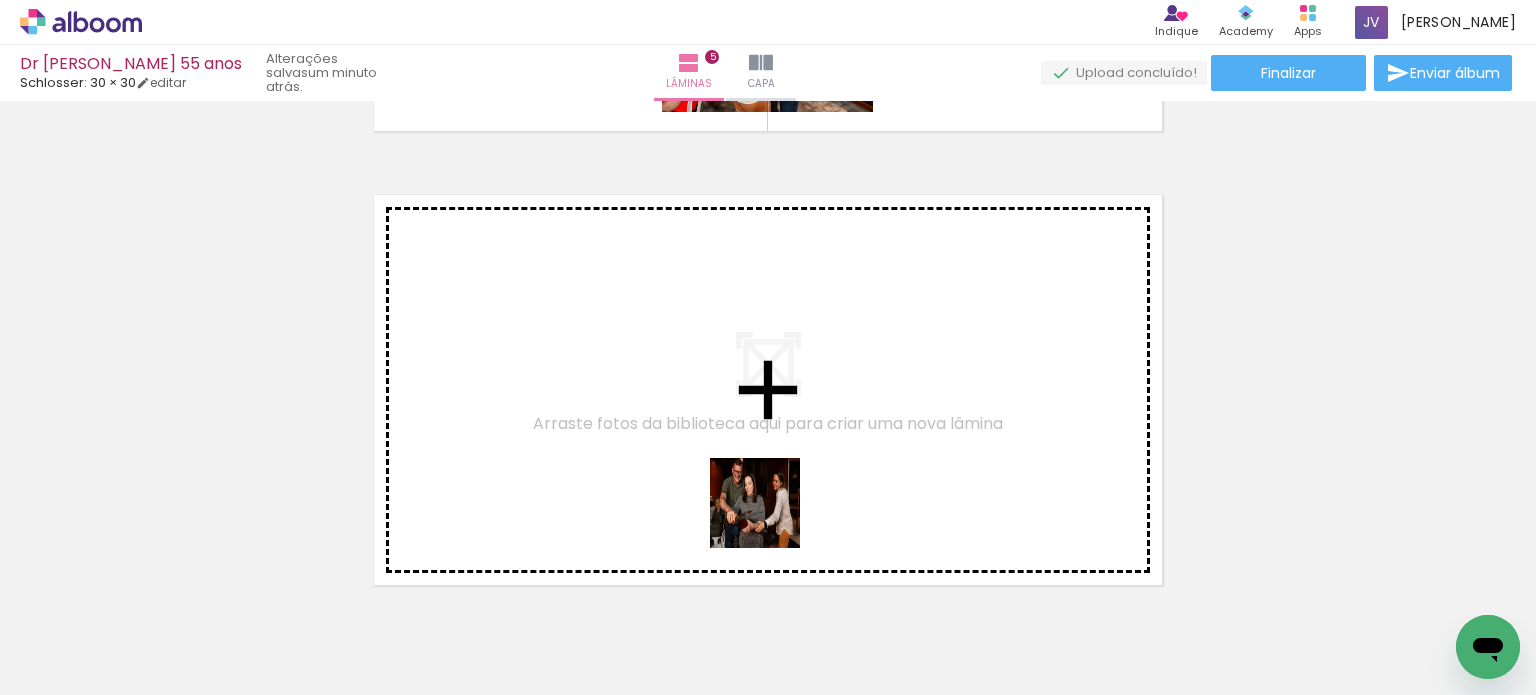 drag, startPoint x: 802, startPoint y: 631, endPoint x: 748, endPoint y: 444, distance: 194.6407 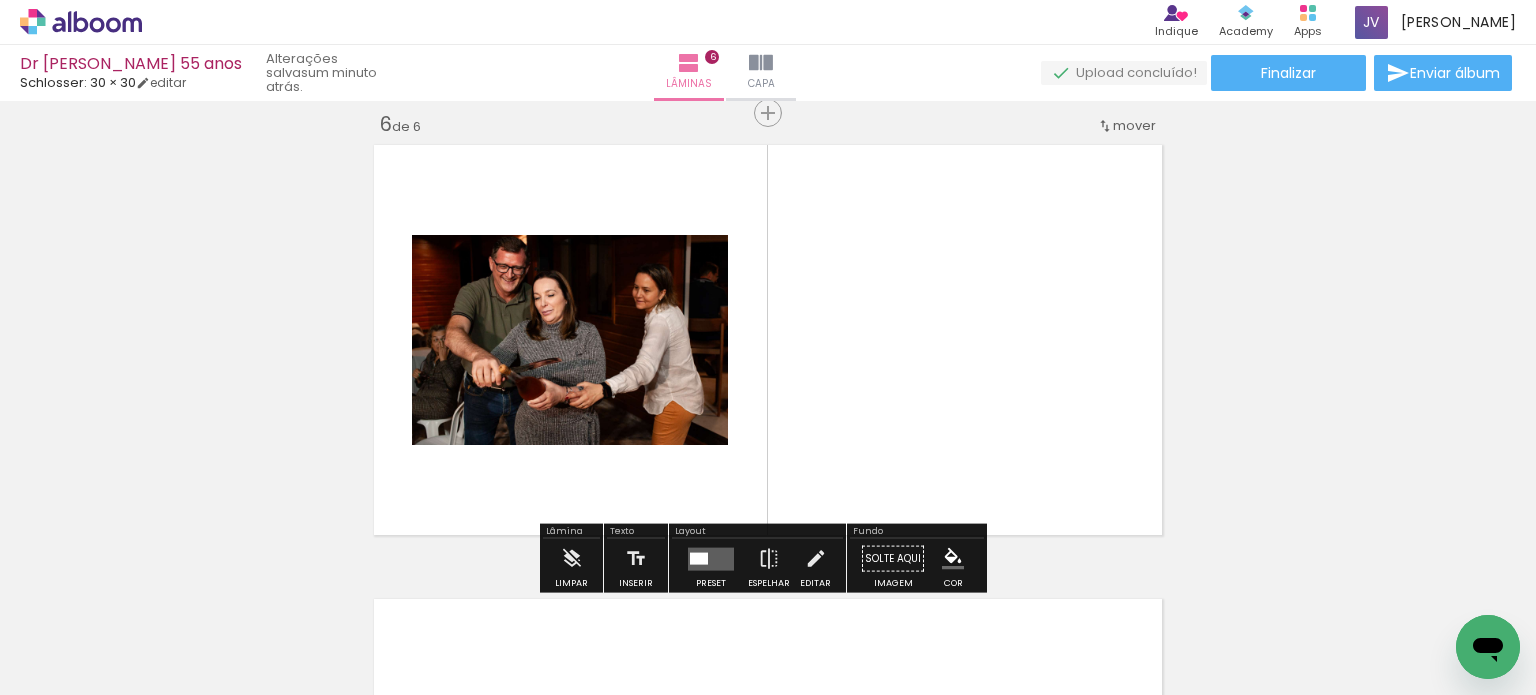 scroll, scrollTop: 2295, scrollLeft: 0, axis: vertical 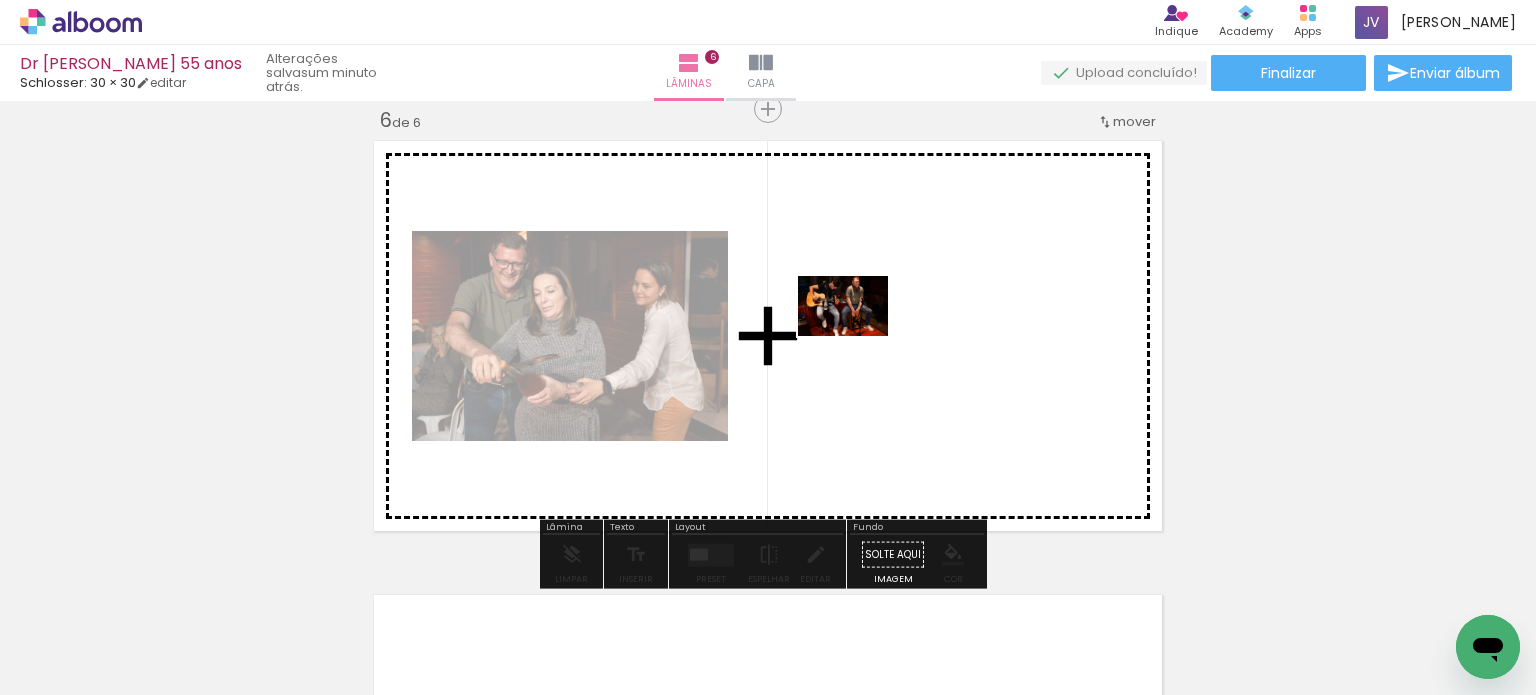 drag, startPoint x: 932, startPoint y: 630, endPoint x: 858, endPoint y: 335, distance: 304.13977 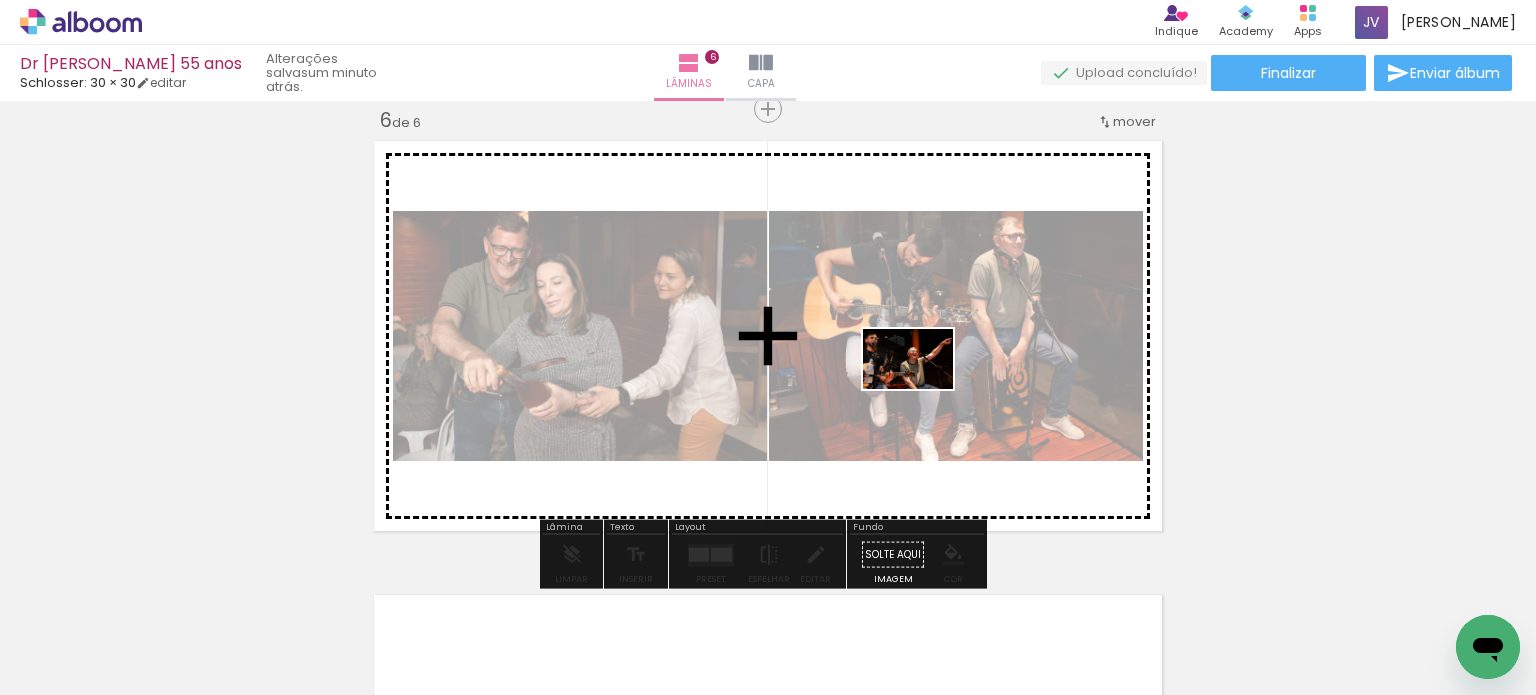 drag, startPoint x: 981, startPoint y: 592, endPoint x: 923, endPoint y: 389, distance: 211.12318 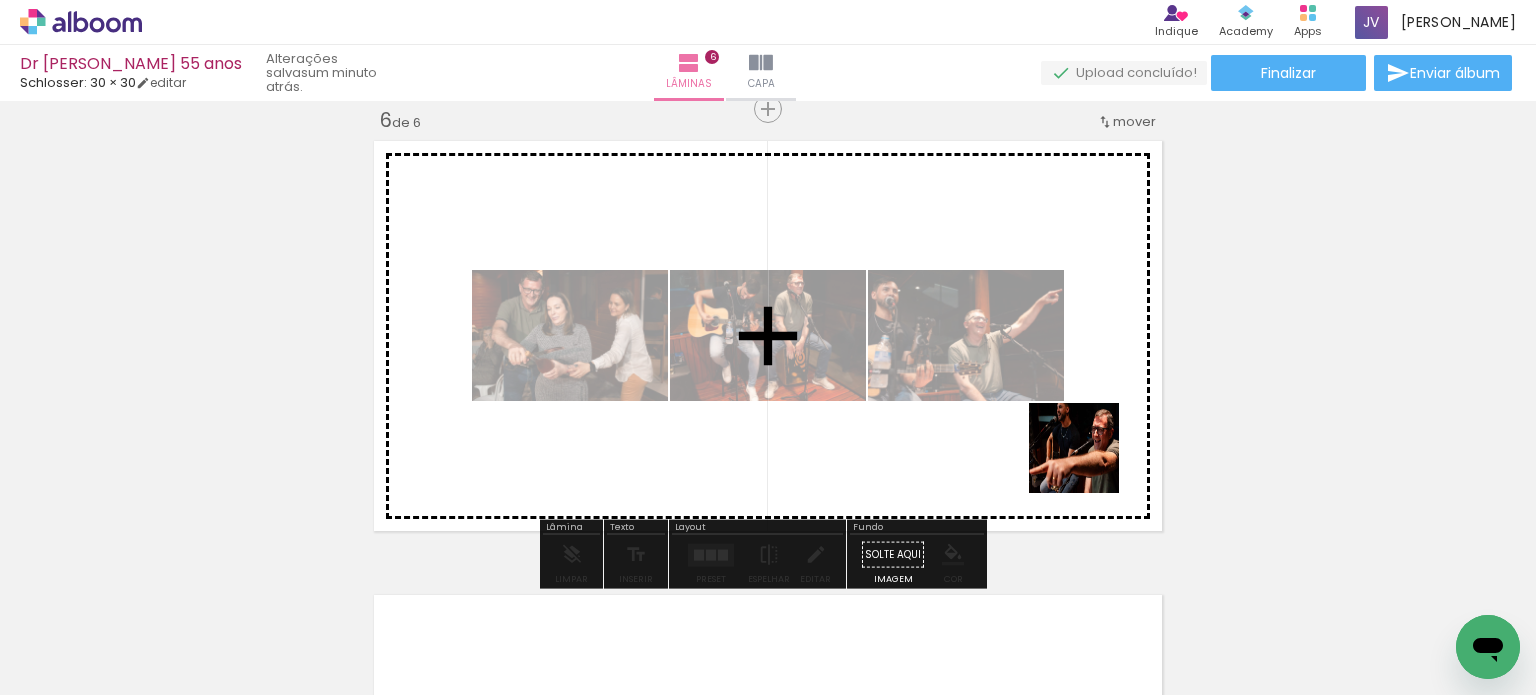 drag, startPoint x: 1258, startPoint y: 626, endPoint x: 1079, endPoint y: 446, distance: 253.85233 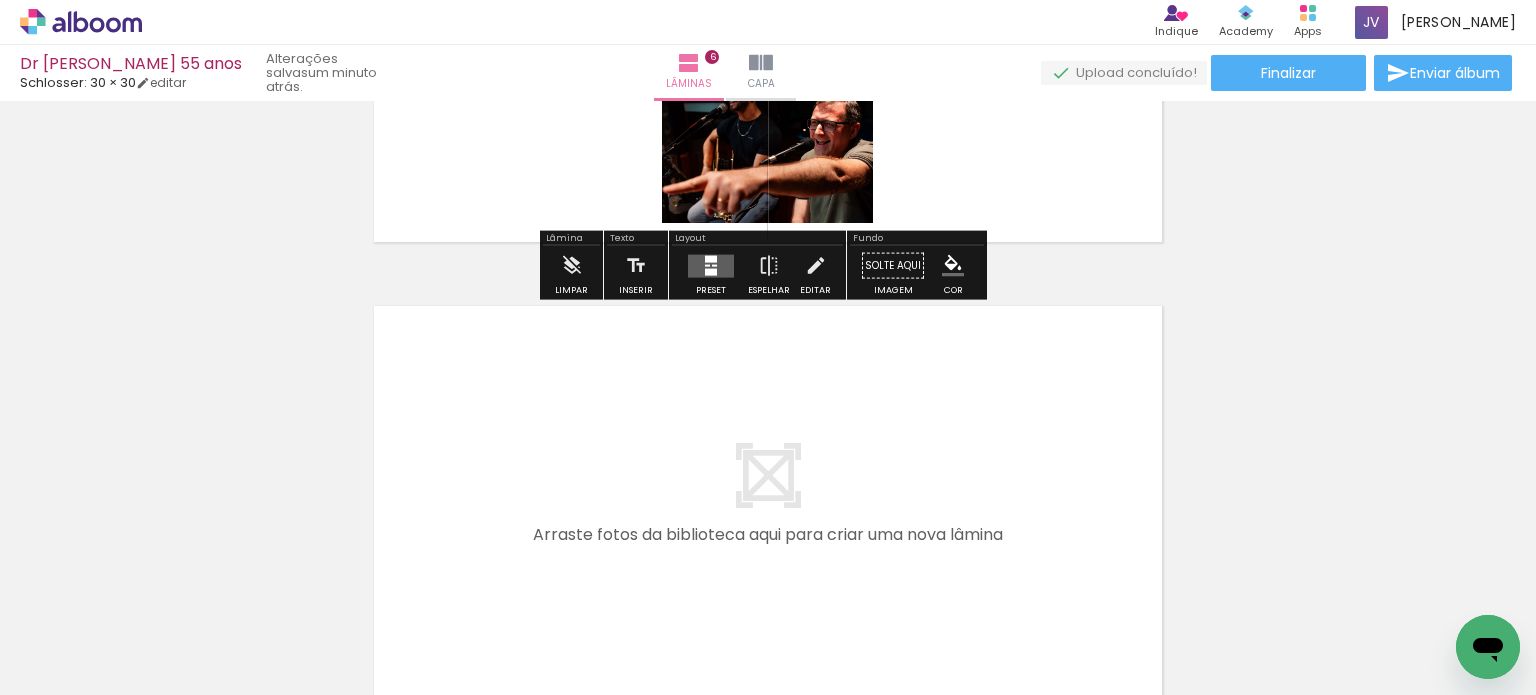 scroll, scrollTop: 2586, scrollLeft: 0, axis: vertical 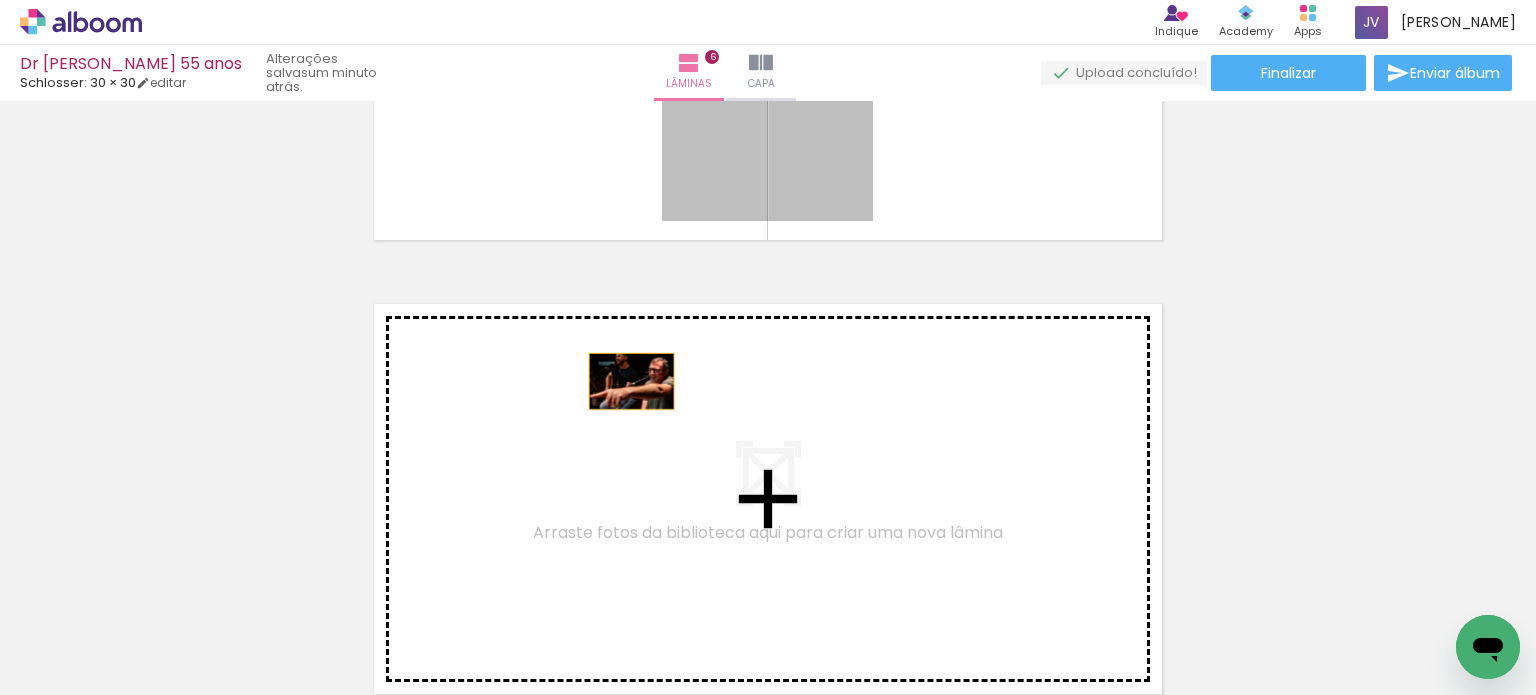 drag, startPoint x: 781, startPoint y: 166, endPoint x: 623, endPoint y: 383, distance: 268.4269 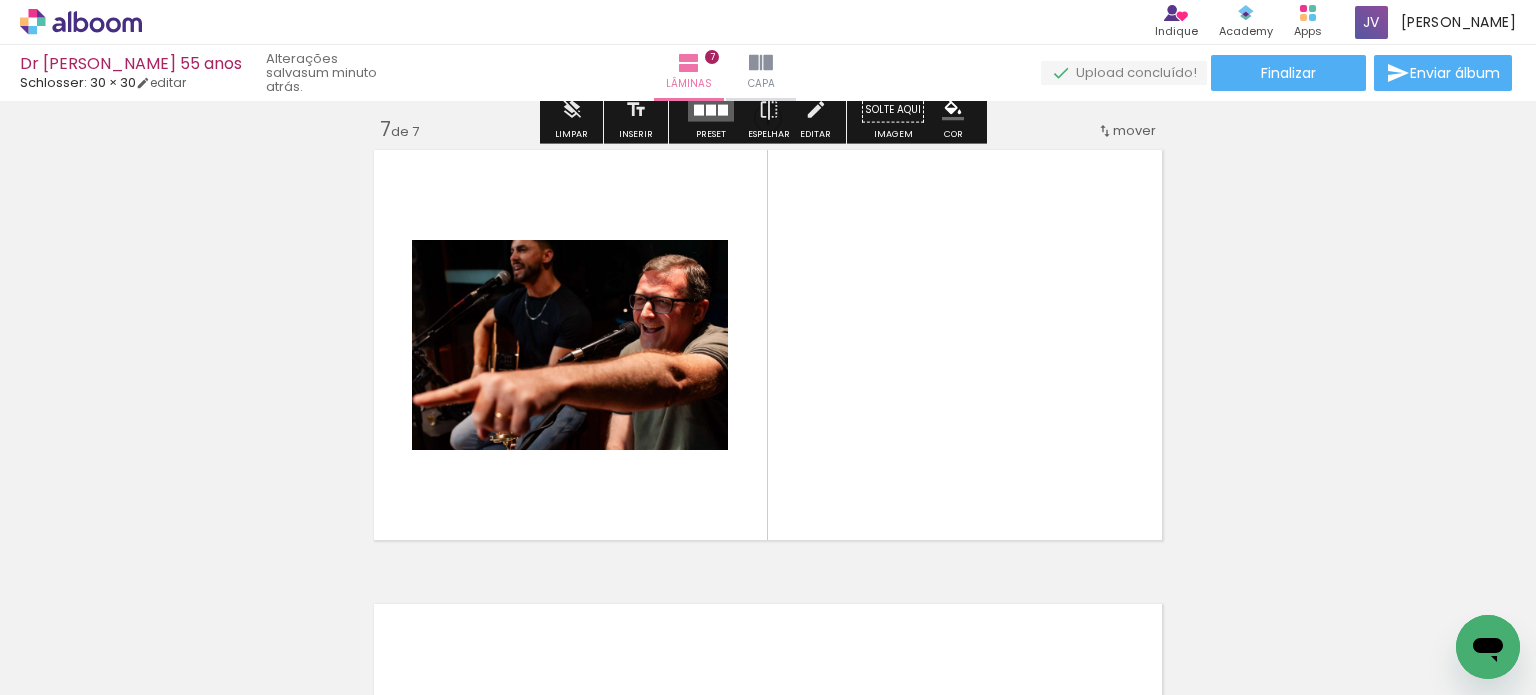 scroll, scrollTop: 2749, scrollLeft: 0, axis: vertical 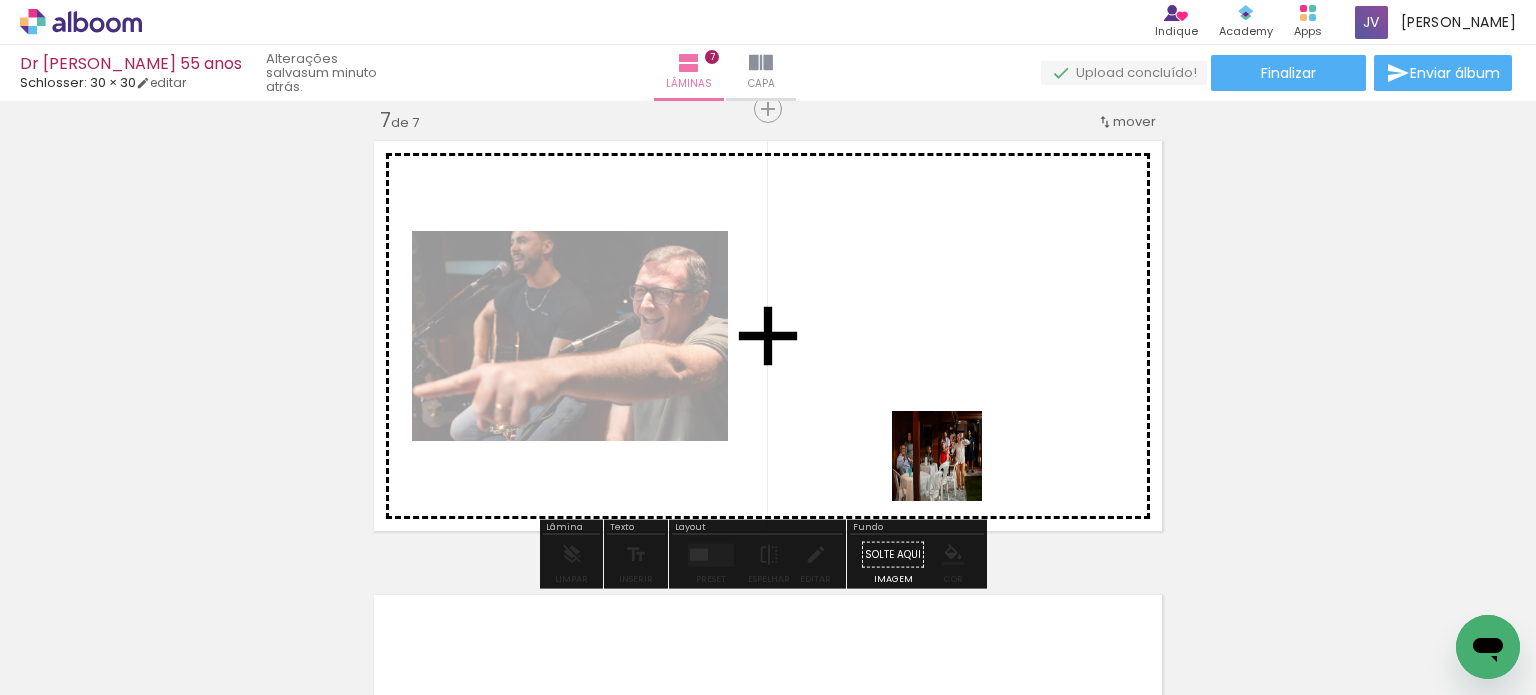 drag, startPoint x: 1150, startPoint y: 627, endPoint x: 1236, endPoint y: 570, distance: 103.17461 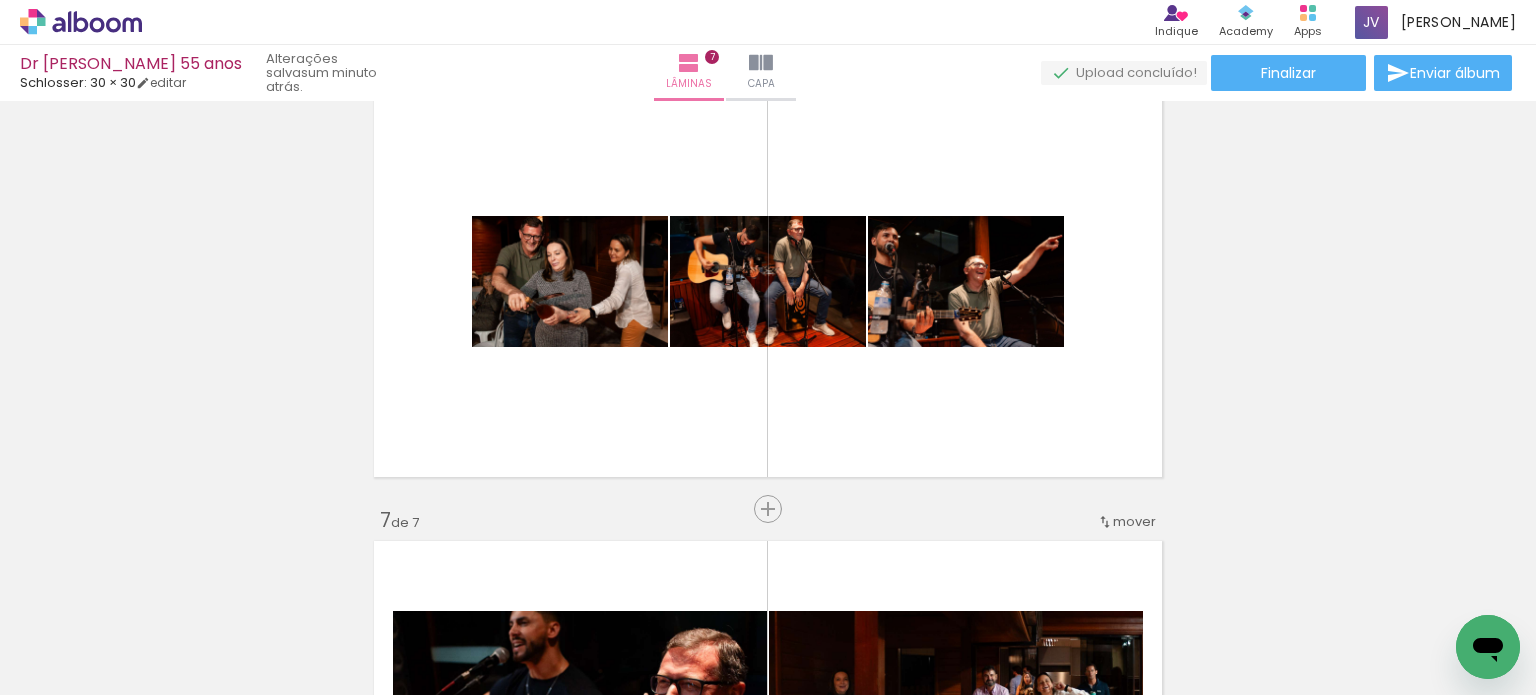 scroll, scrollTop: 2249, scrollLeft: 0, axis: vertical 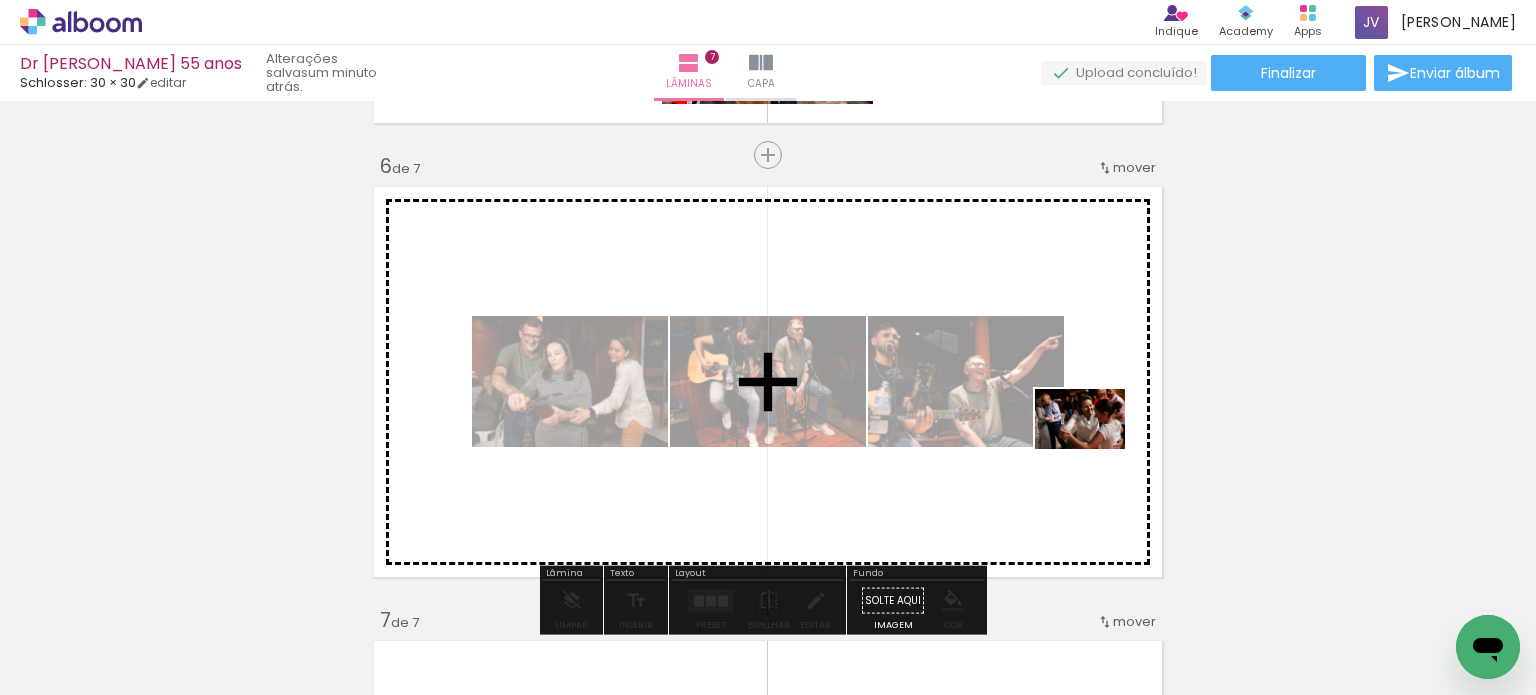 drag, startPoint x: 1359, startPoint y: 617, endPoint x: 1095, endPoint y: 449, distance: 312.92172 